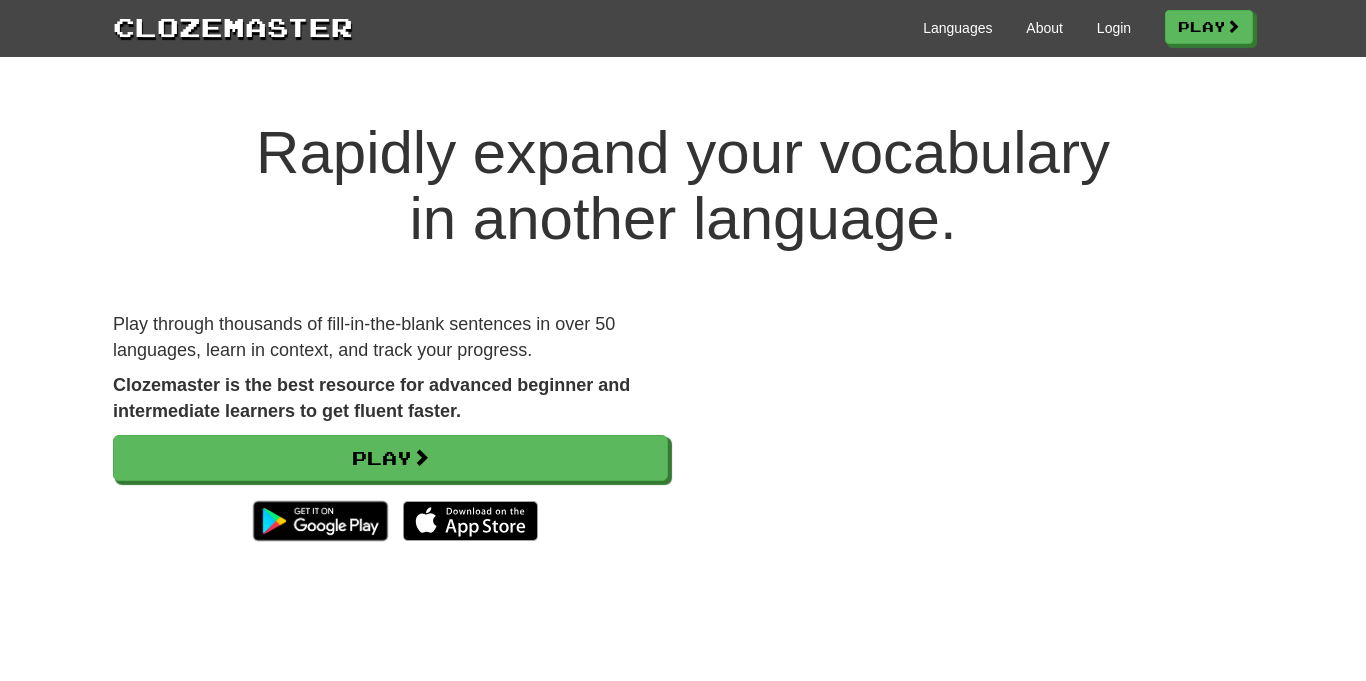 scroll, scrollTop: 0, scrollLeft: 0, axis: both 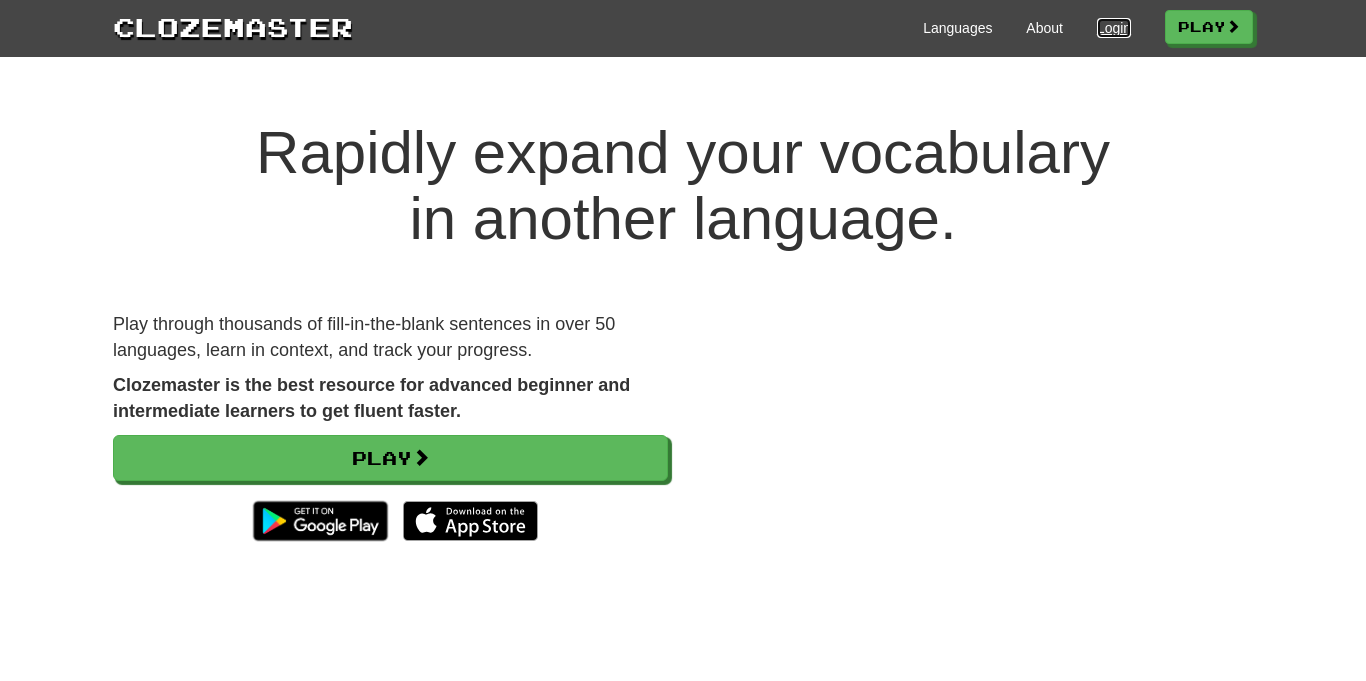 click on "Login" at bounding box center (1114, 28) 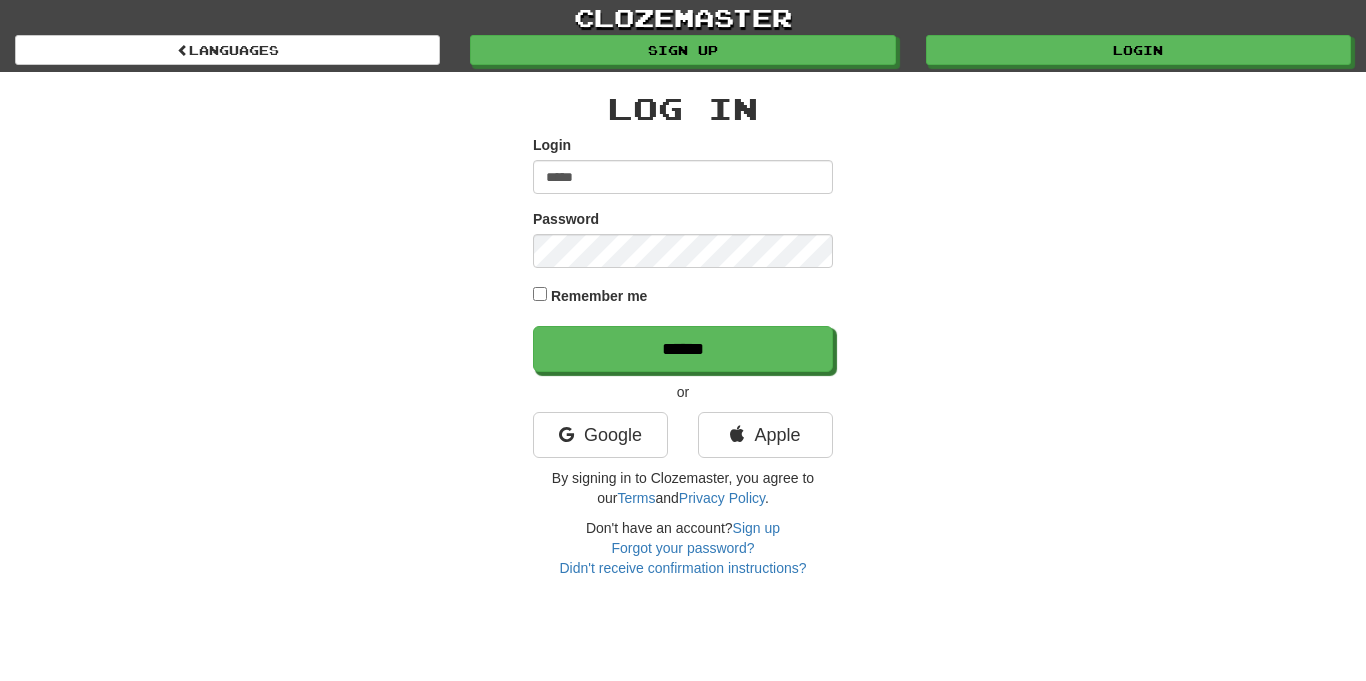 scroll, scrollTop: 0, scrollLeft: 0, axis: both 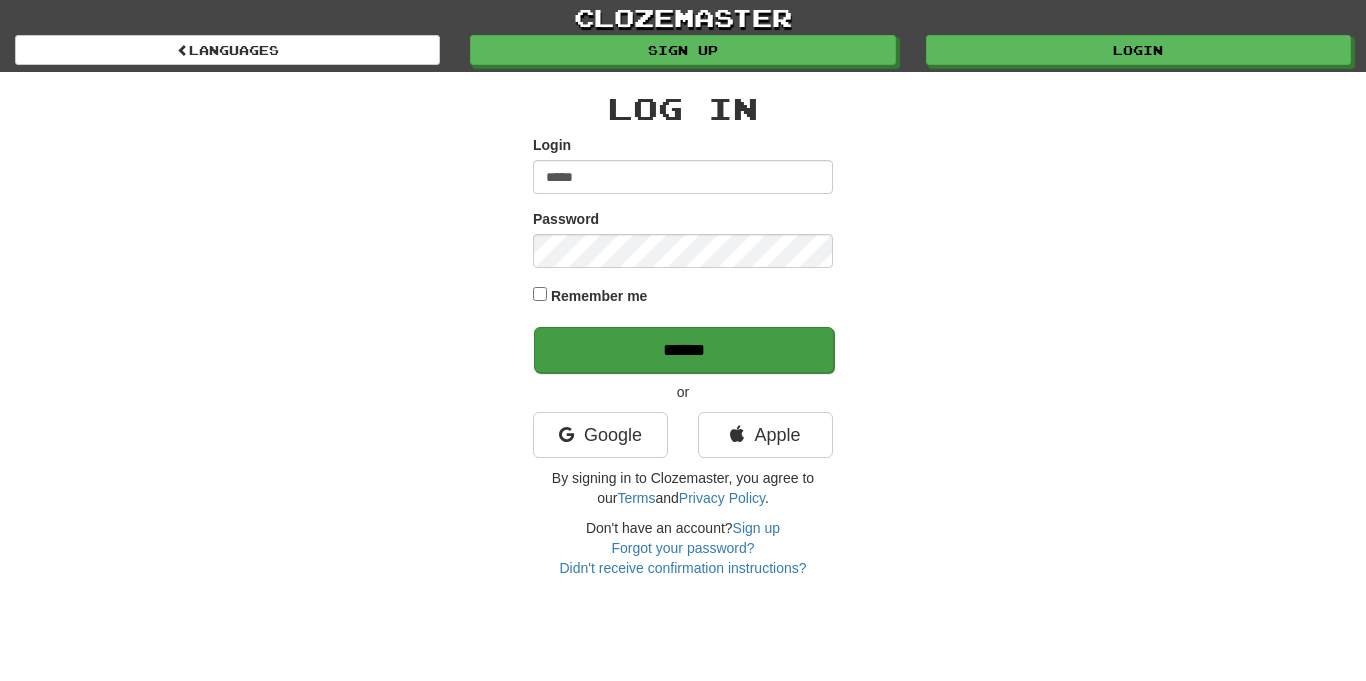 type on "*****" 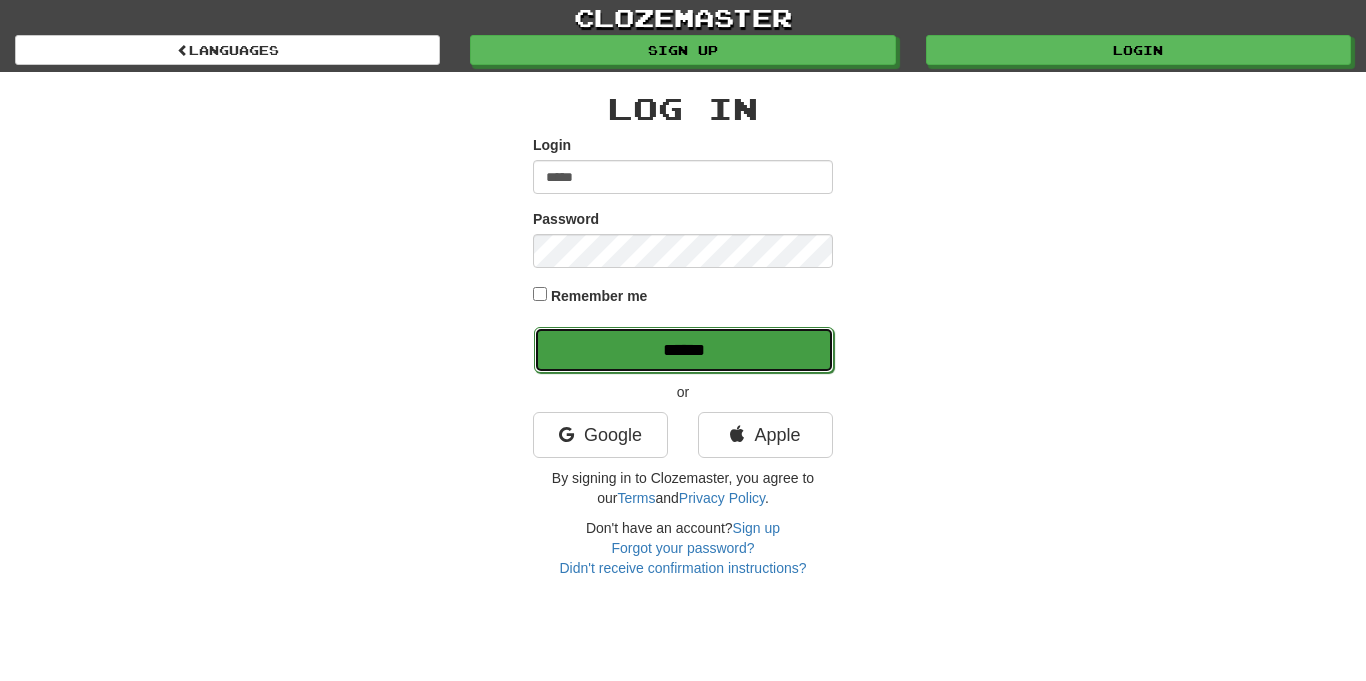 click on "******" at bounding box center [684, 350] 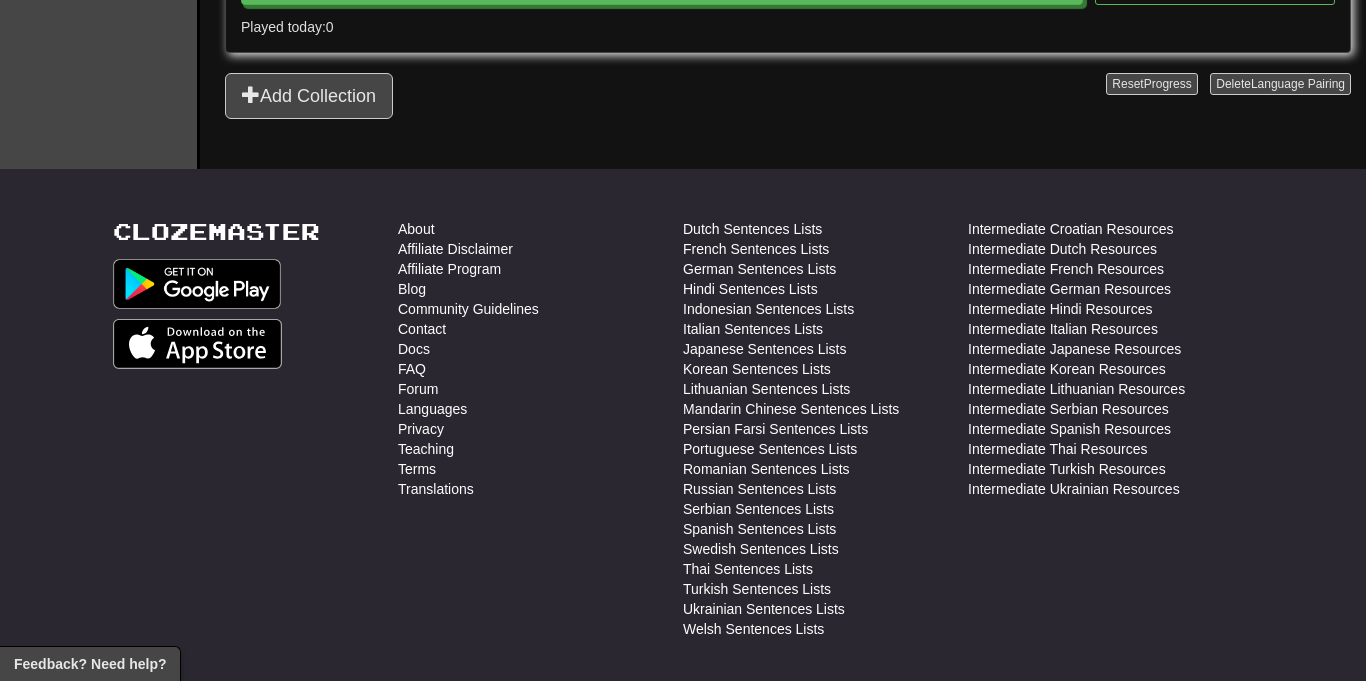 scroll, scrollTop: 1380, scrollLeft: 0, axis: vertical 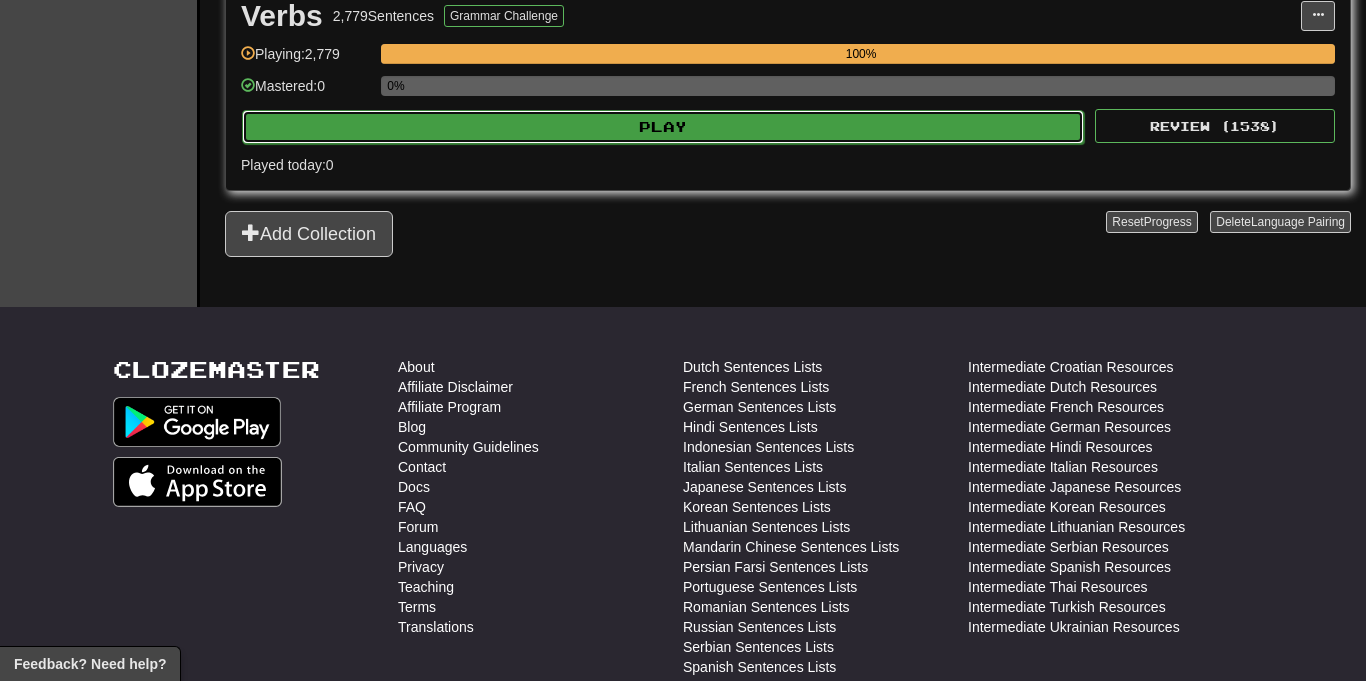 click on "Play" at bounding box center [663, 127] 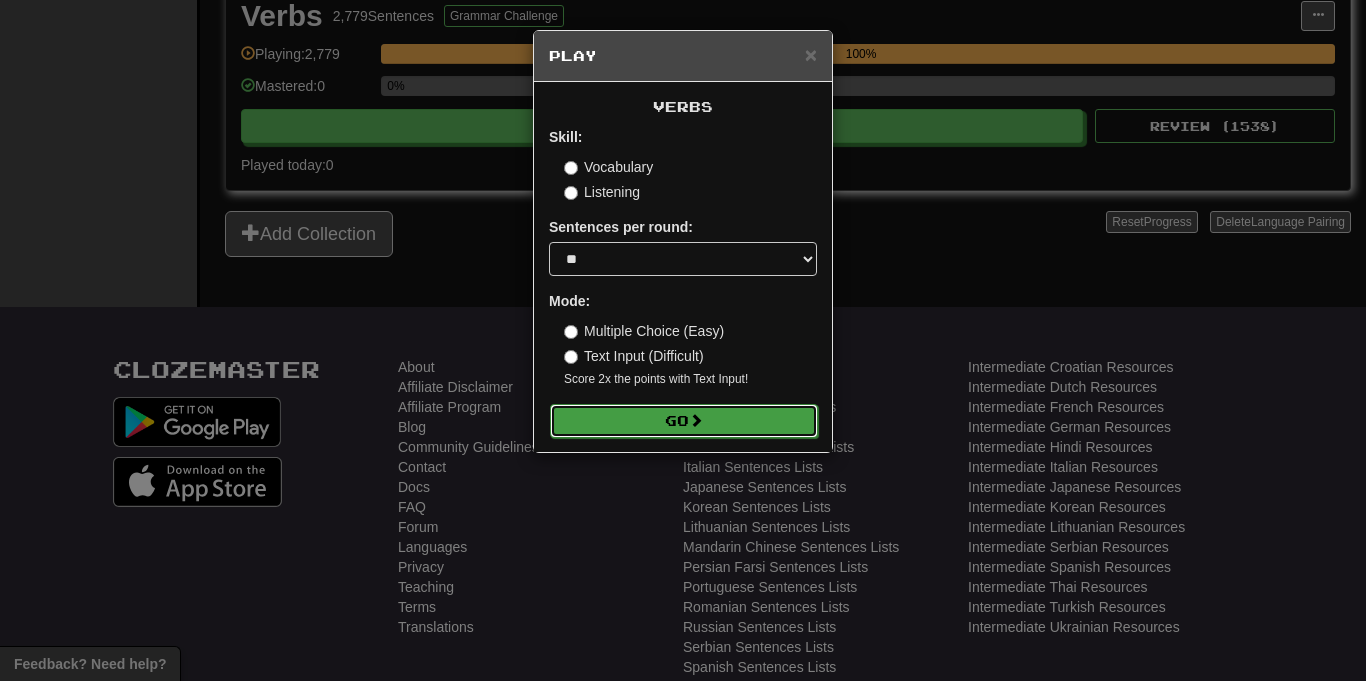 click on "Go" at bounding box center [684, 421] 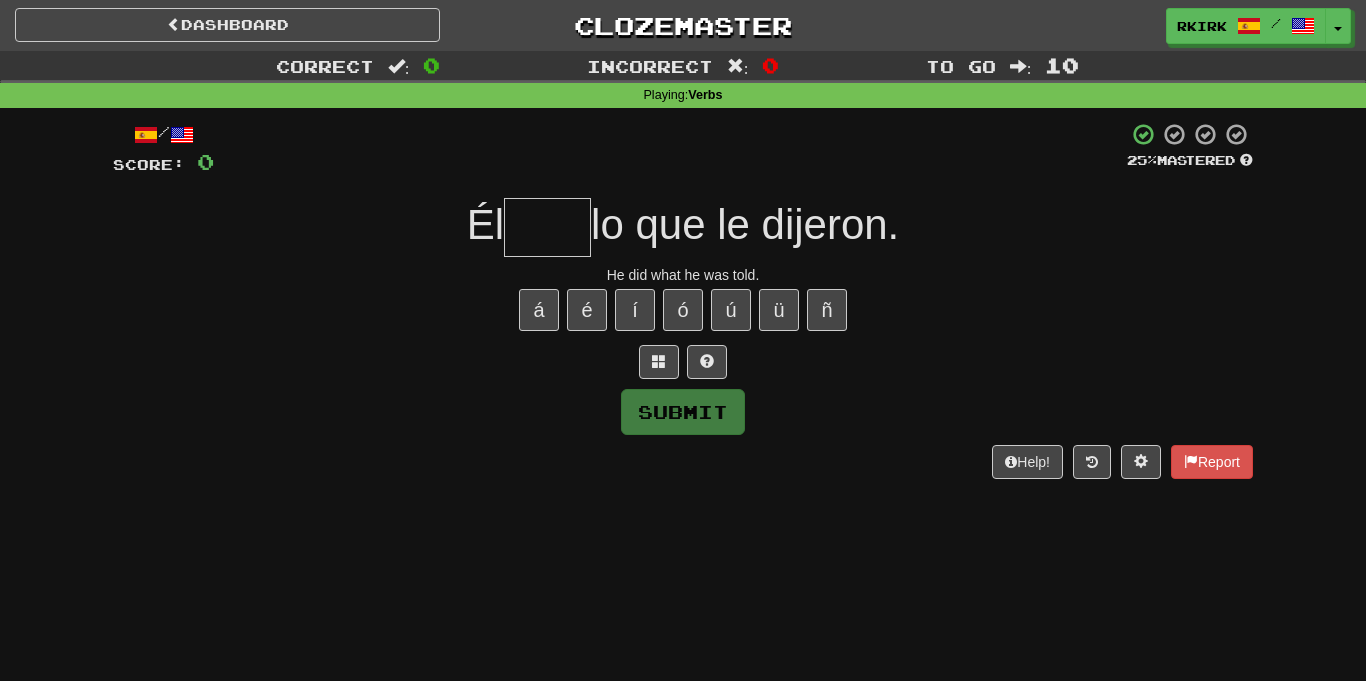 scroll, scrollTop: 0, scrollLeft: 0, axis: both 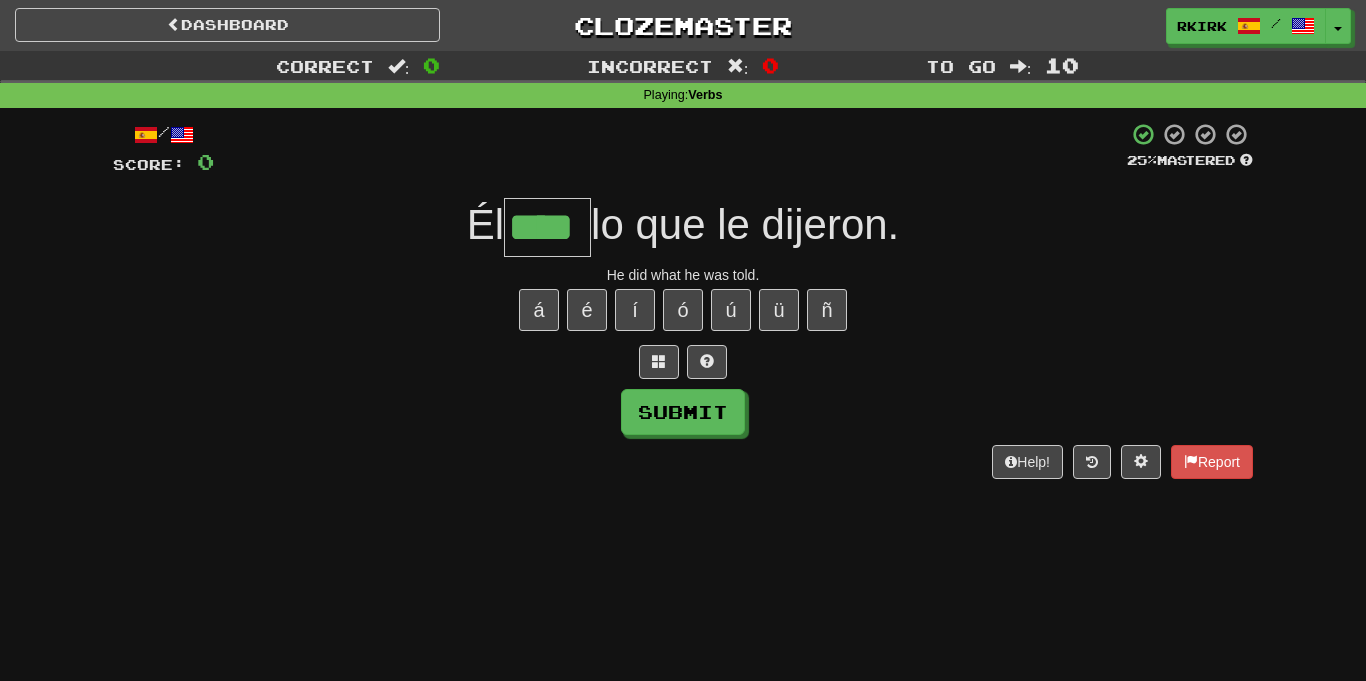 type on "****" 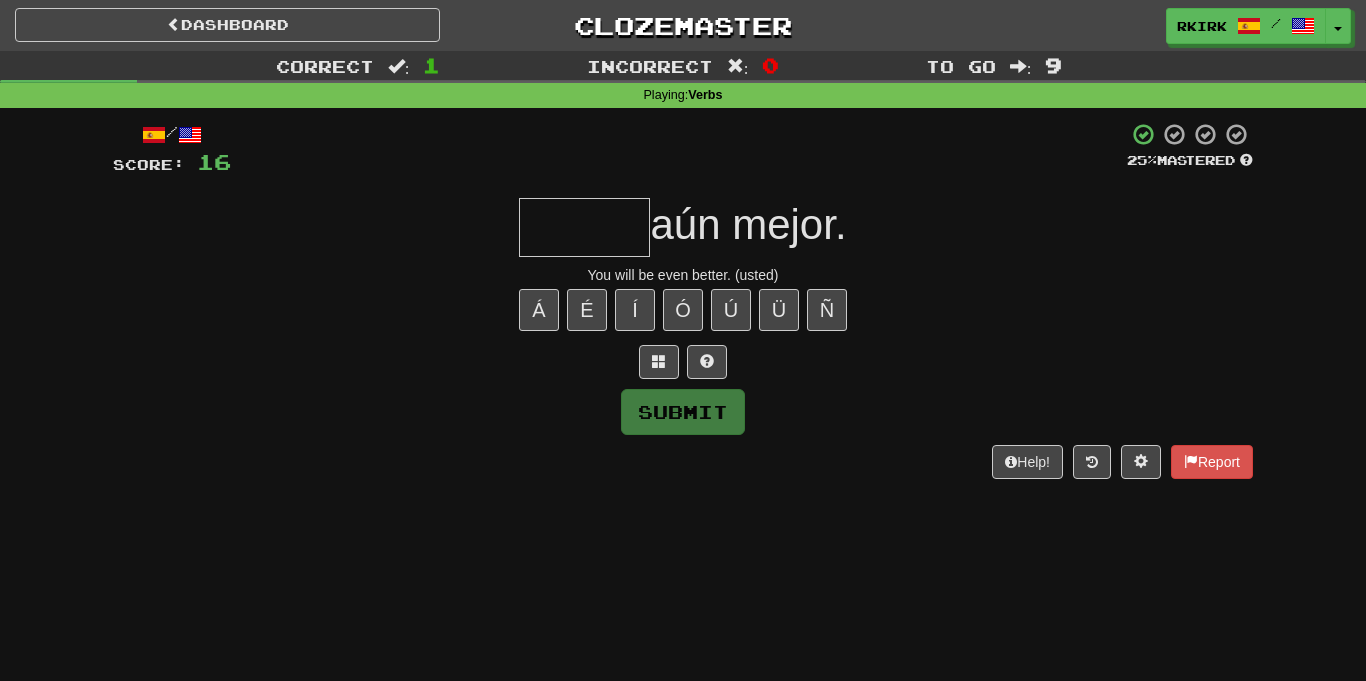 type on "*" 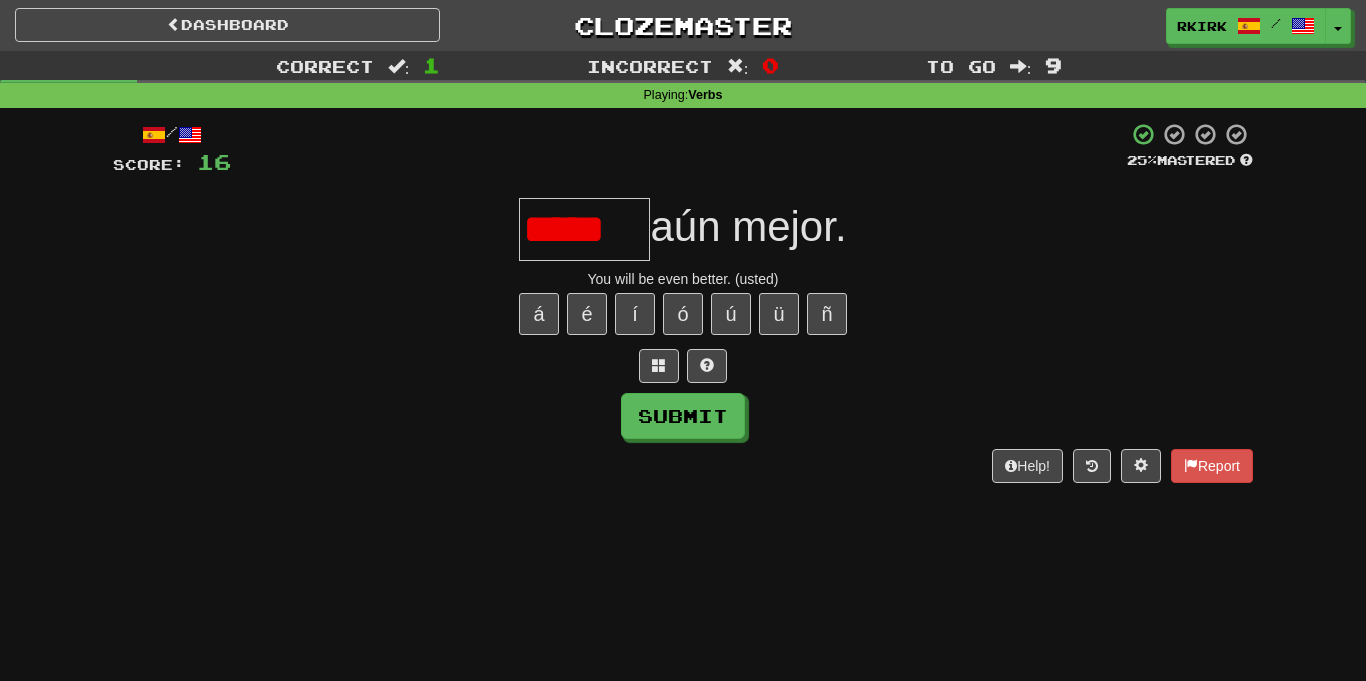 scroll, scrollTop: 0, scrollLeft: 0, axis: both 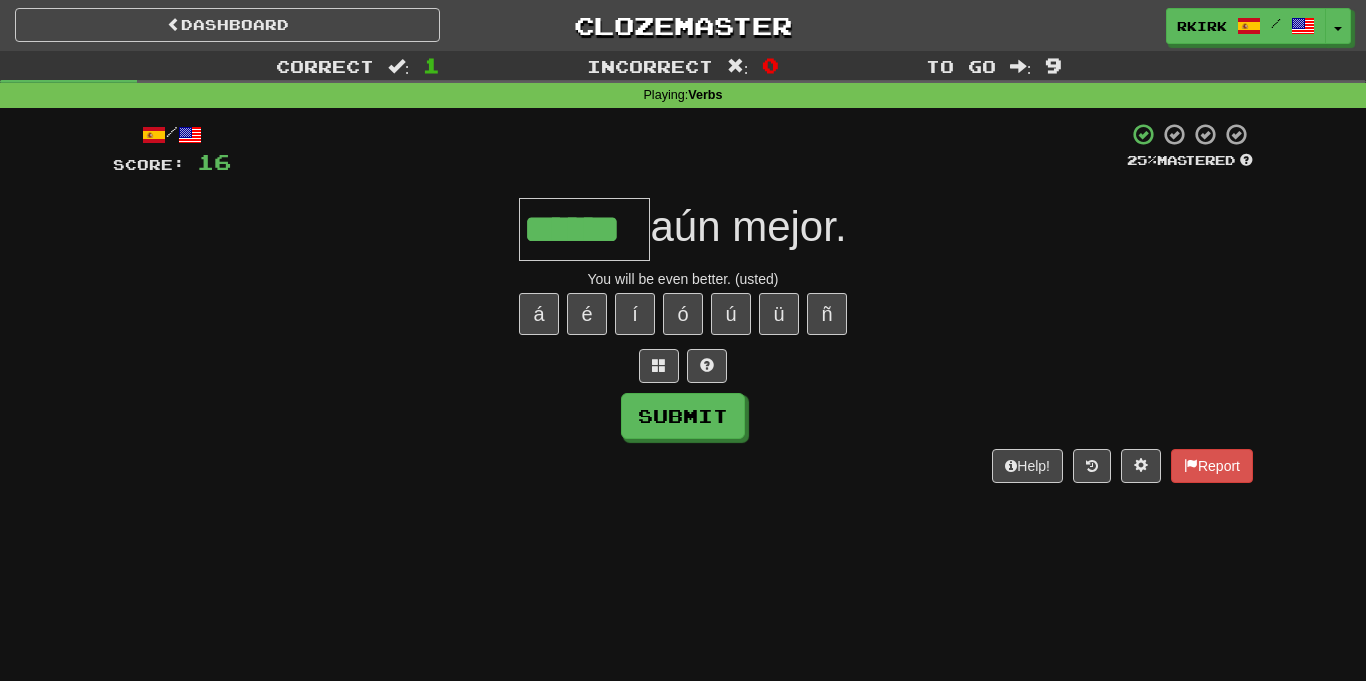 type on "******" 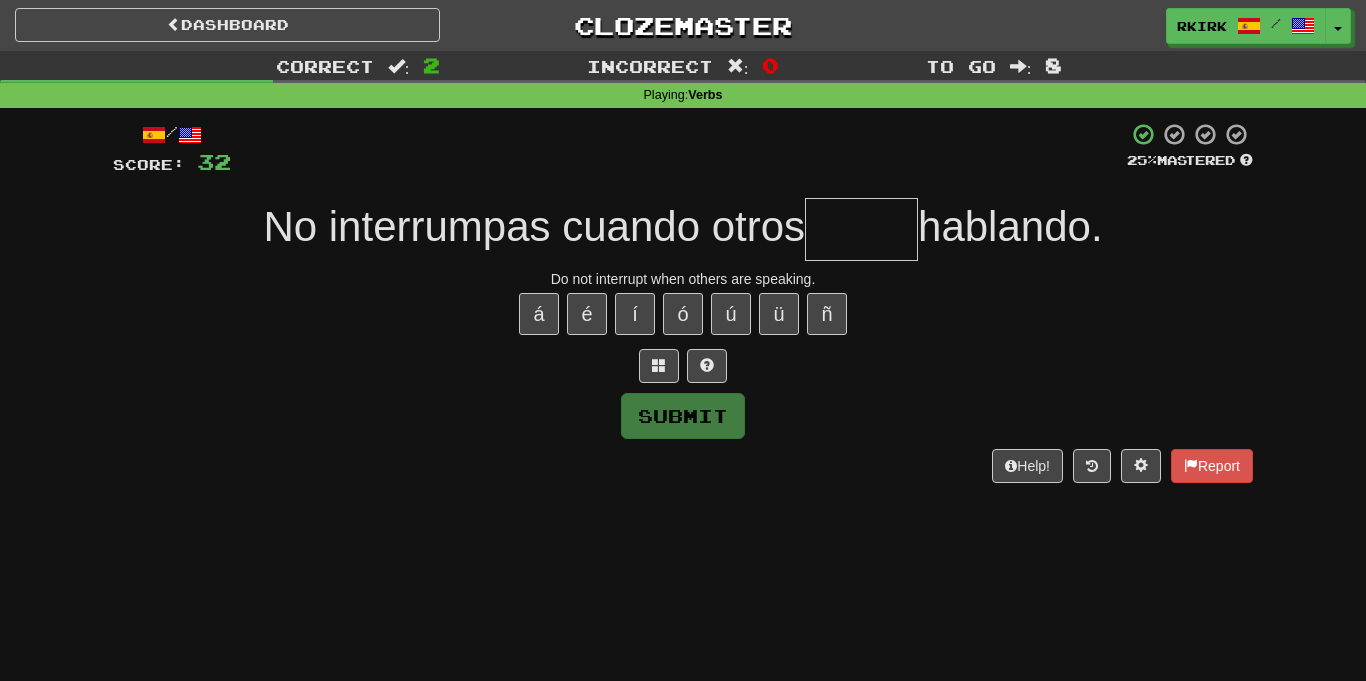 type on "*" 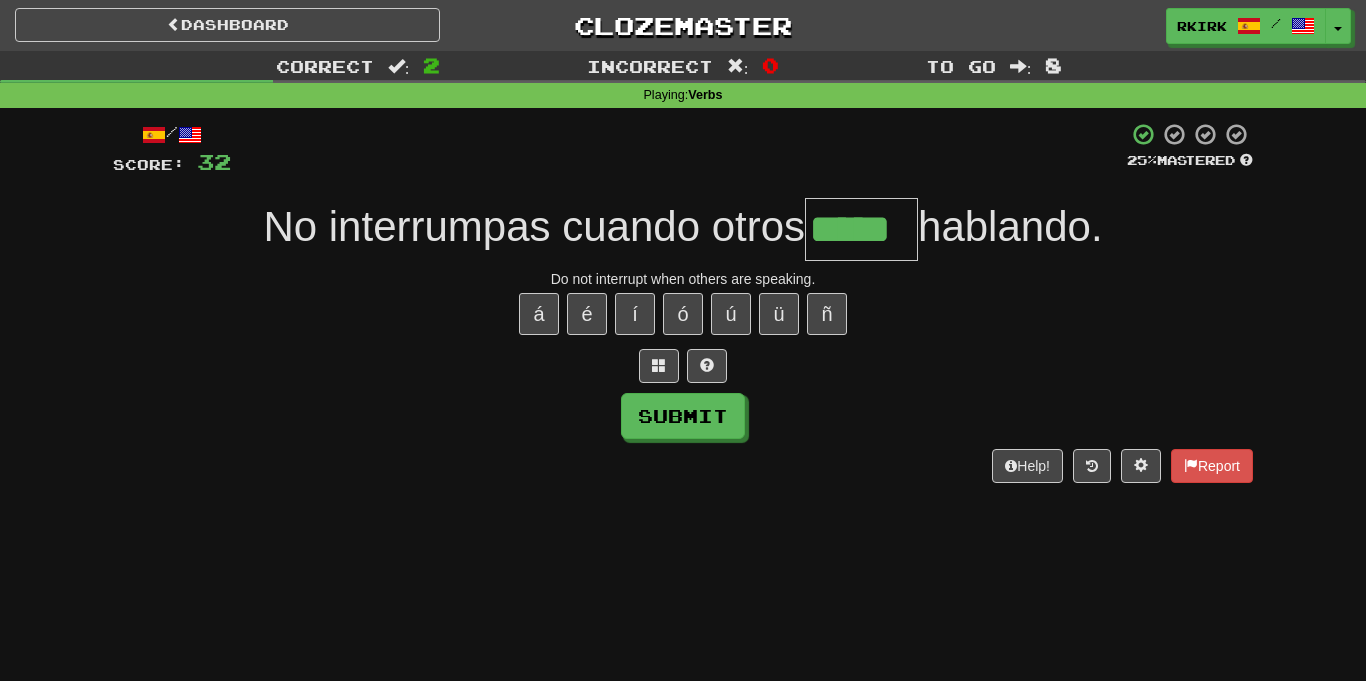 type on "*****" 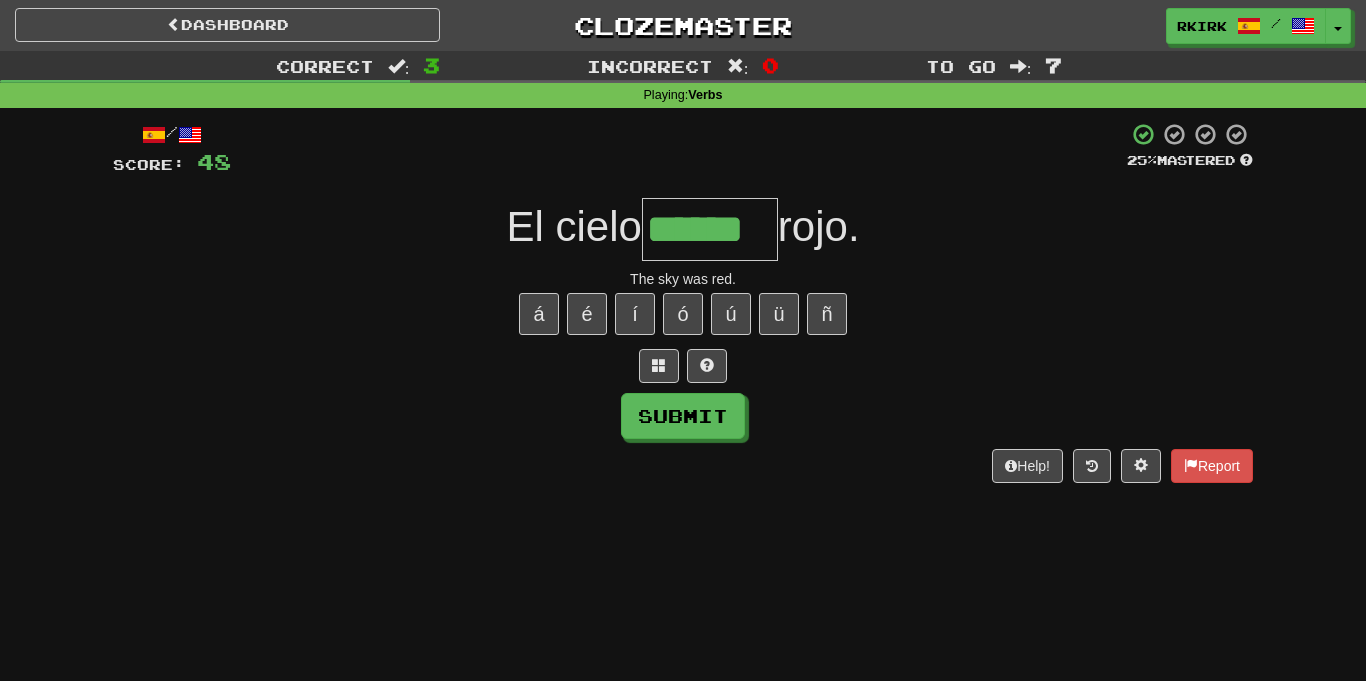type on "******" 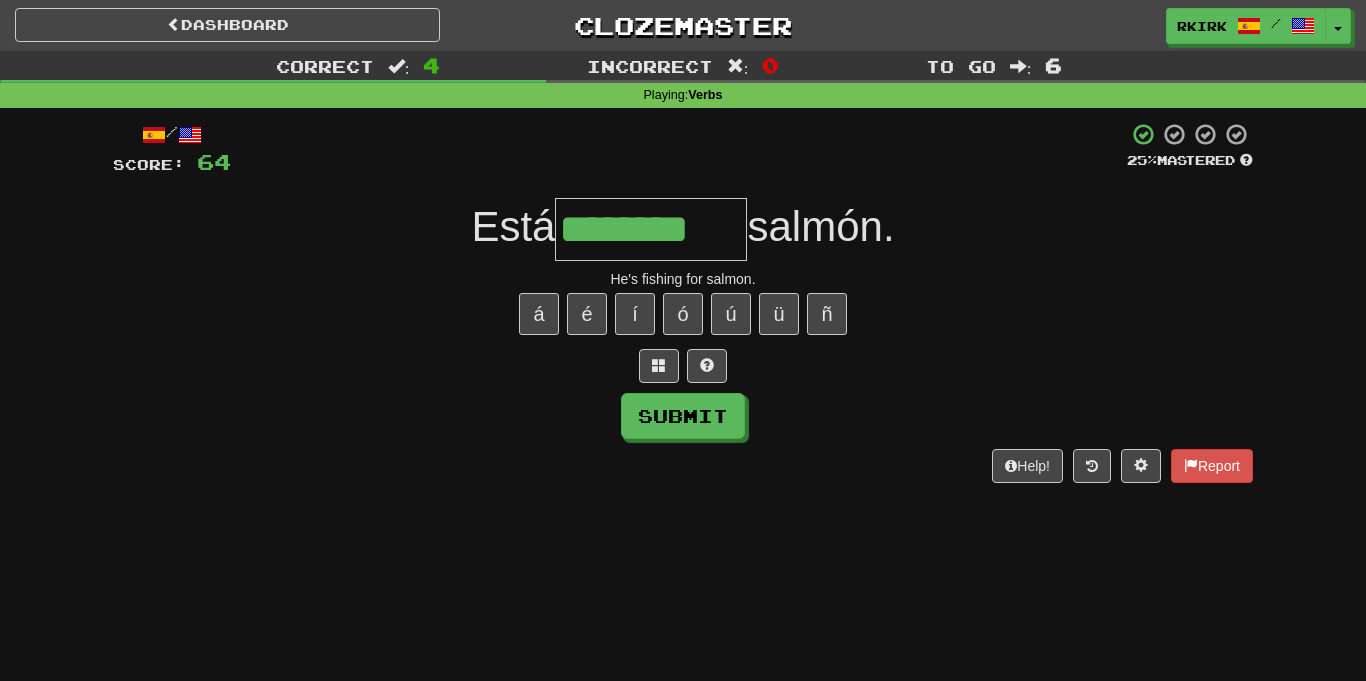 type on "********" 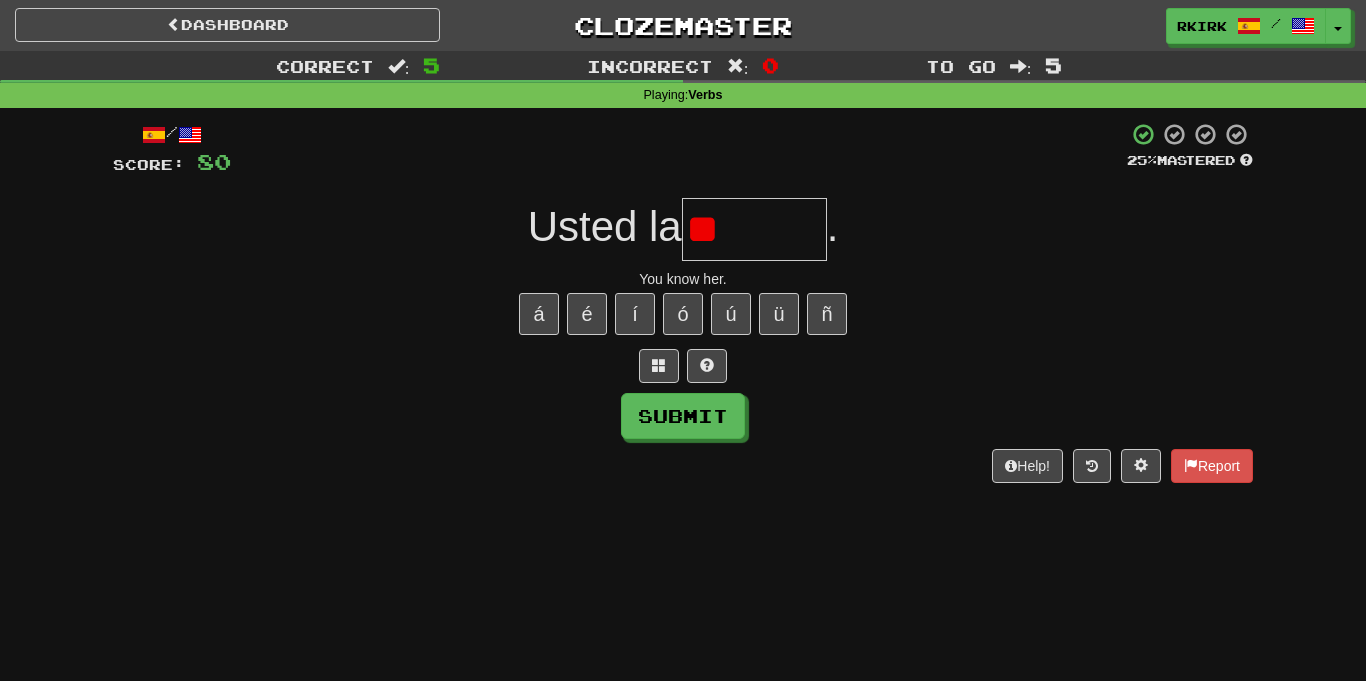 type on "*" 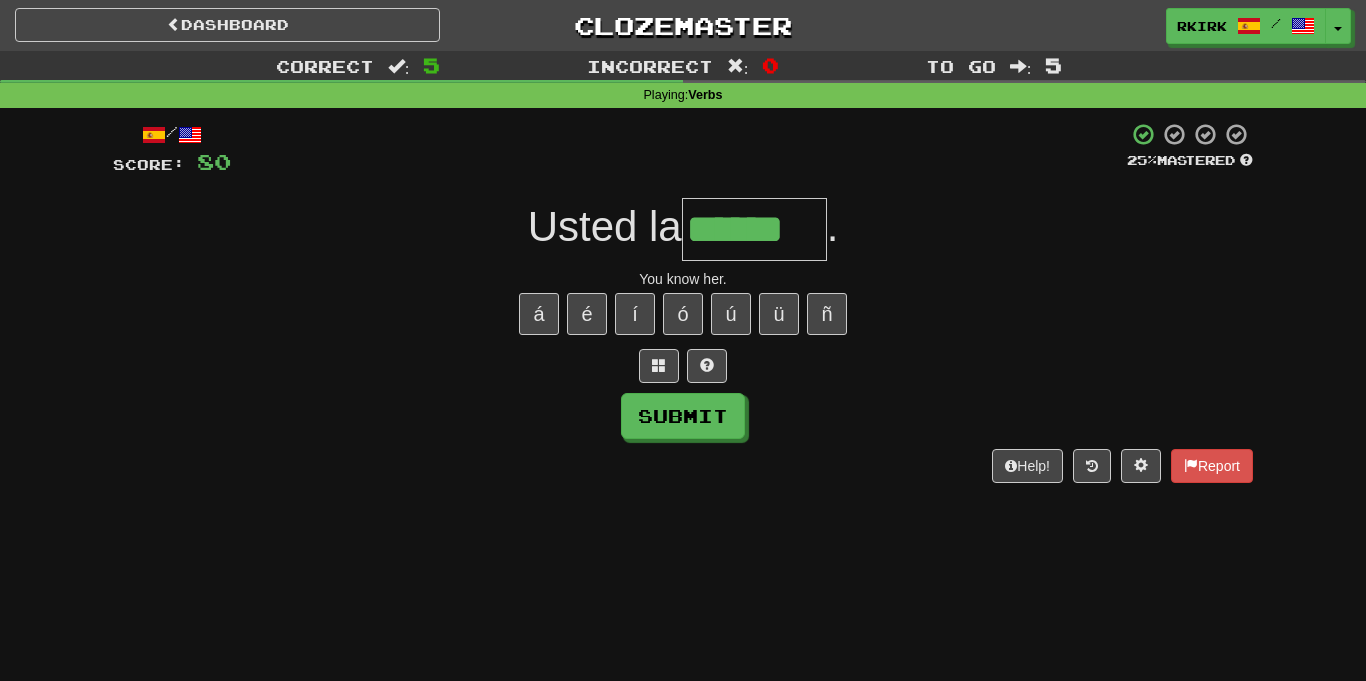 type on "******" 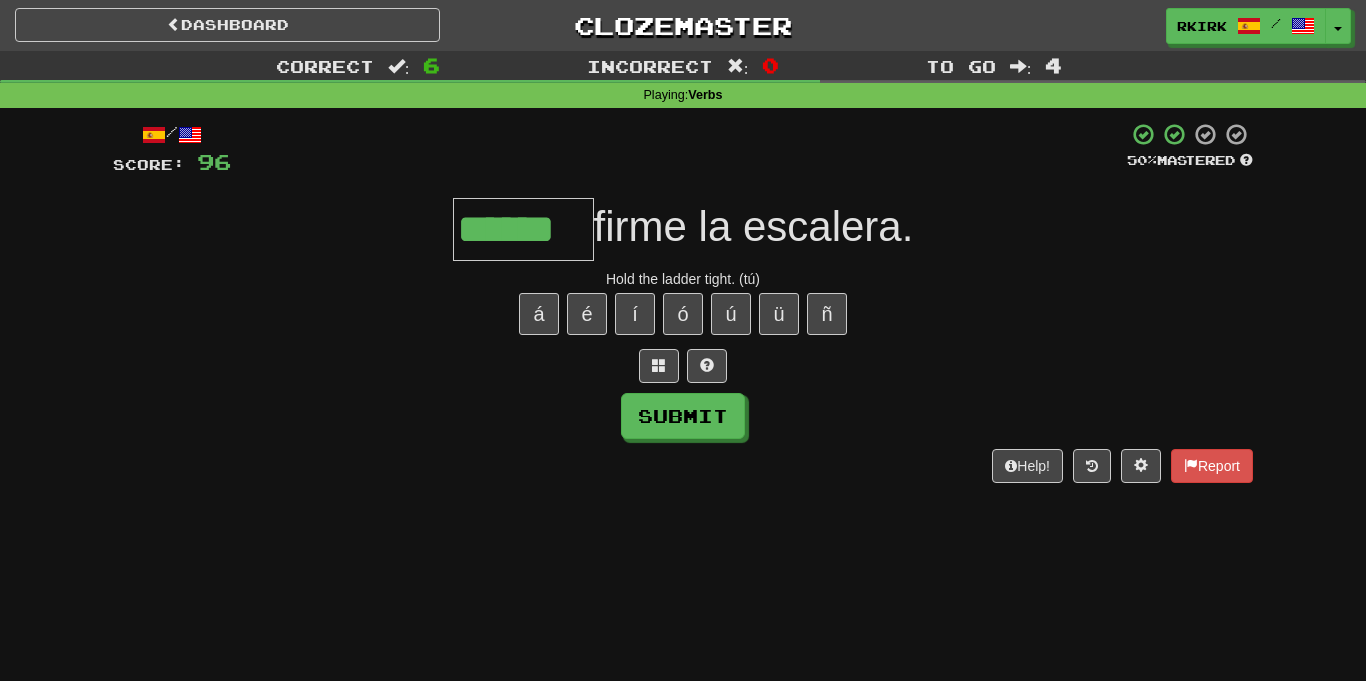 type on "******" 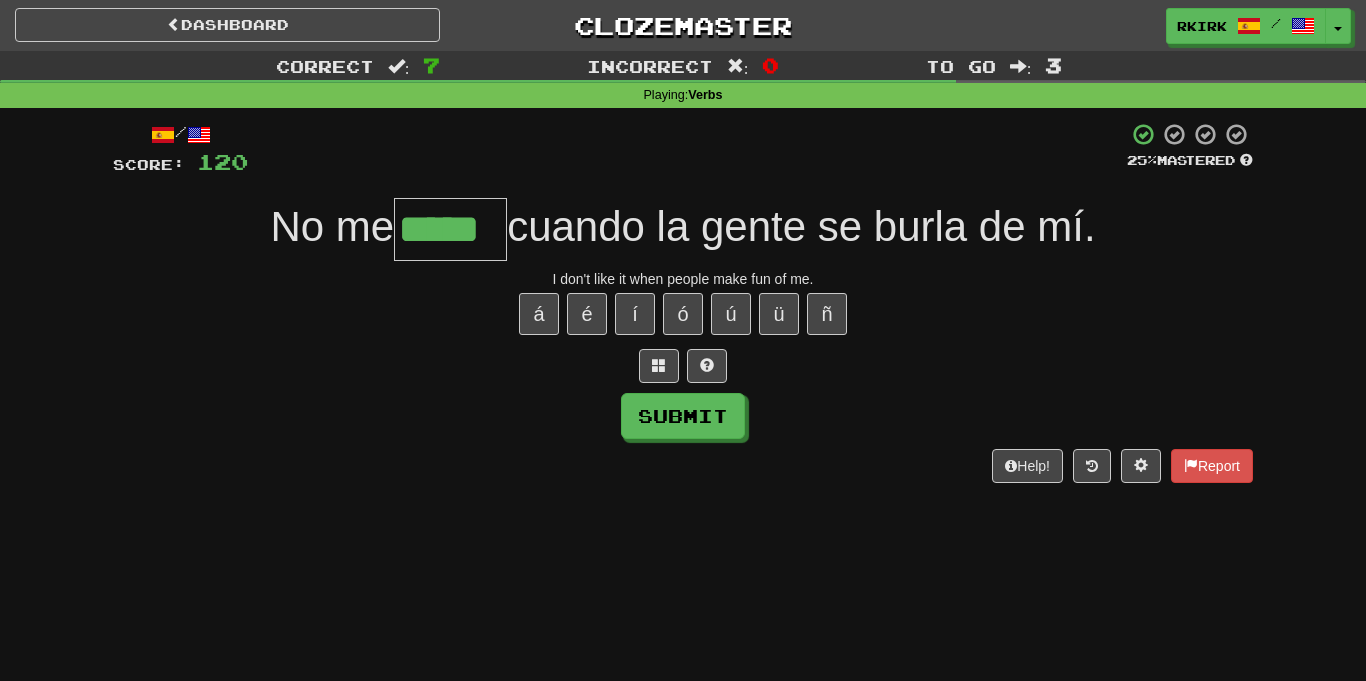 type on "*****" 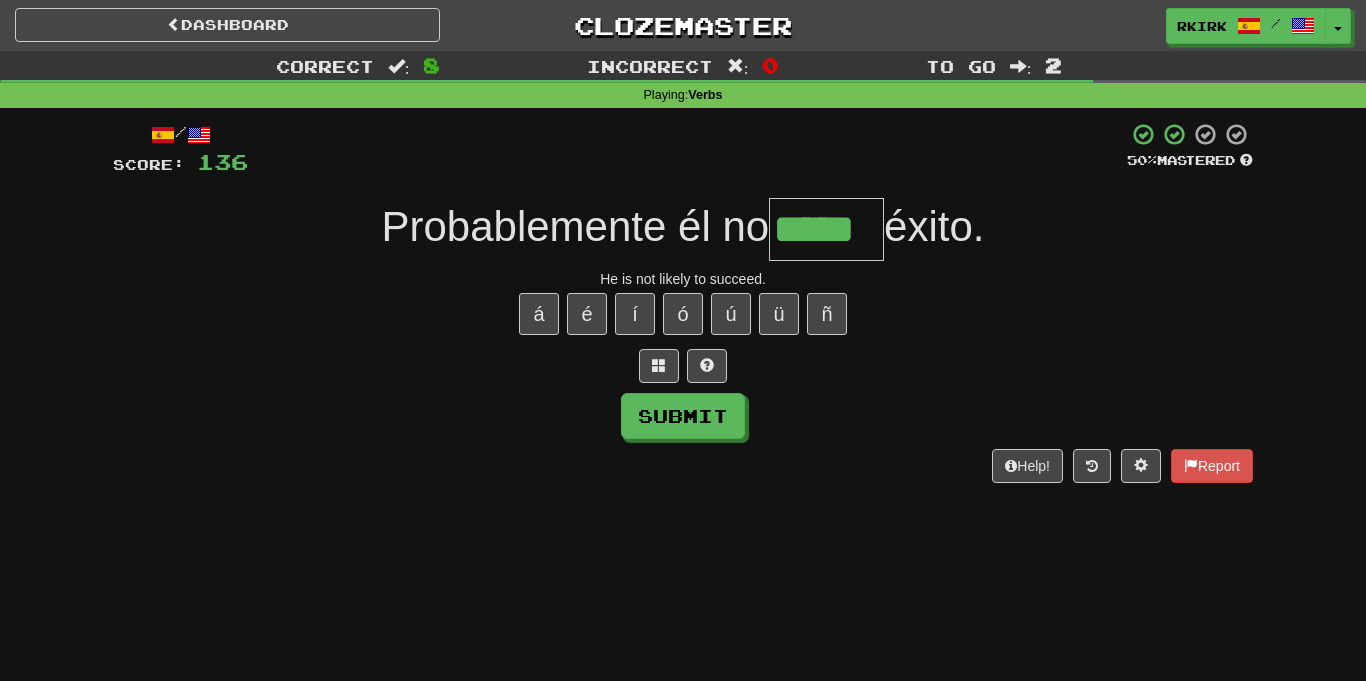 type on "*****" 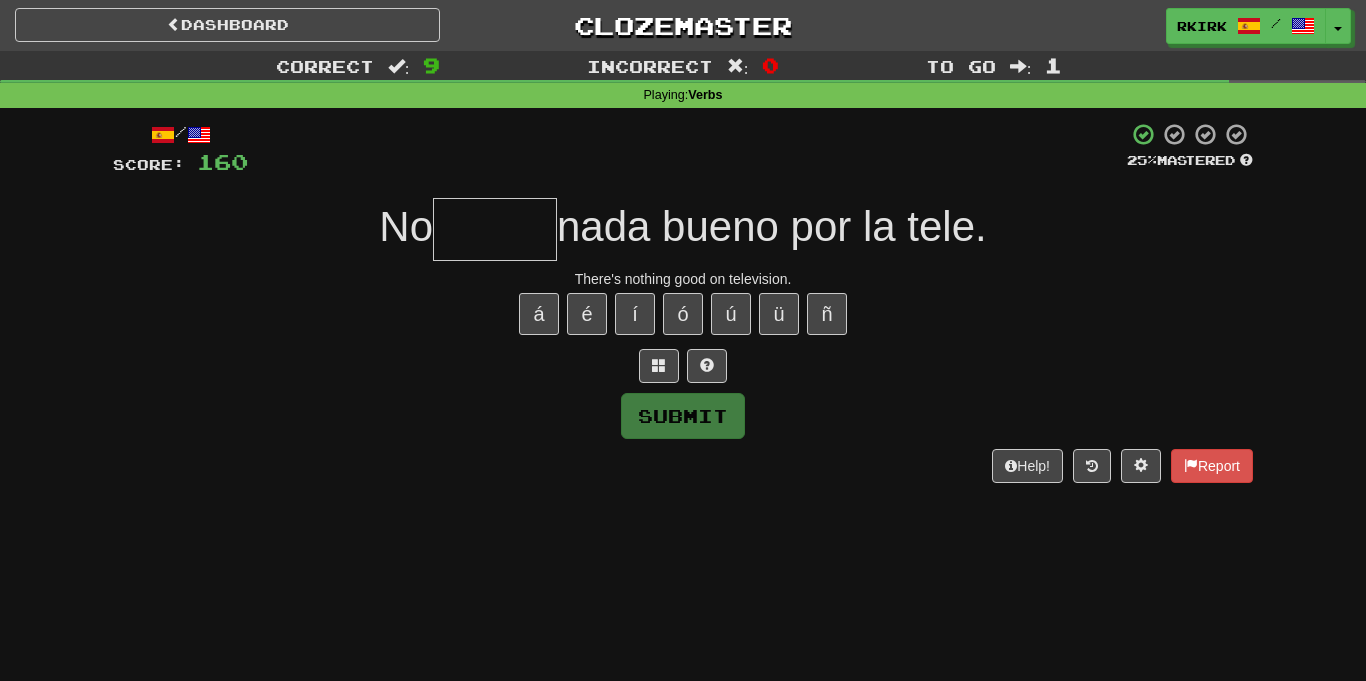 type on "*" 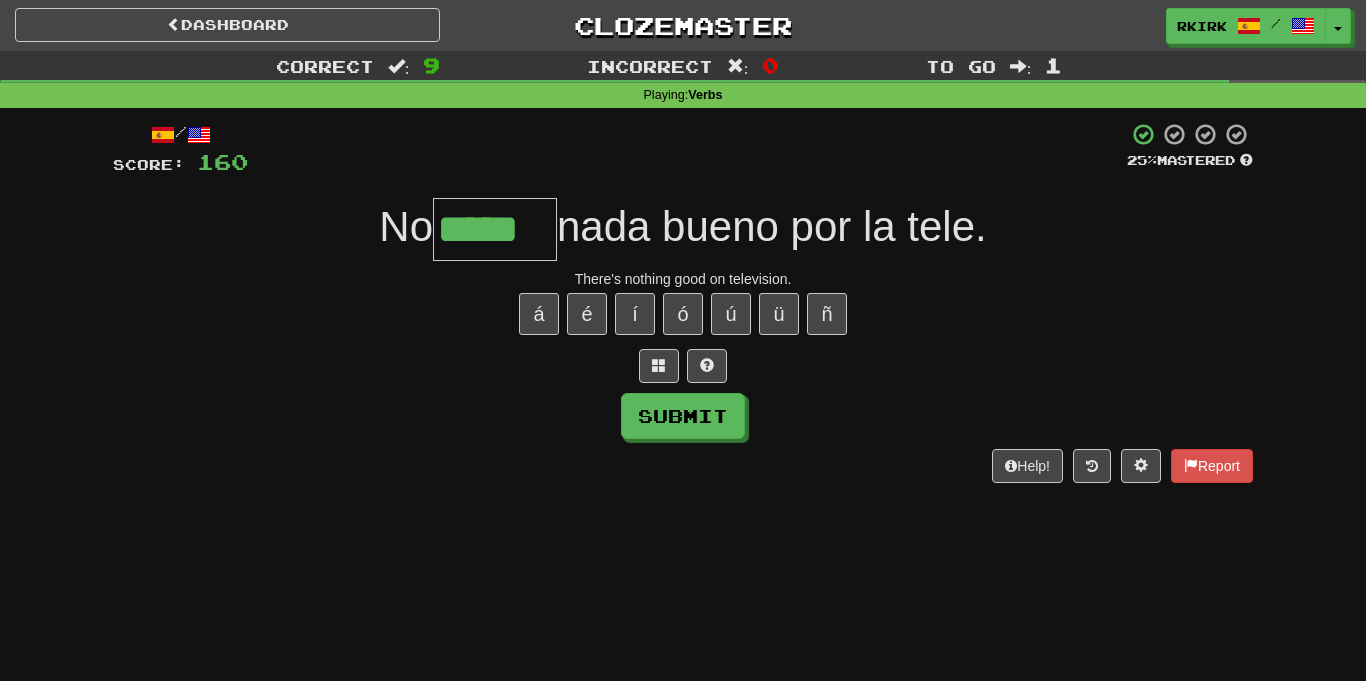 type on "*****" 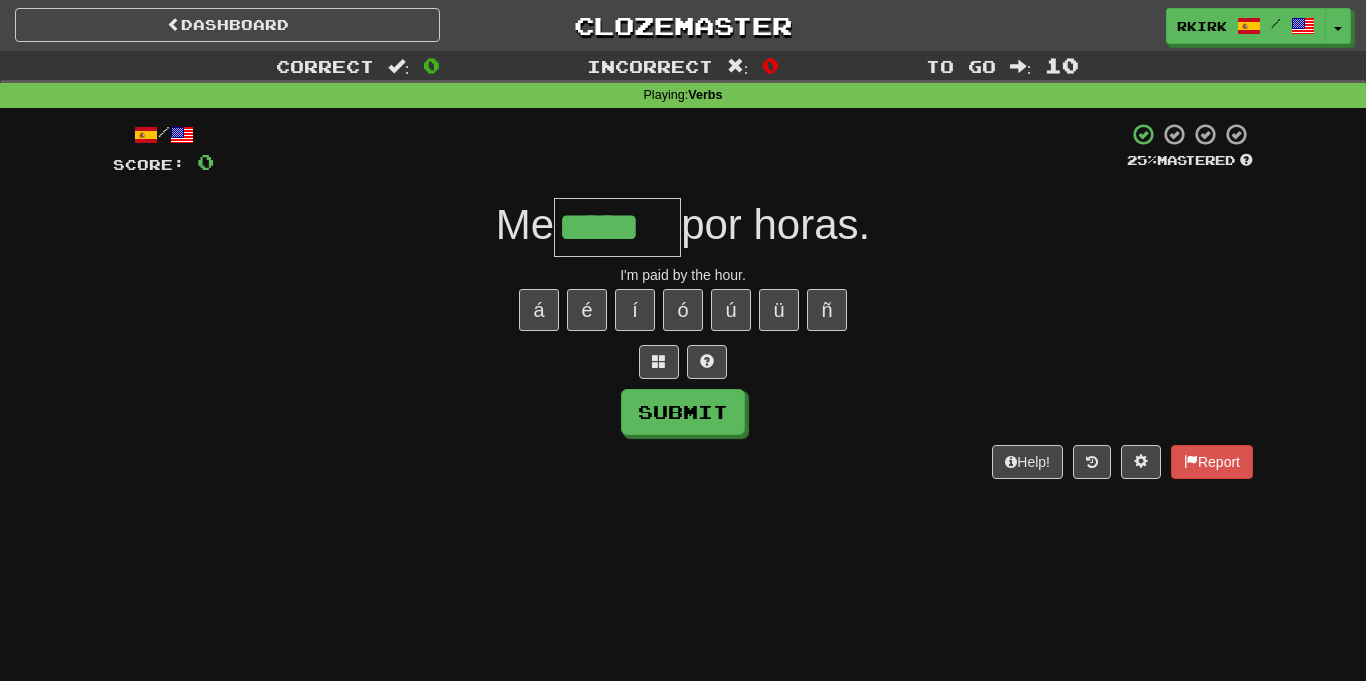 type on "*****" 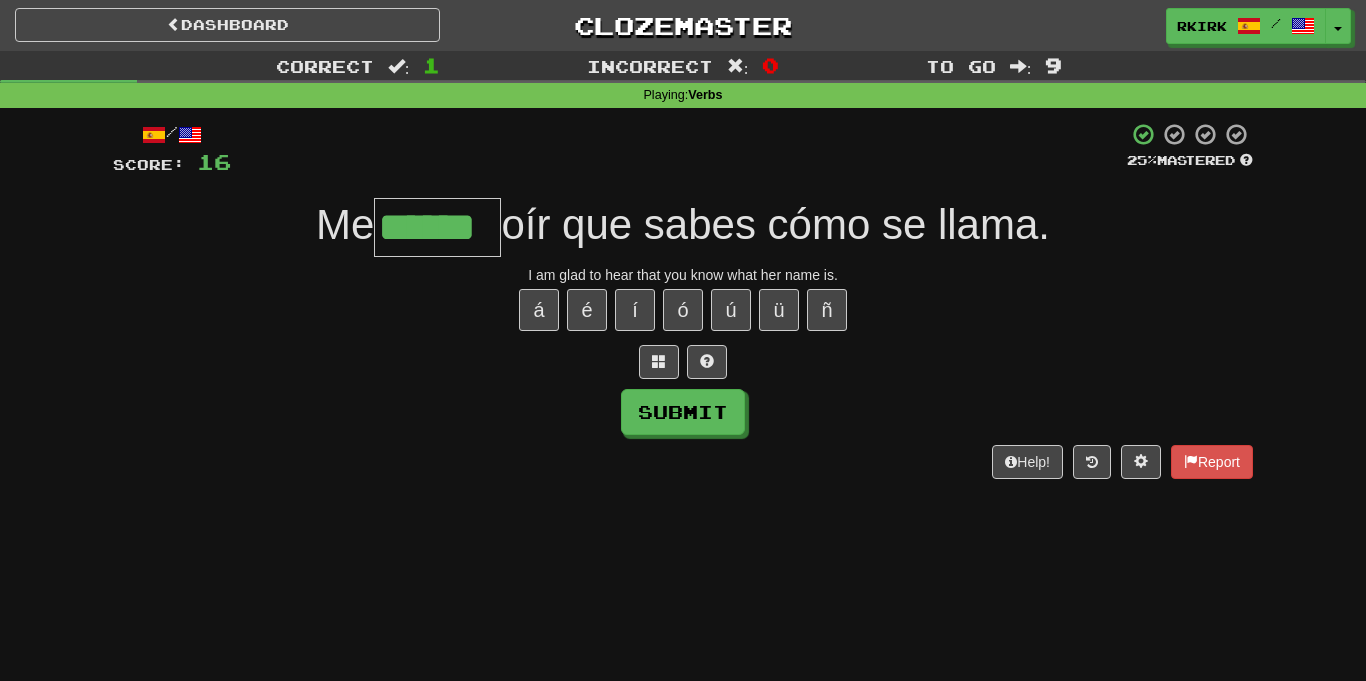 type on "******" 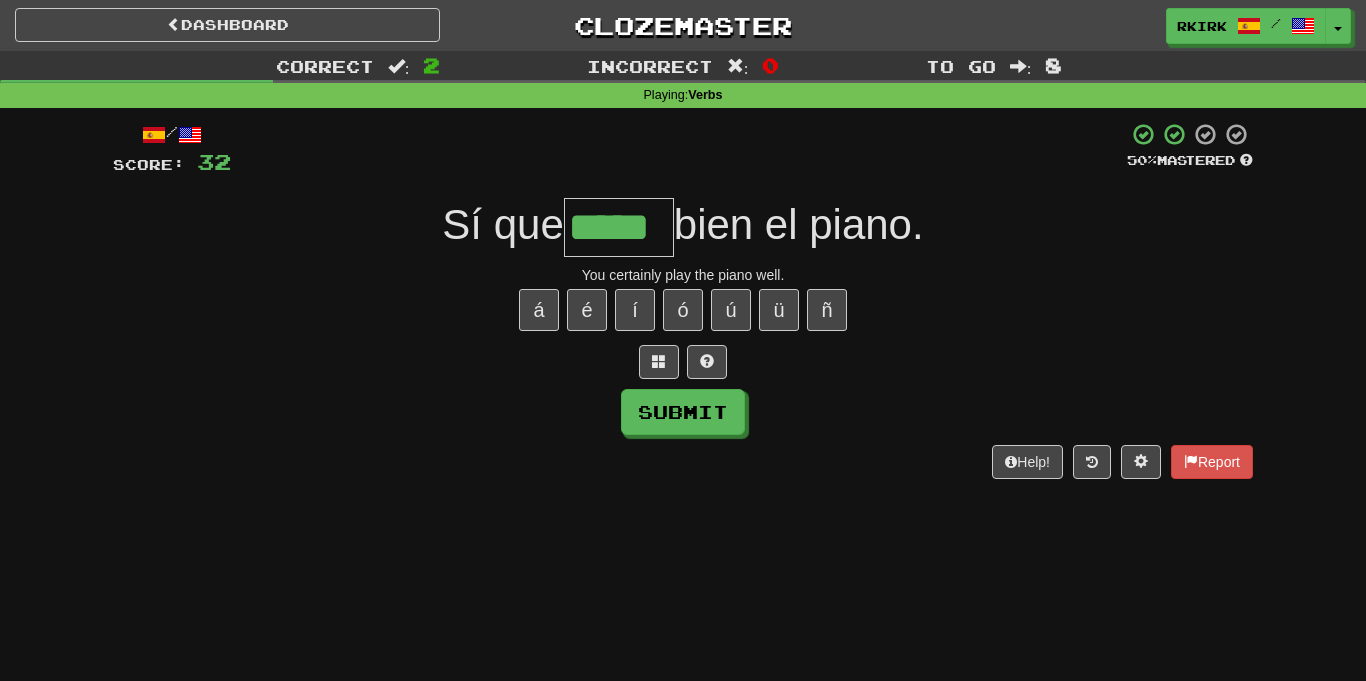 type on "*****" 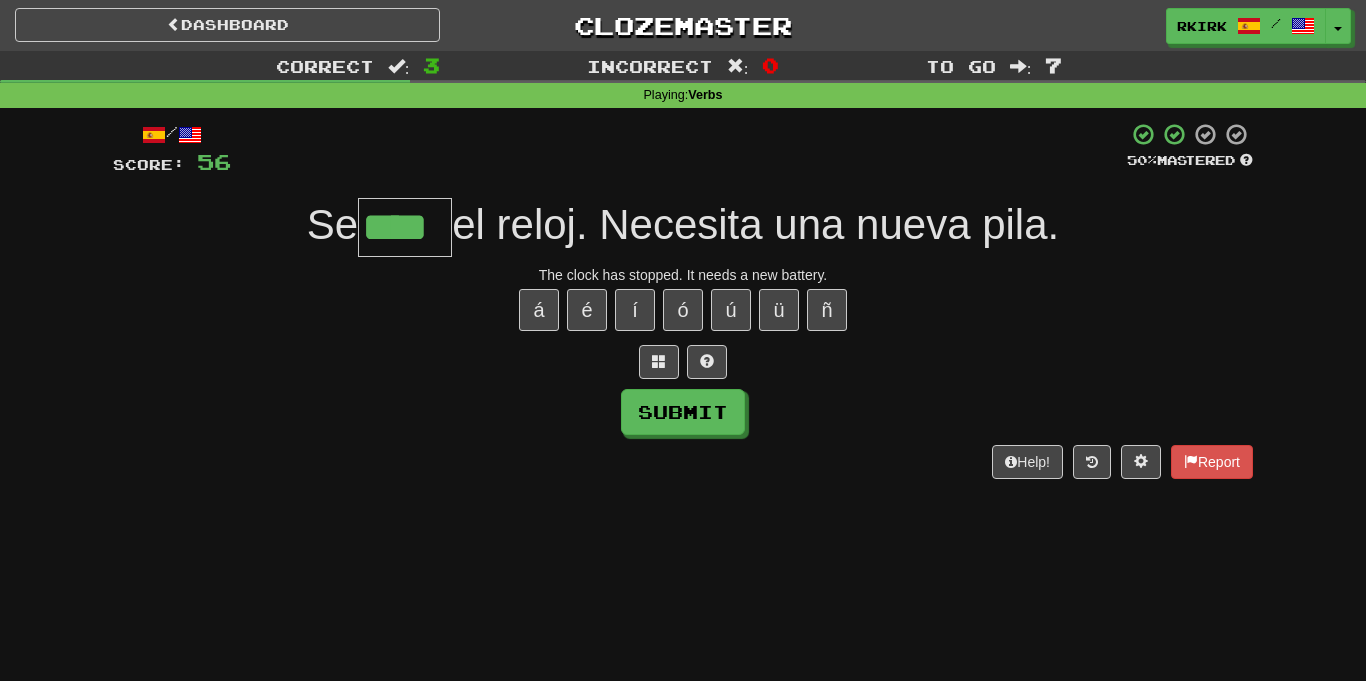 type on "****" 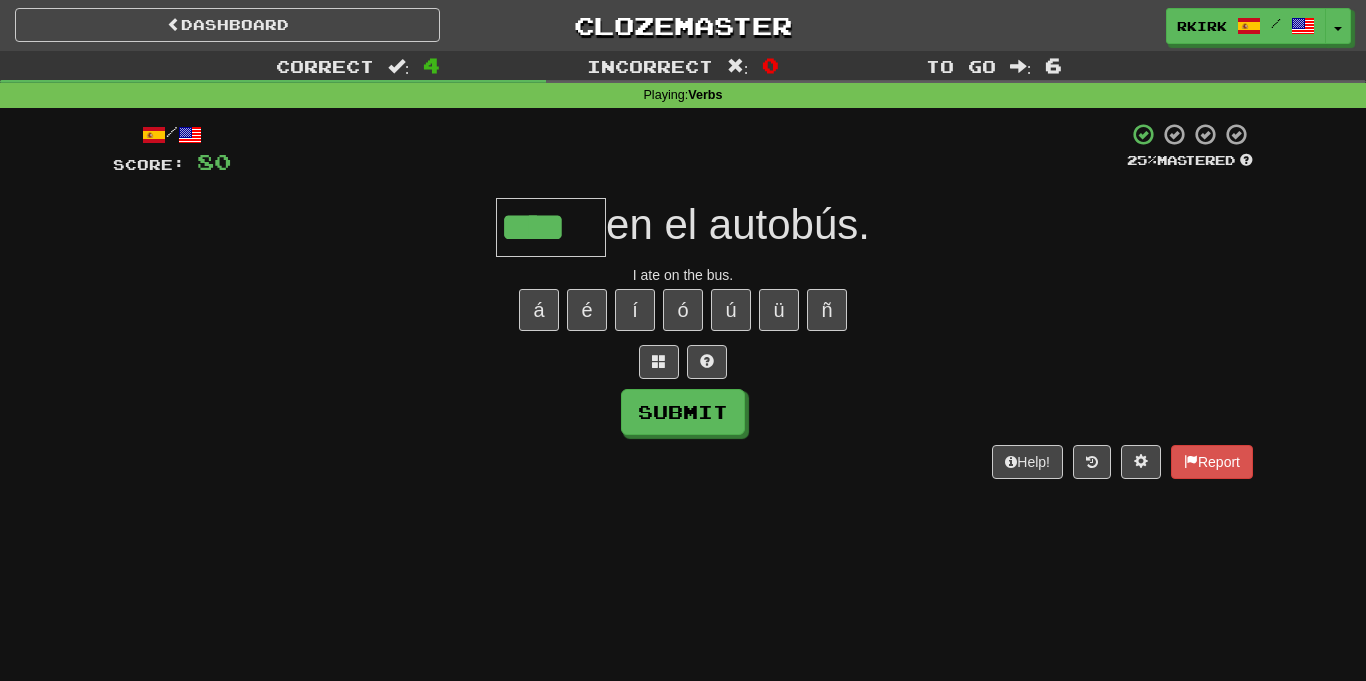 type on "****" 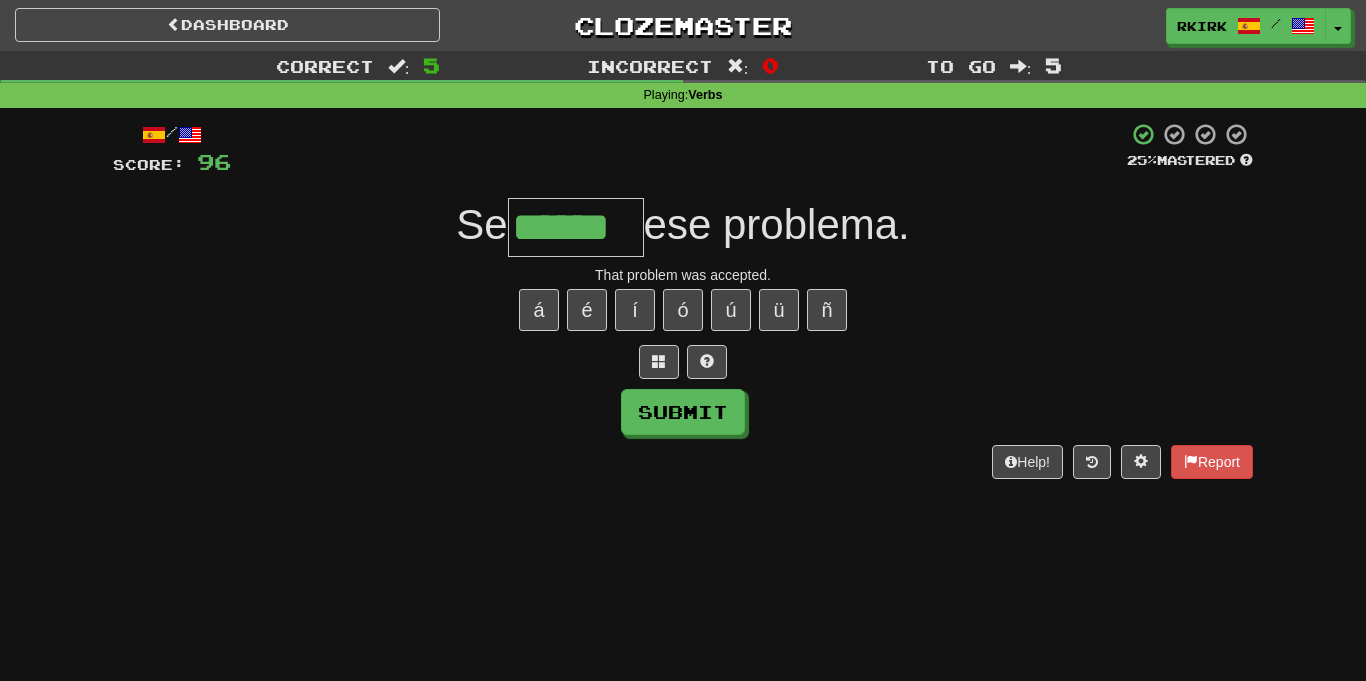 type on "******" 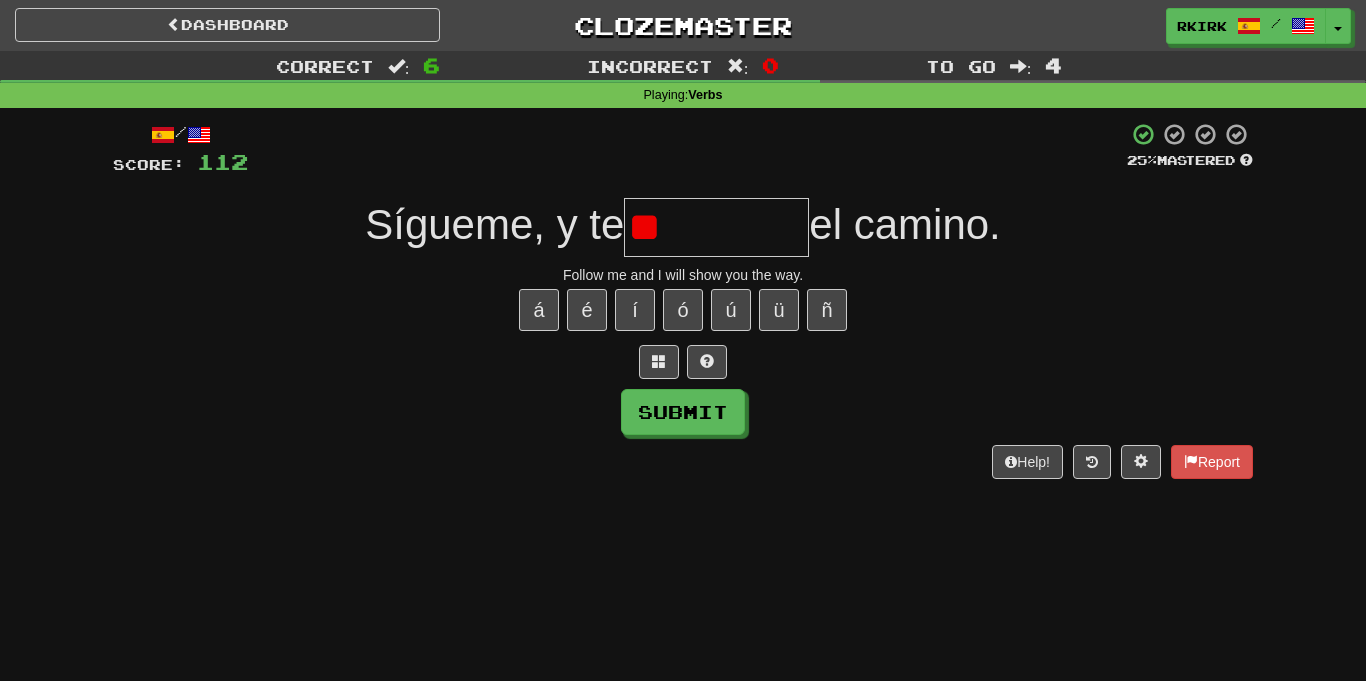 type on "*" 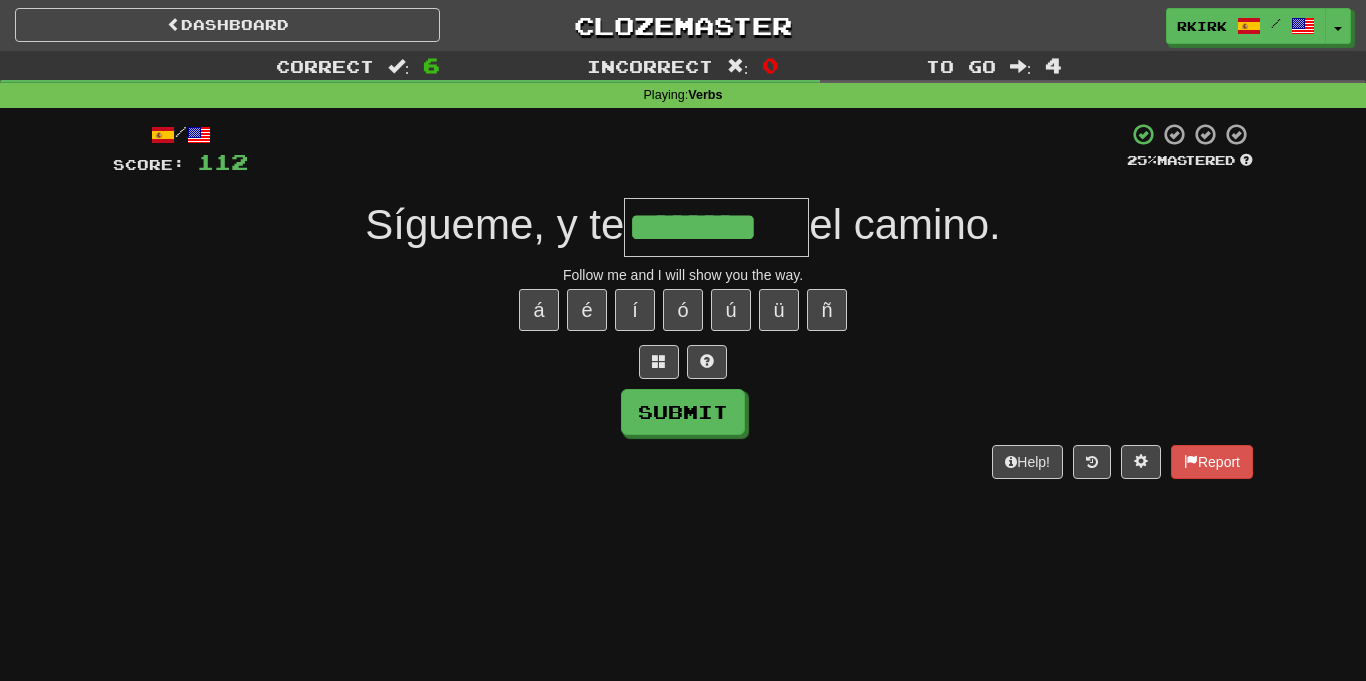 type on "********" 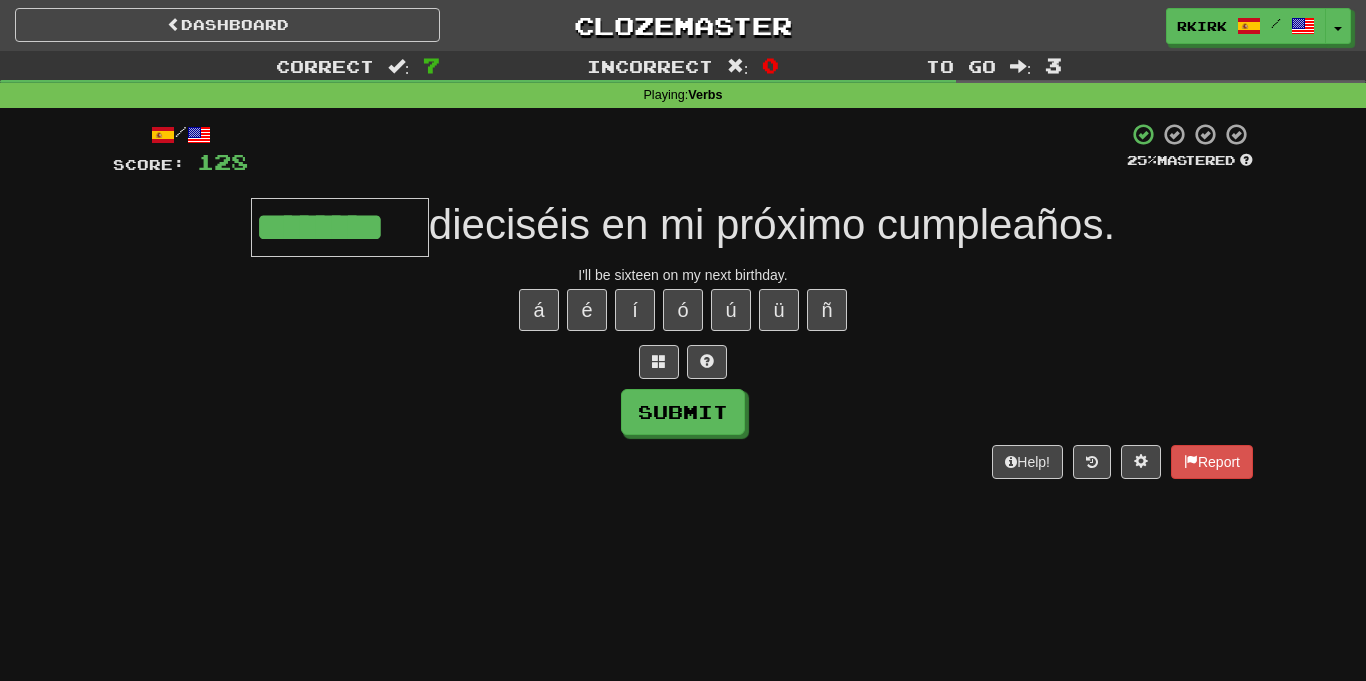 type on "********" 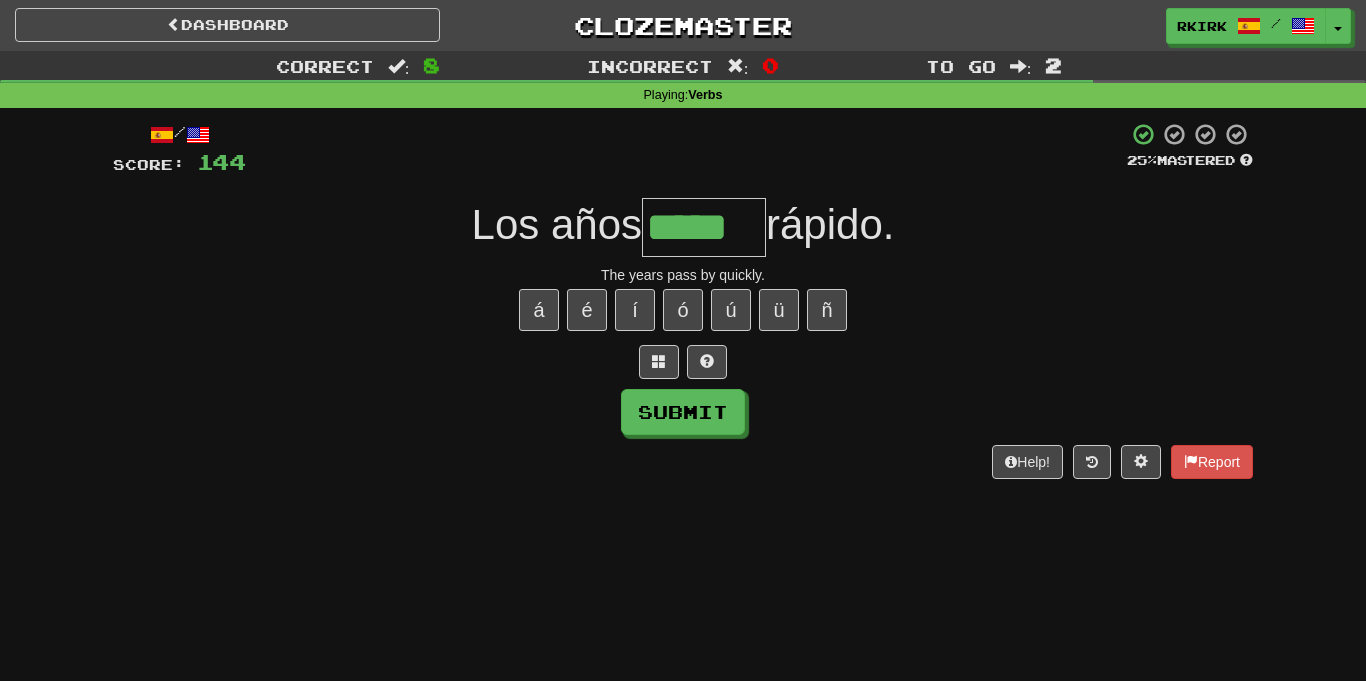 type on "*****" 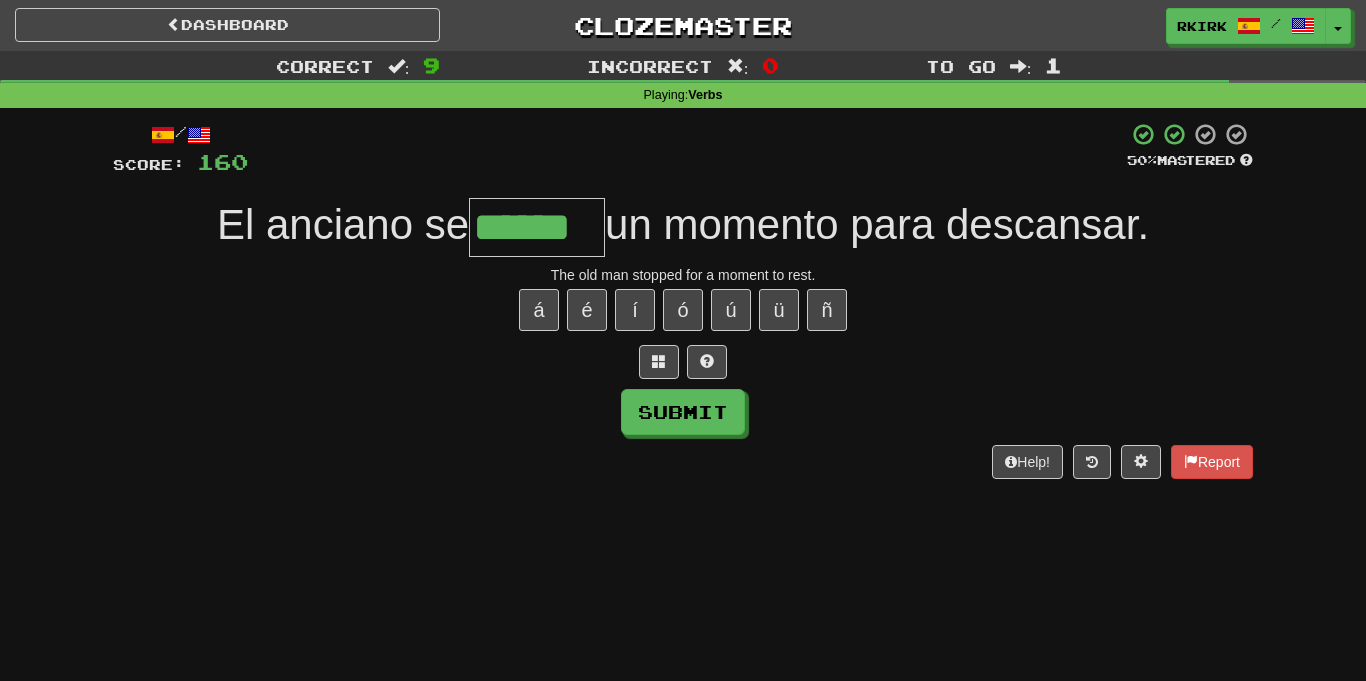 type on "******" 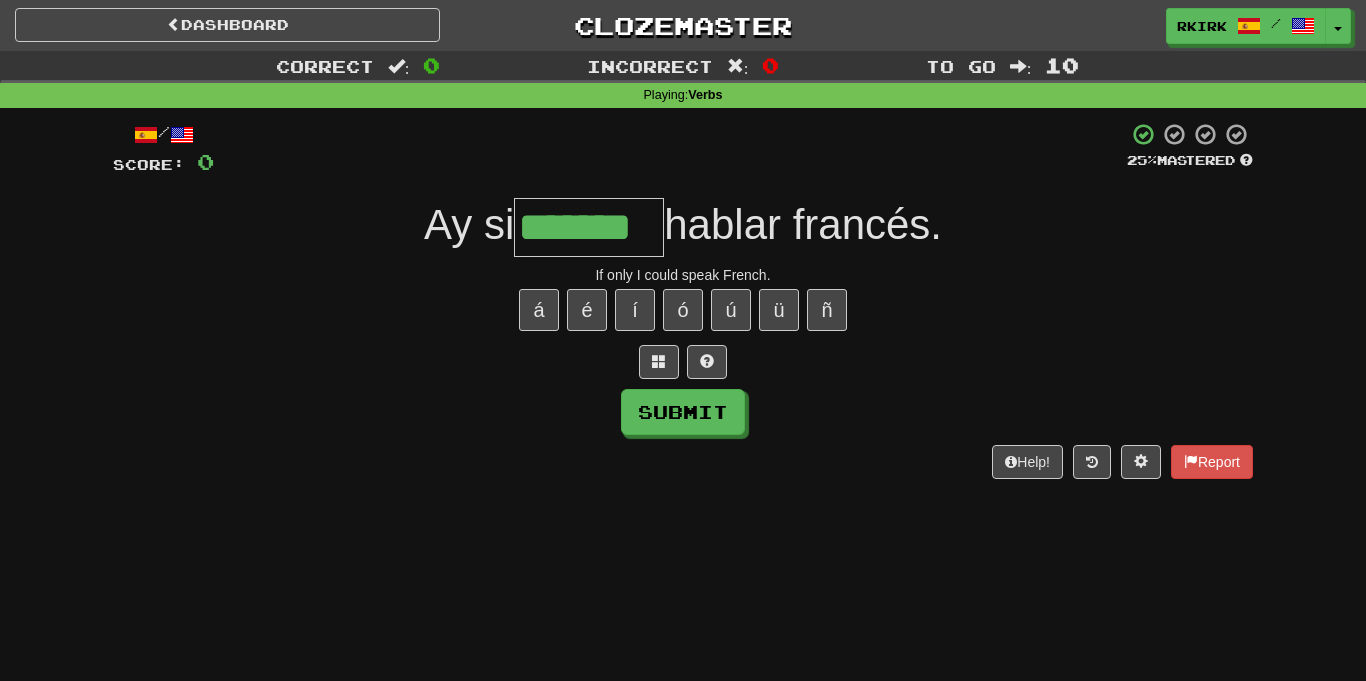 type on "*******" 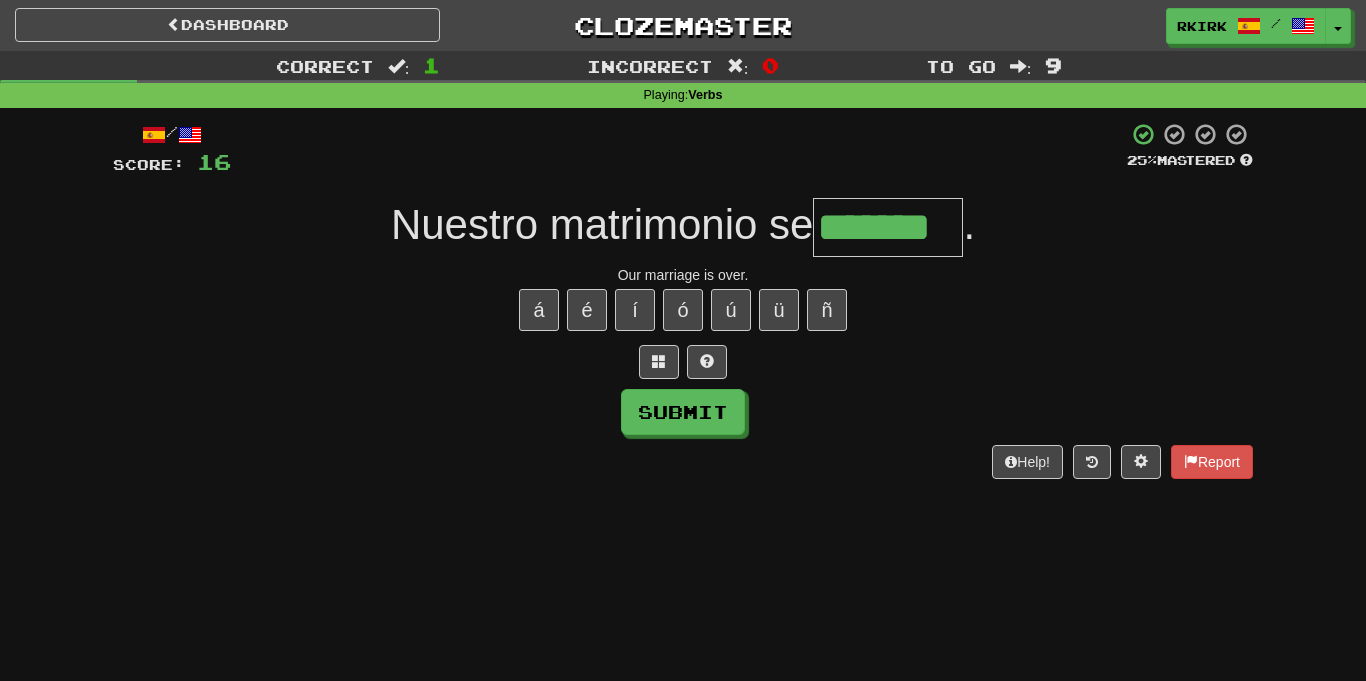 type on "*******" 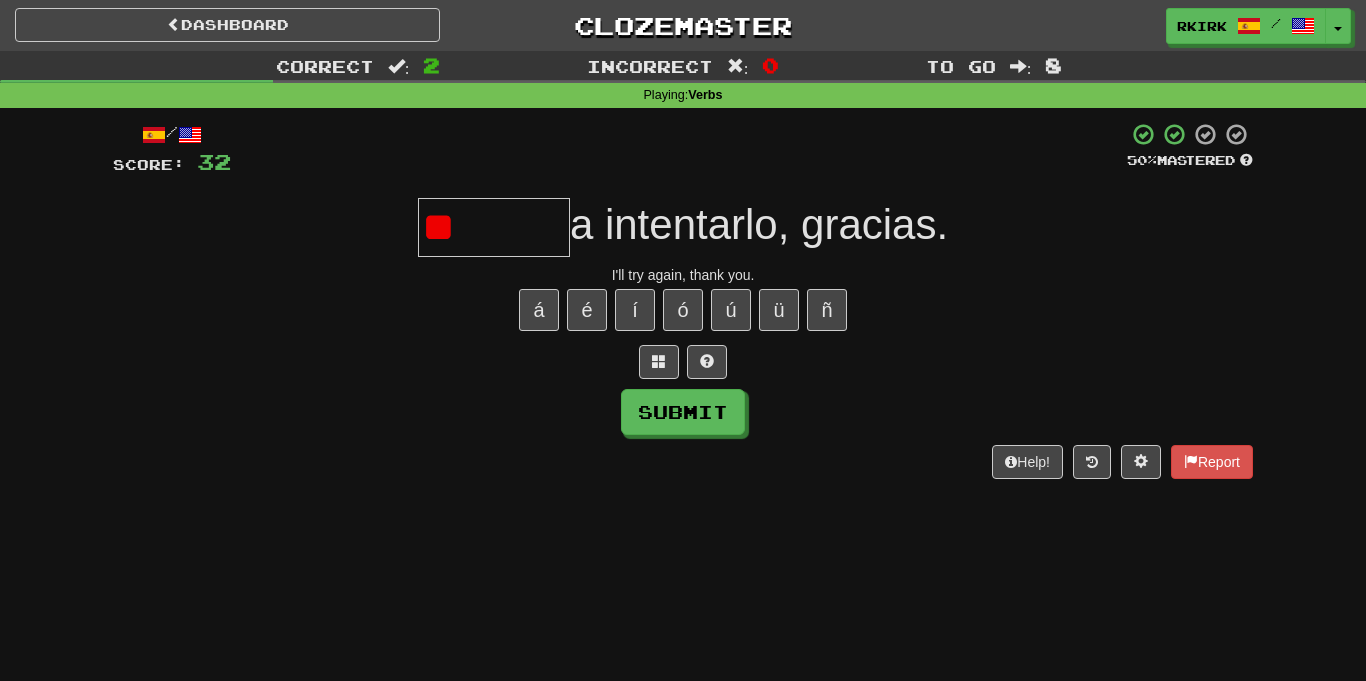 type on "*" 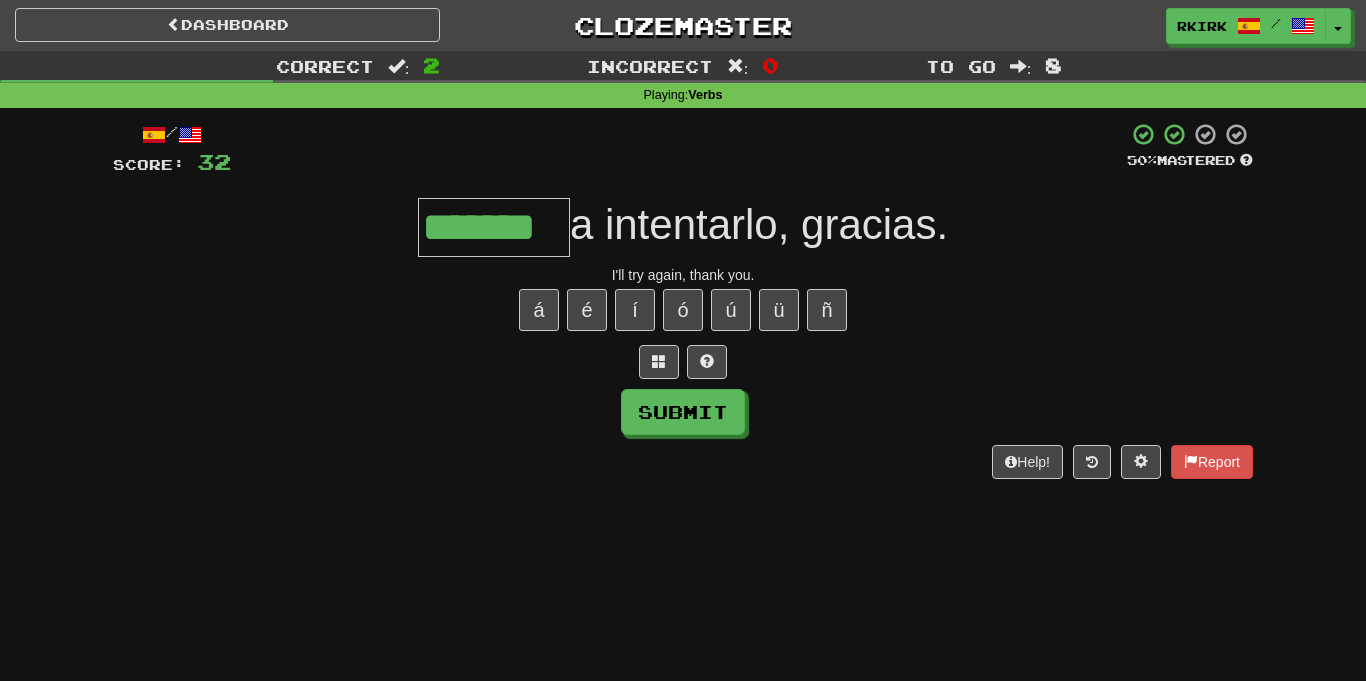 type on "*******" 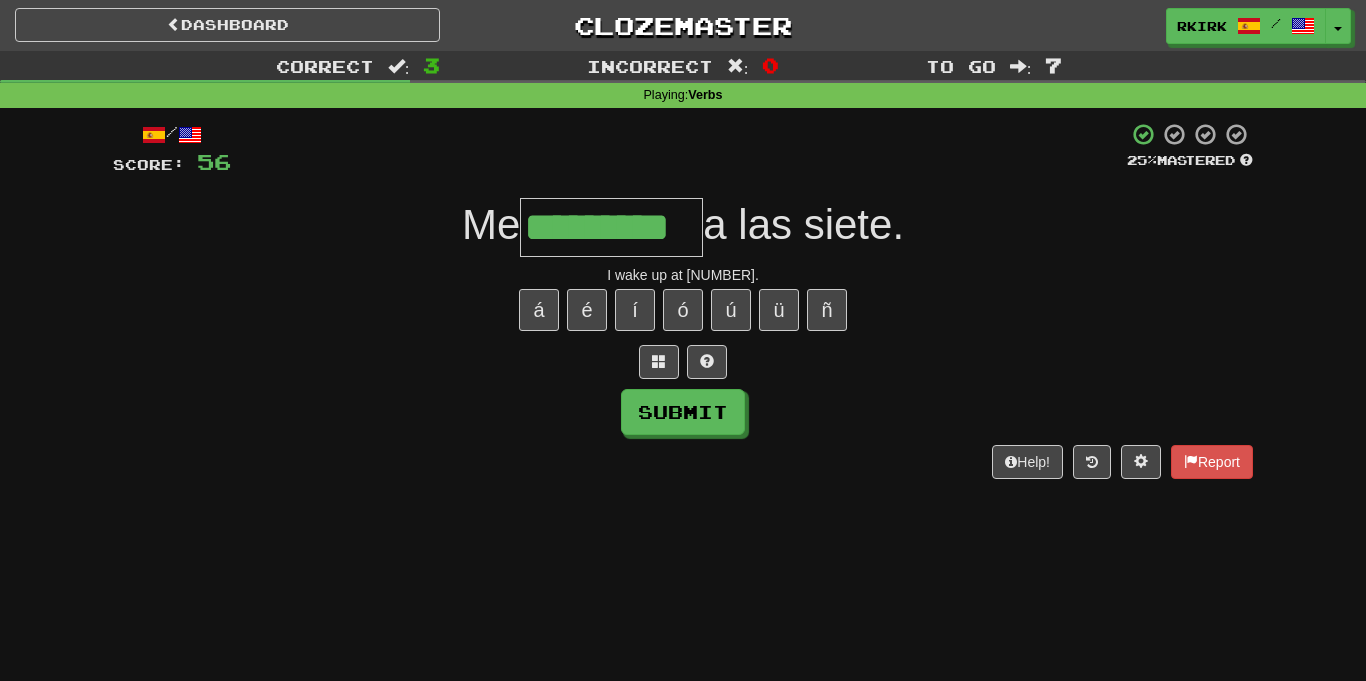 type on "*********" 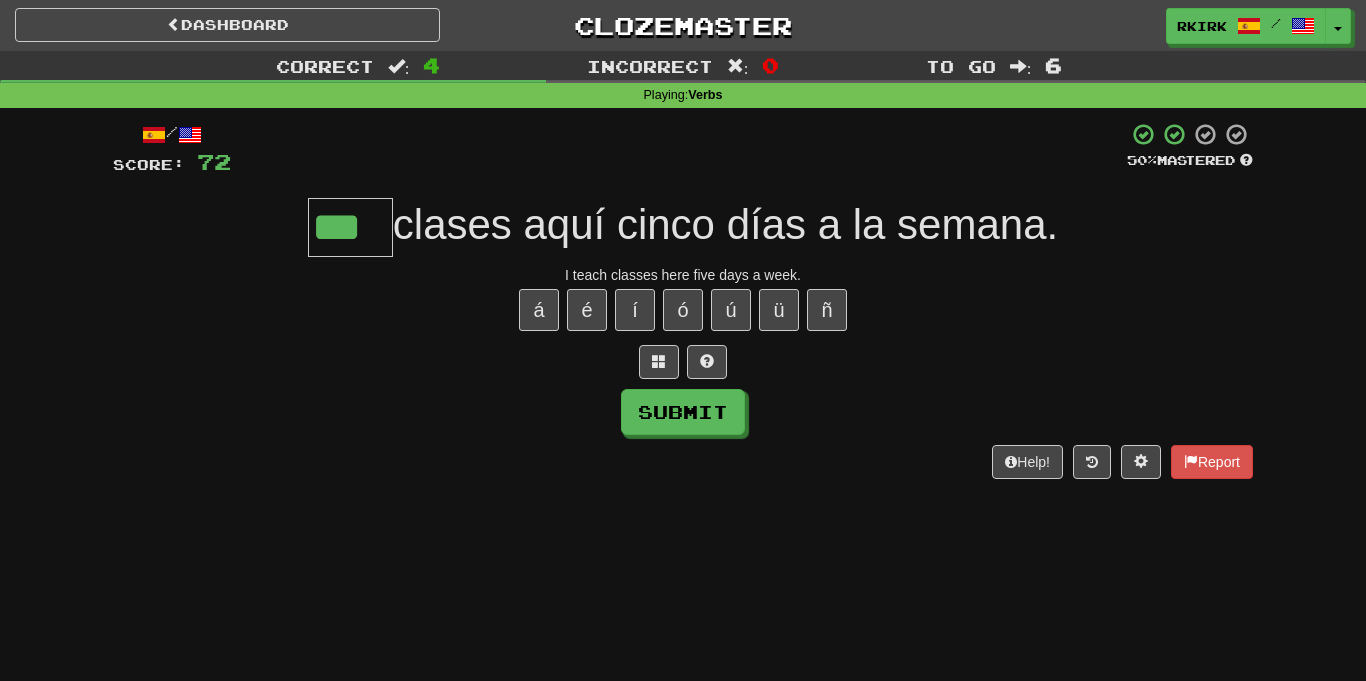 type on "***" 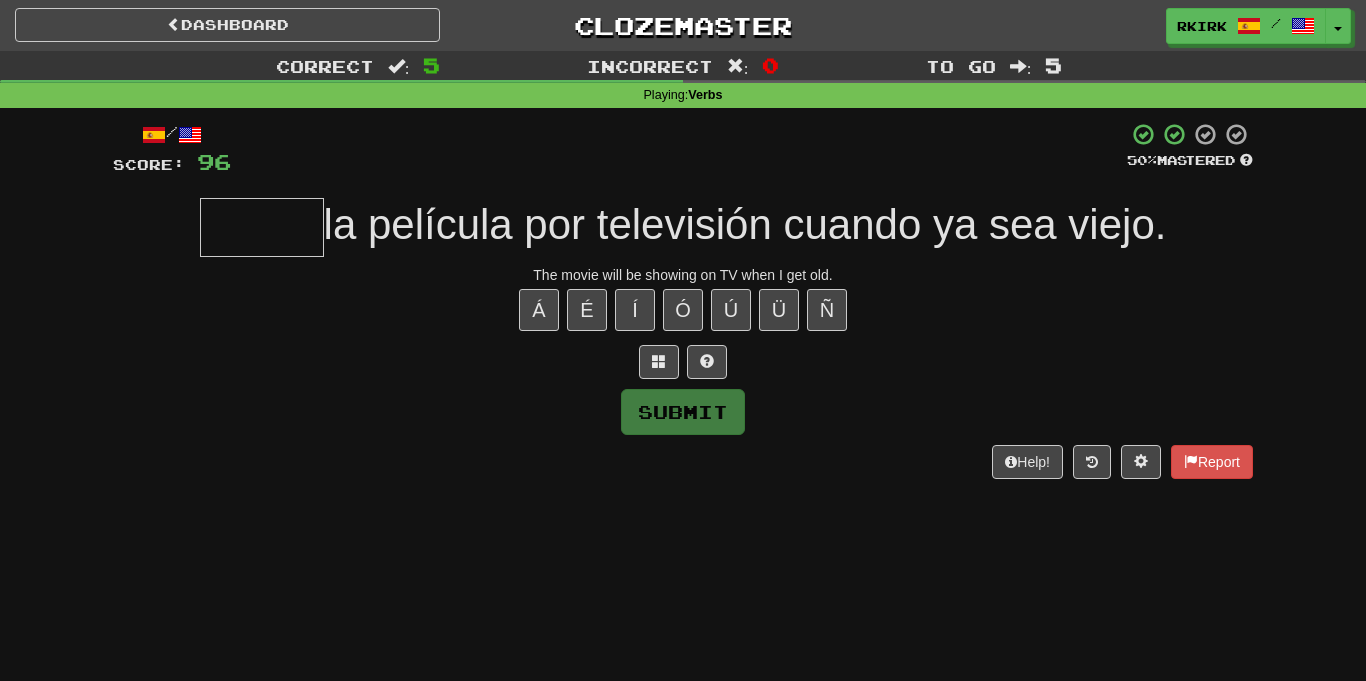 type on "*" 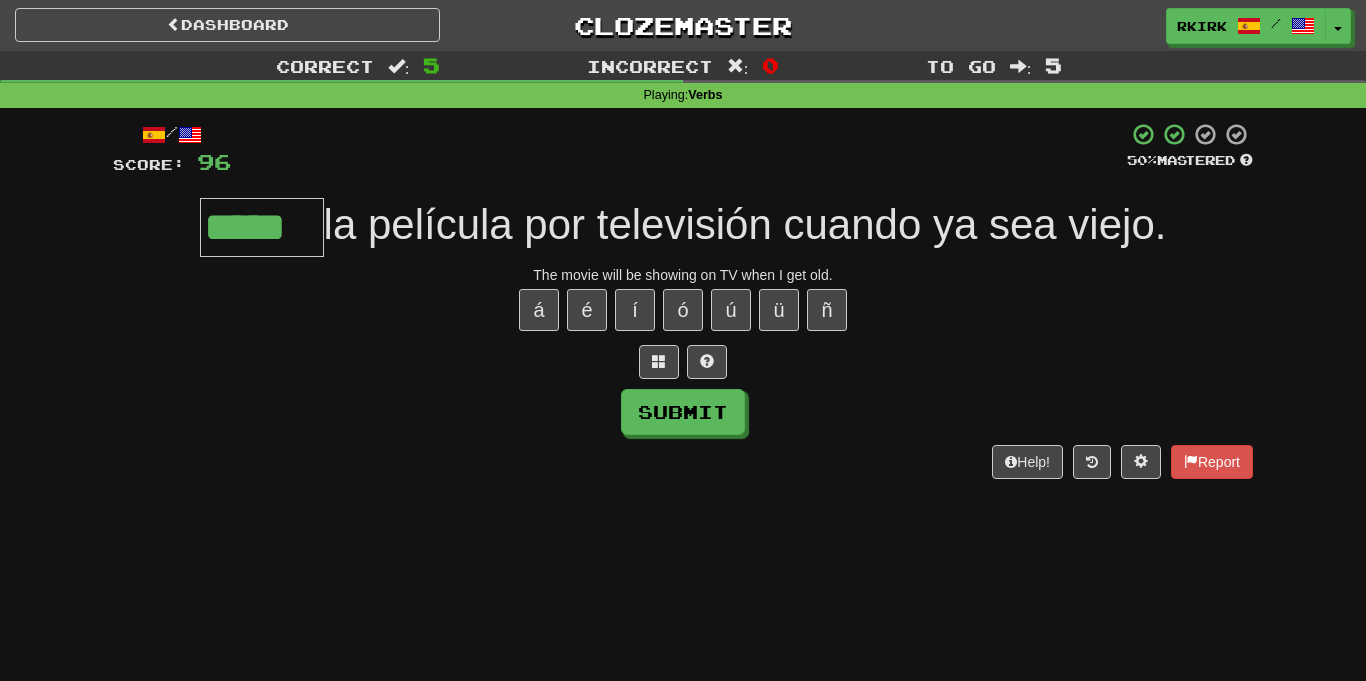type on "*****" 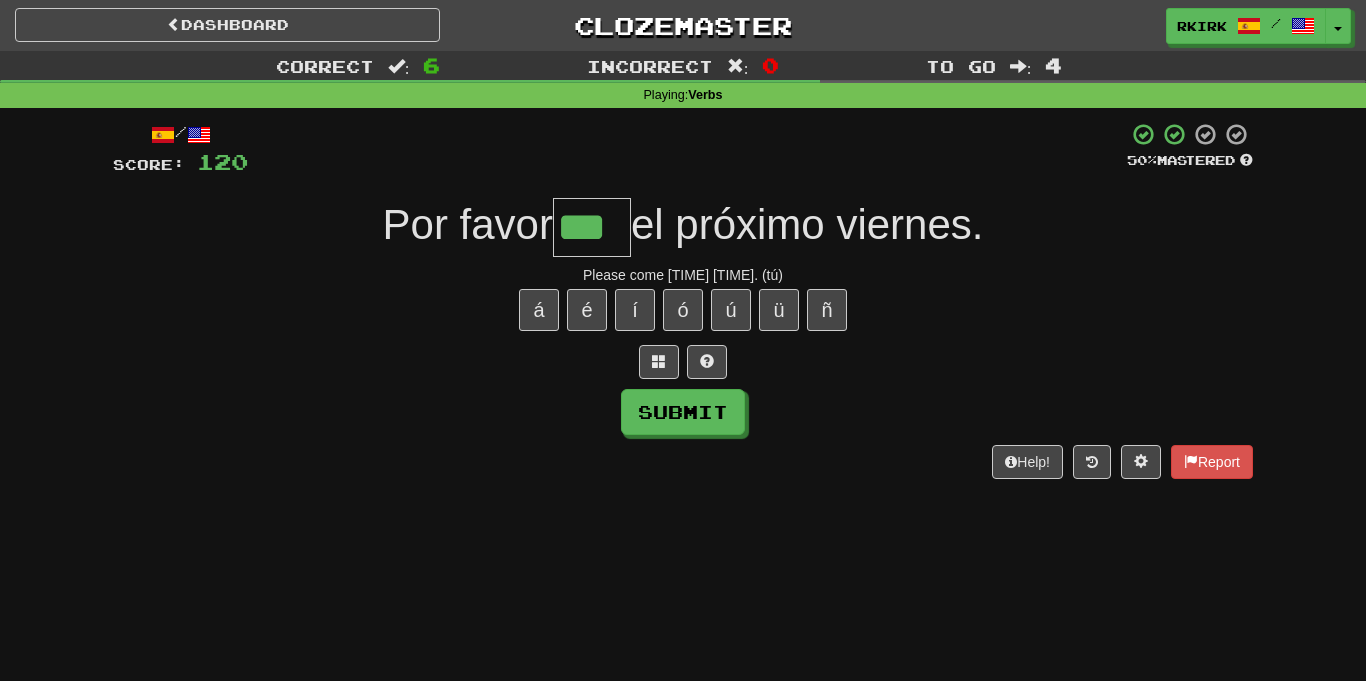 type on "***" 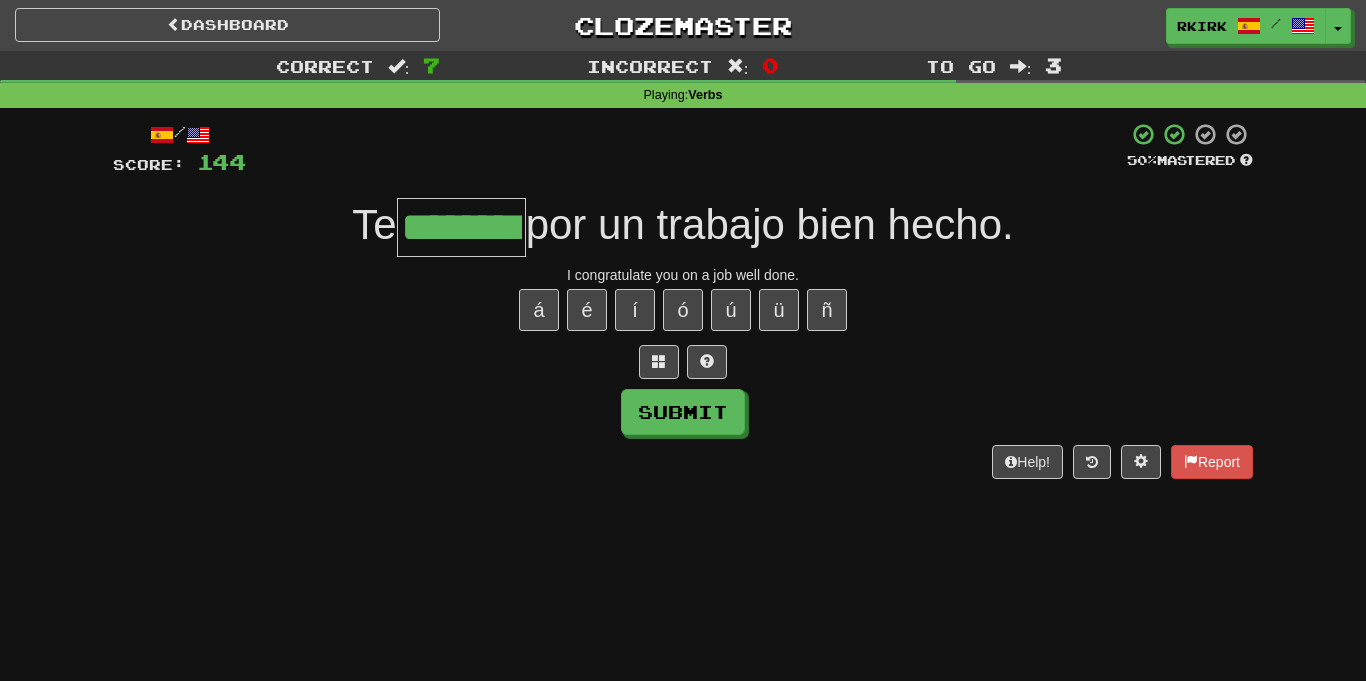 type on "********" 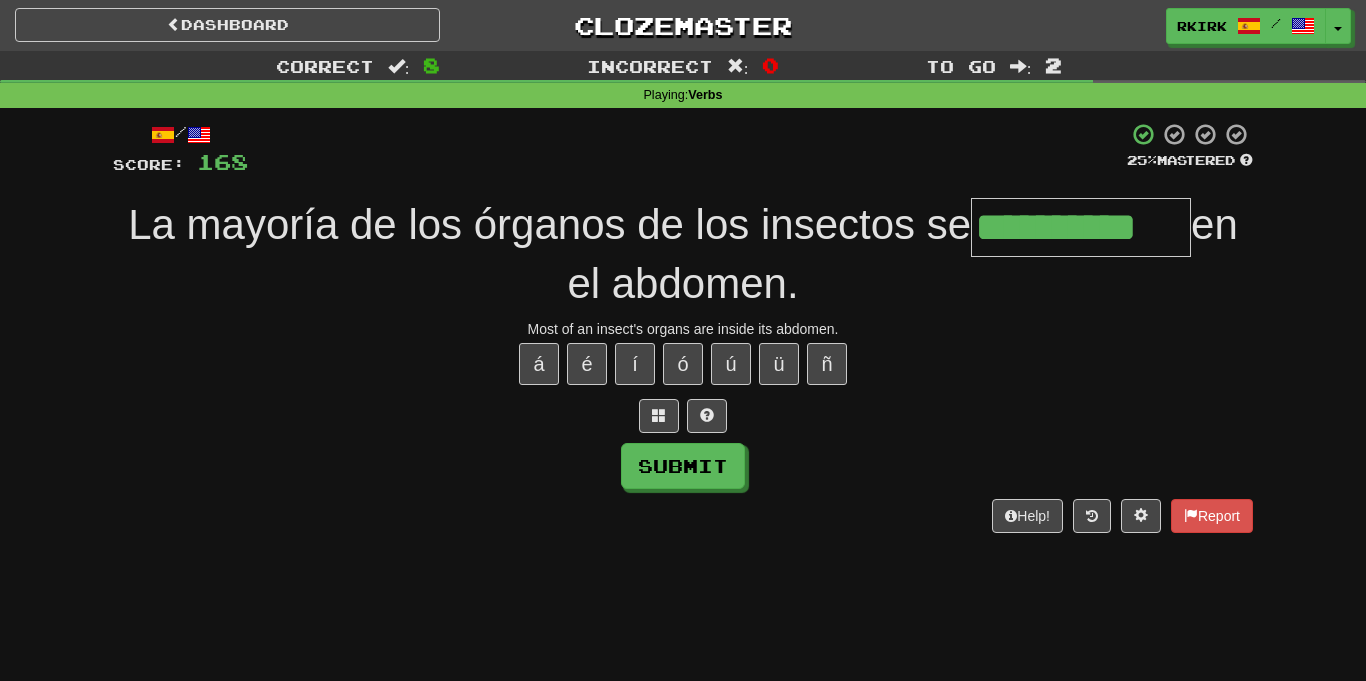 type on "**********" 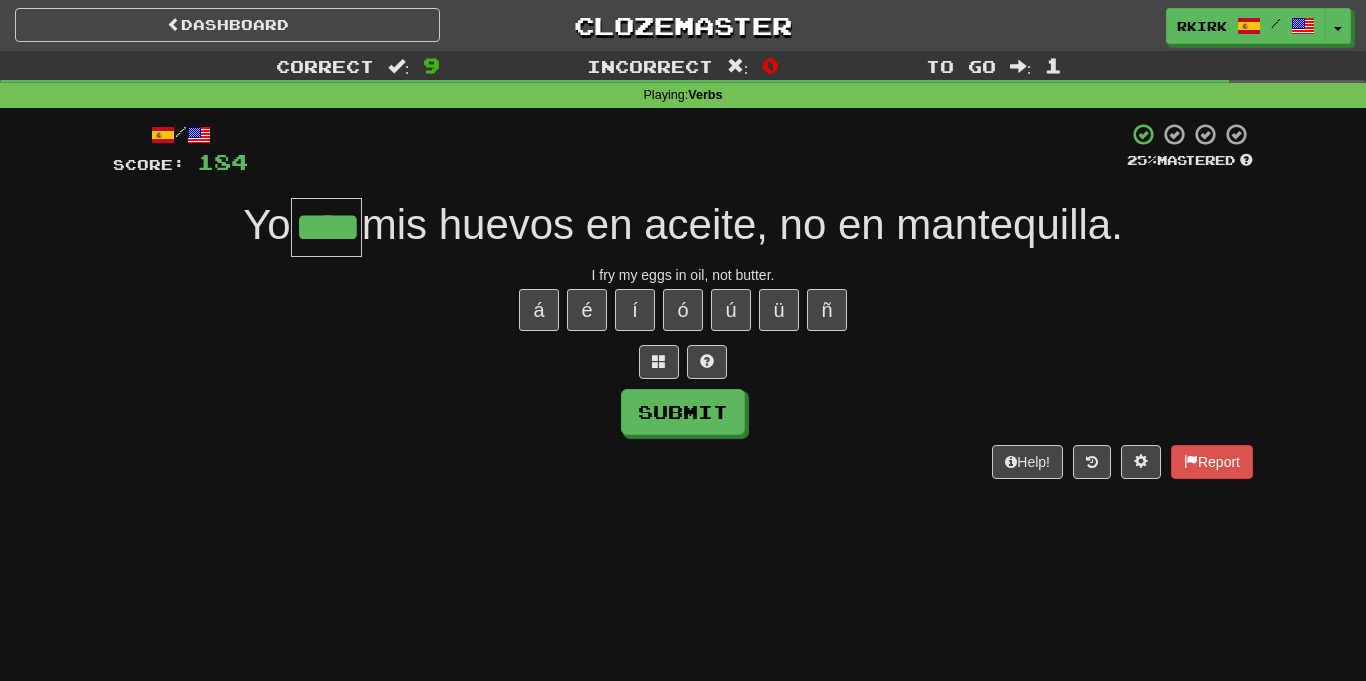 type on "****" 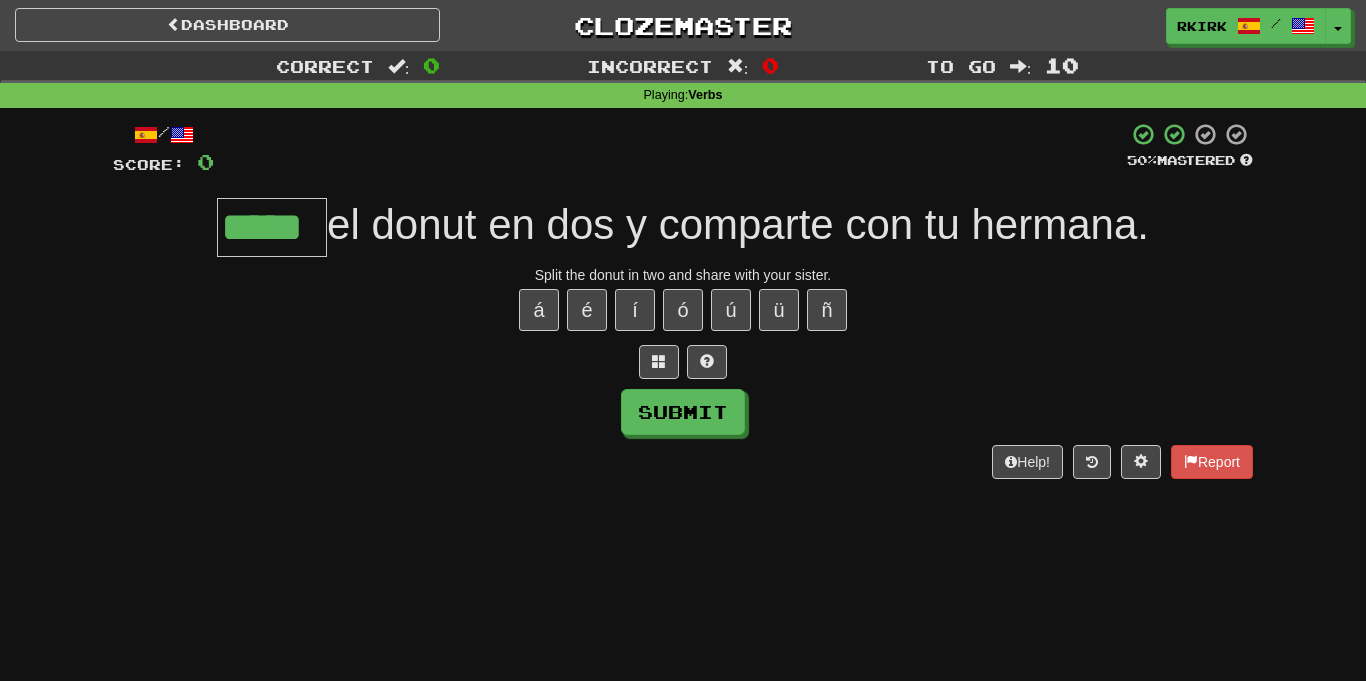 type on "*****" 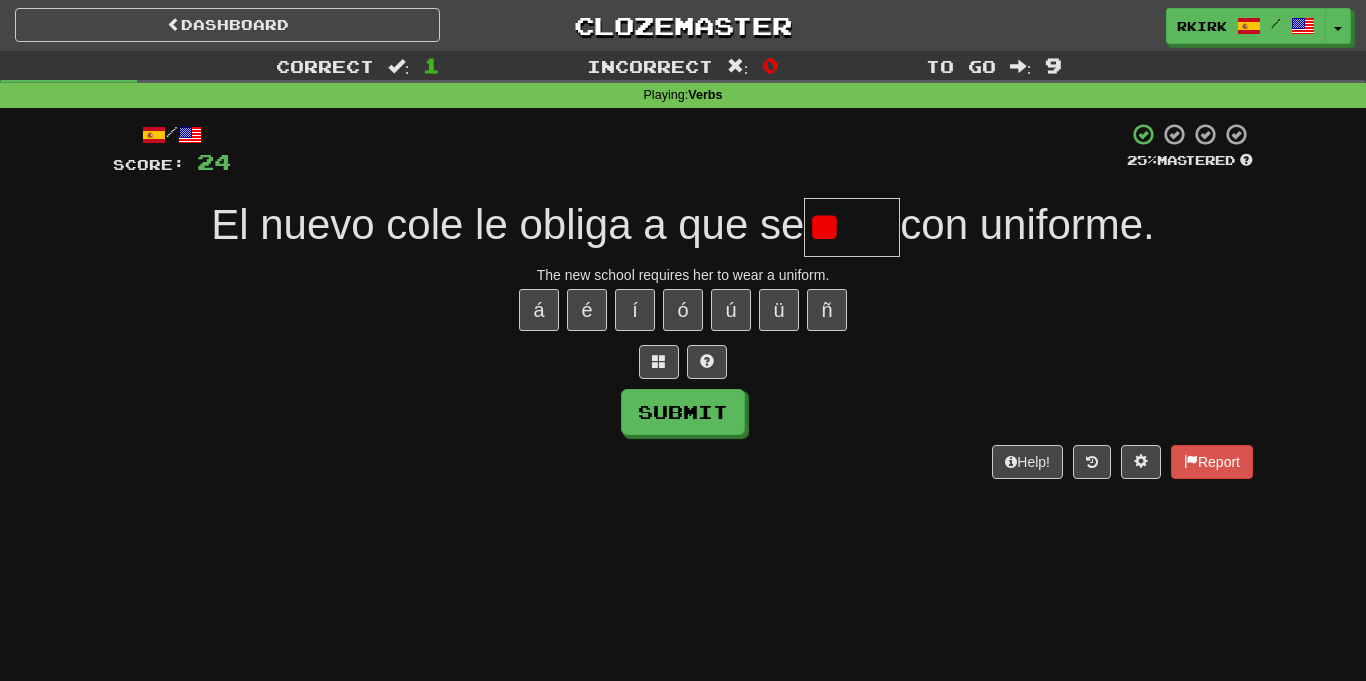 type on "*" 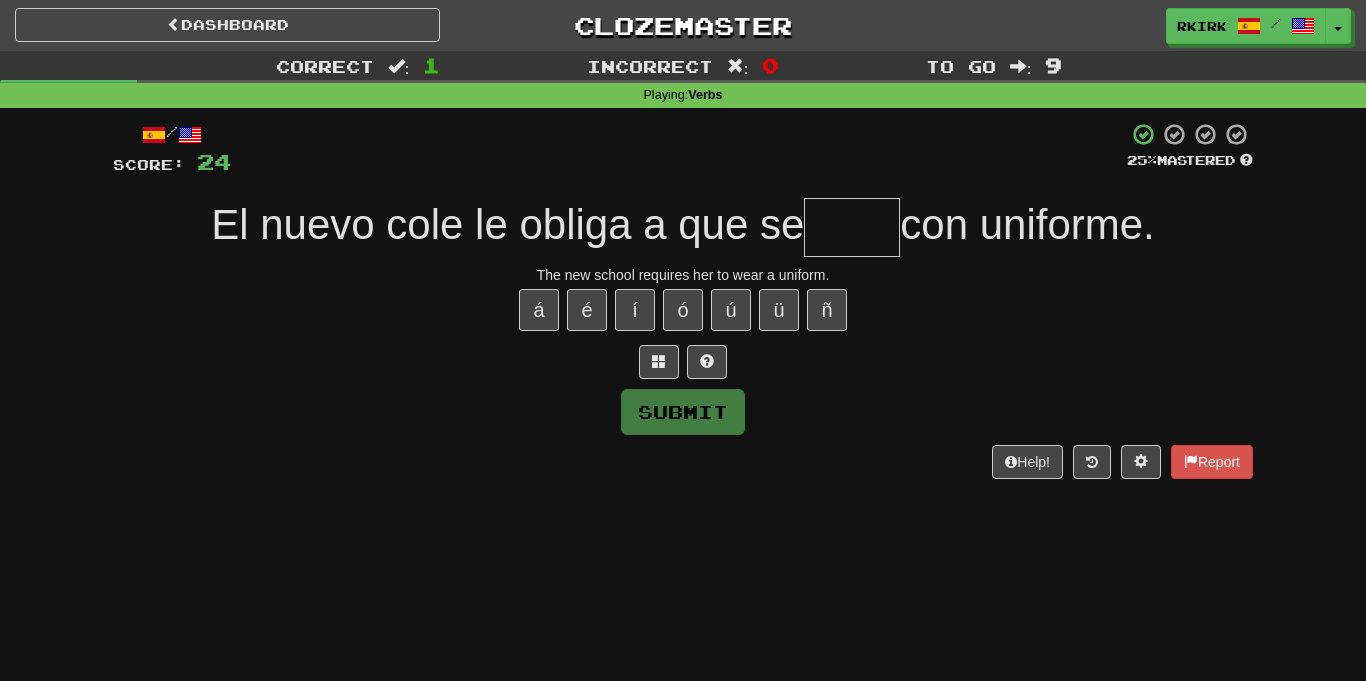 type on "*" 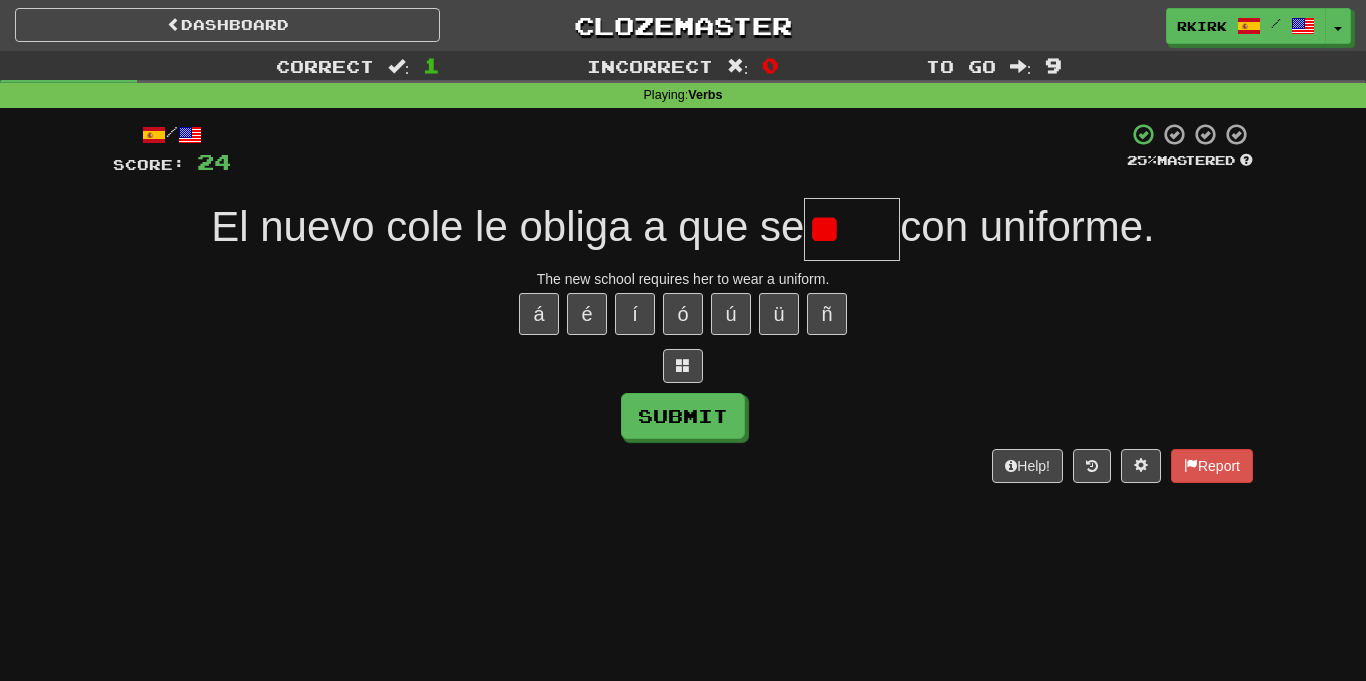 scroll, scrollTop: 0, scrollLeft: 0, axis: both 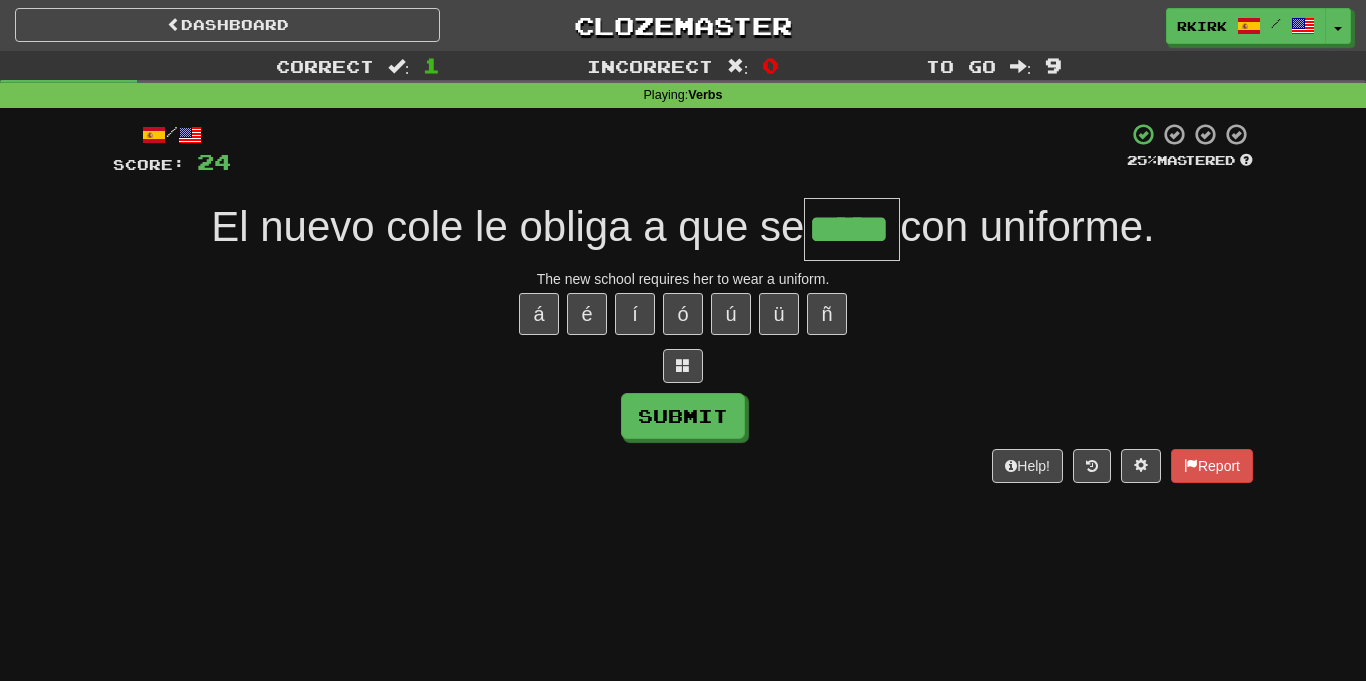 type on "*****" 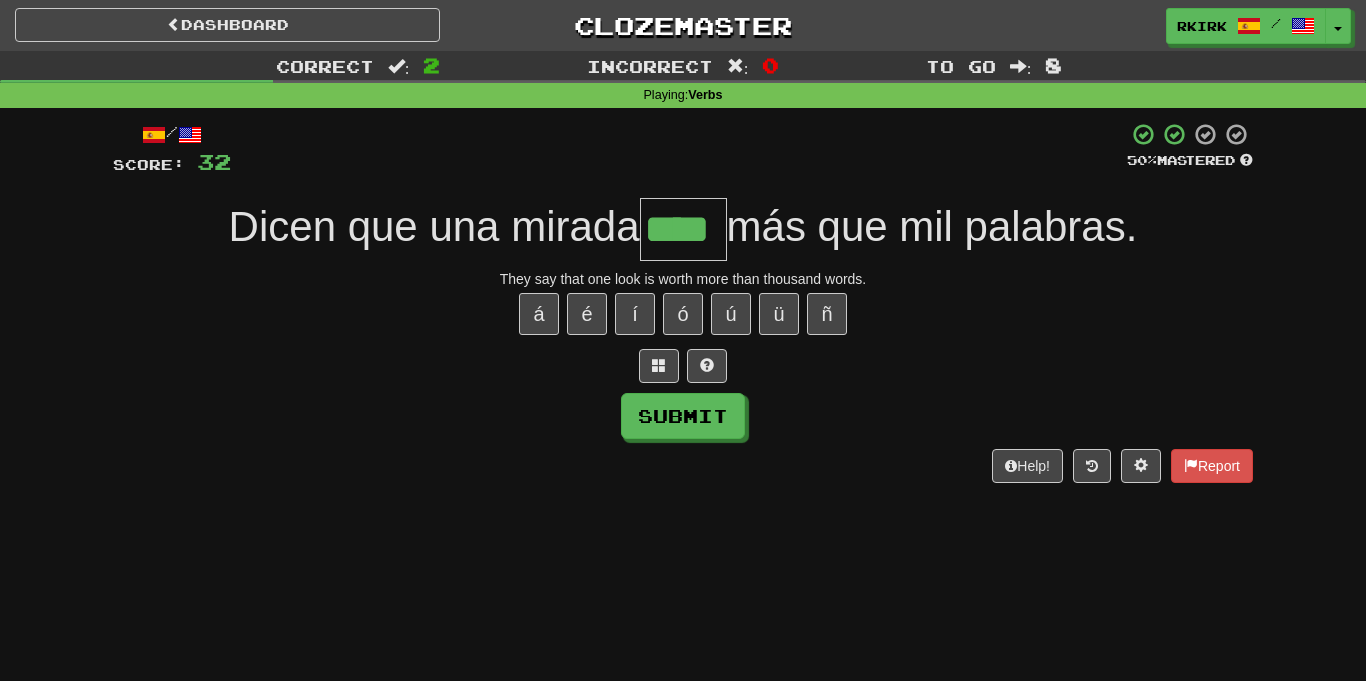 type on "****" 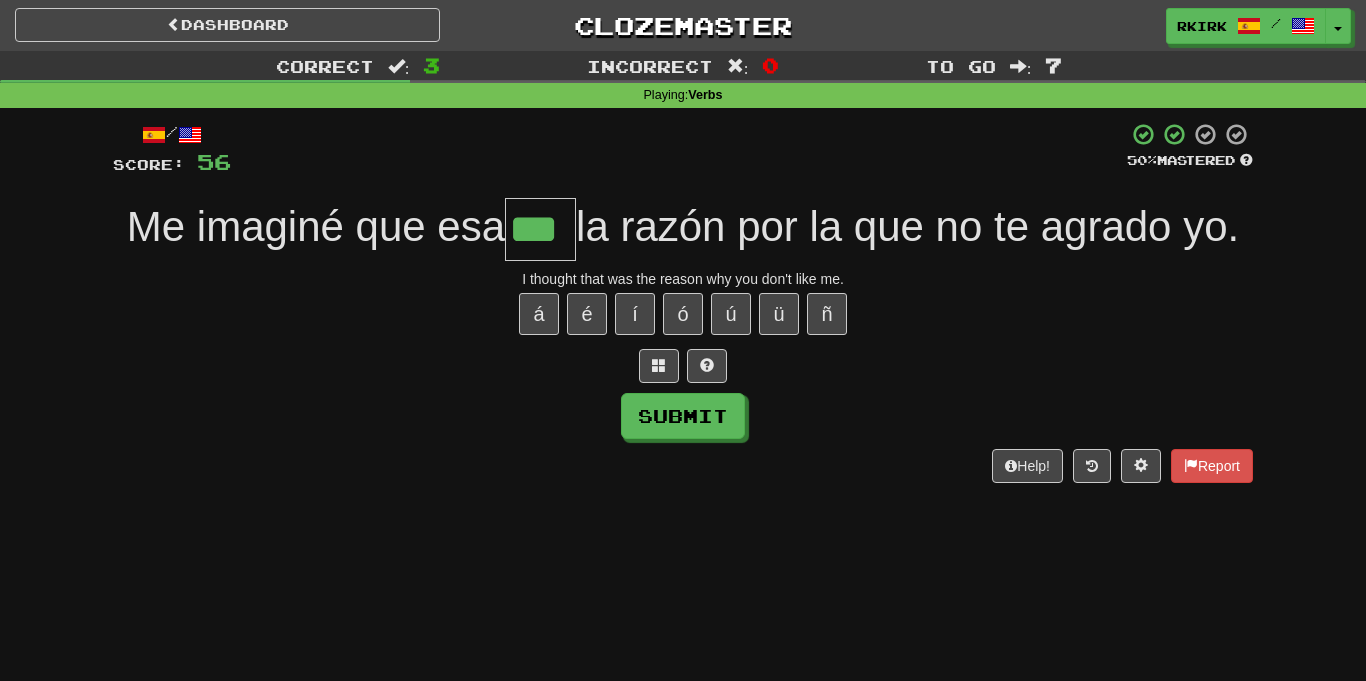 type on "***" 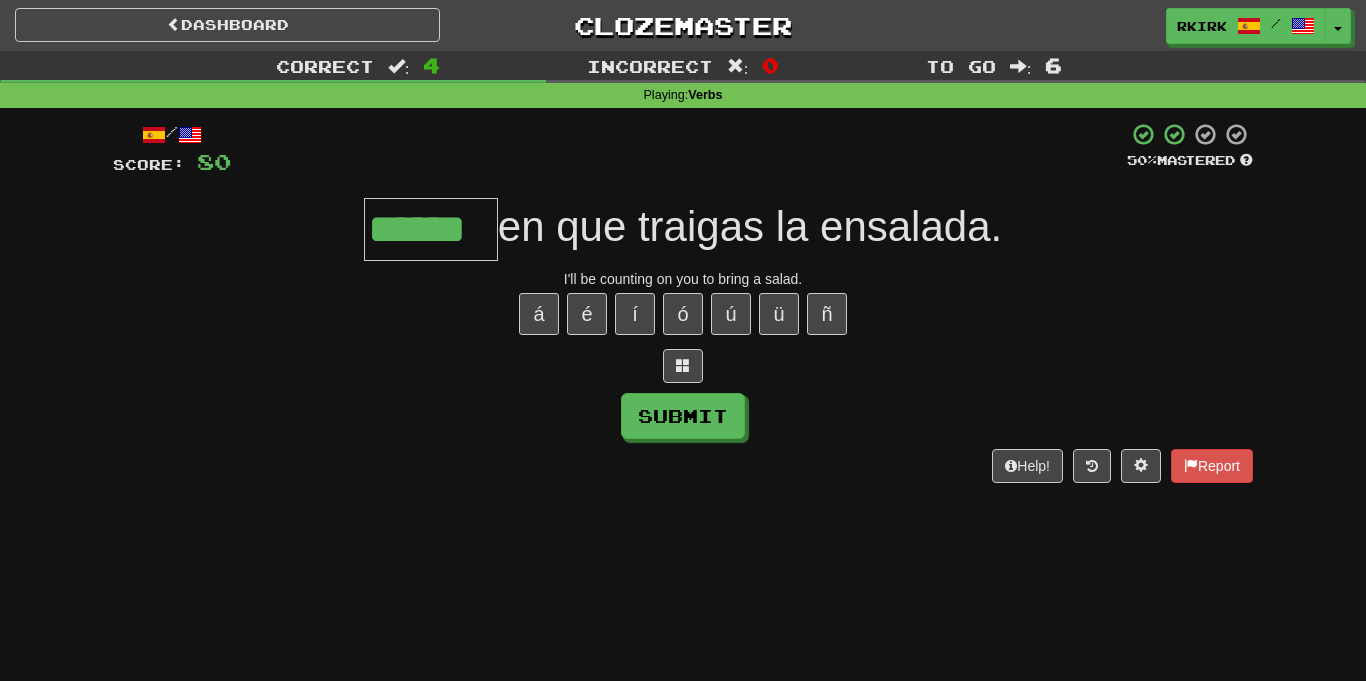 type on "******" 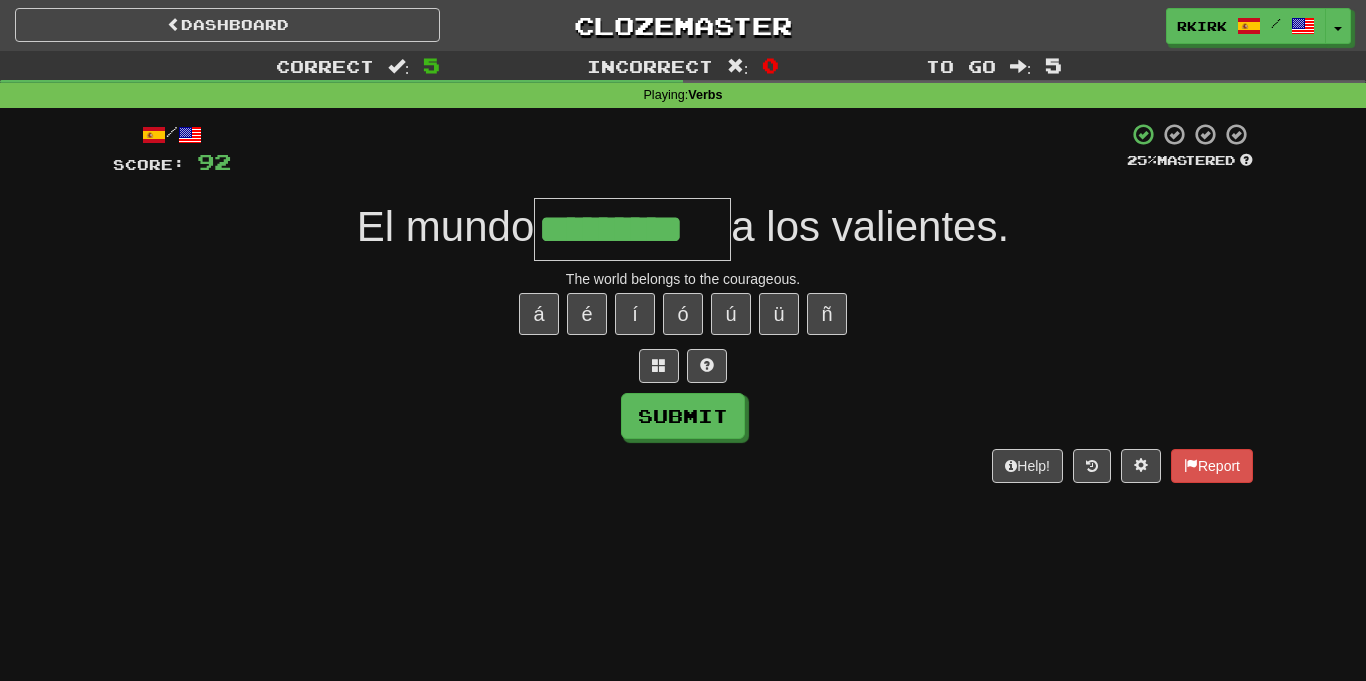 type on "*********" 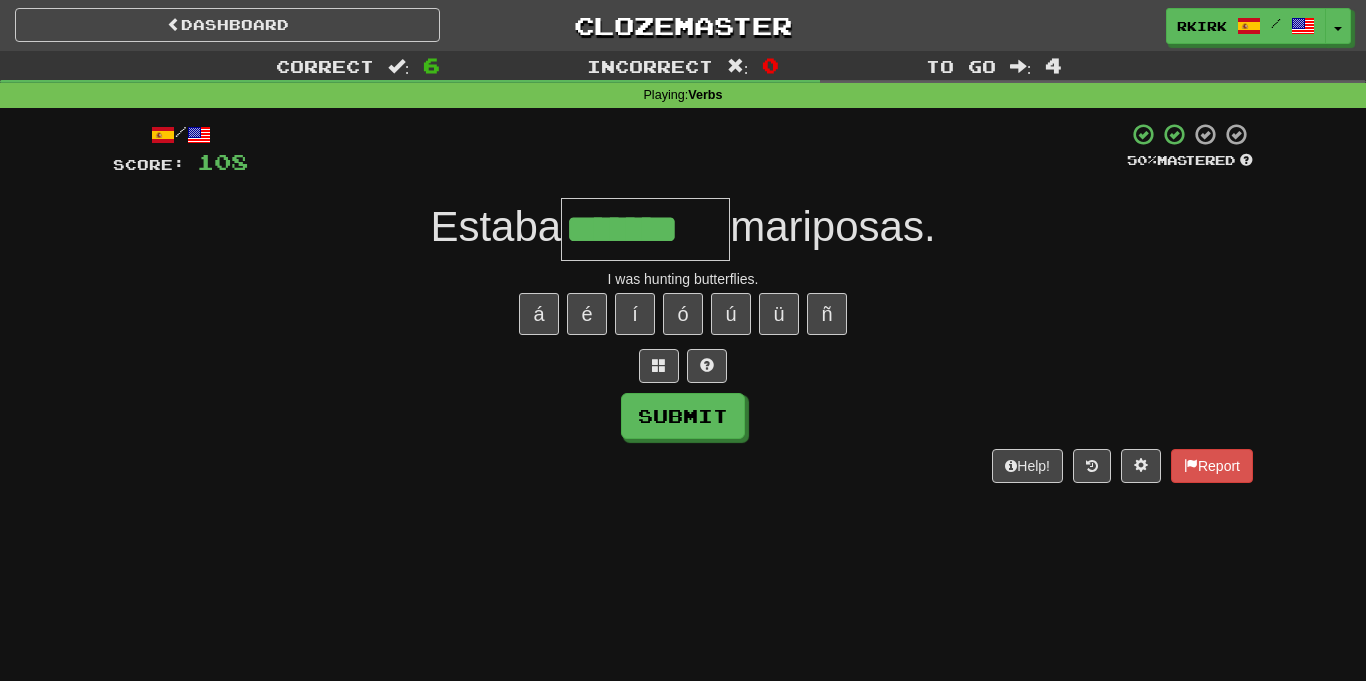 type on "*******" 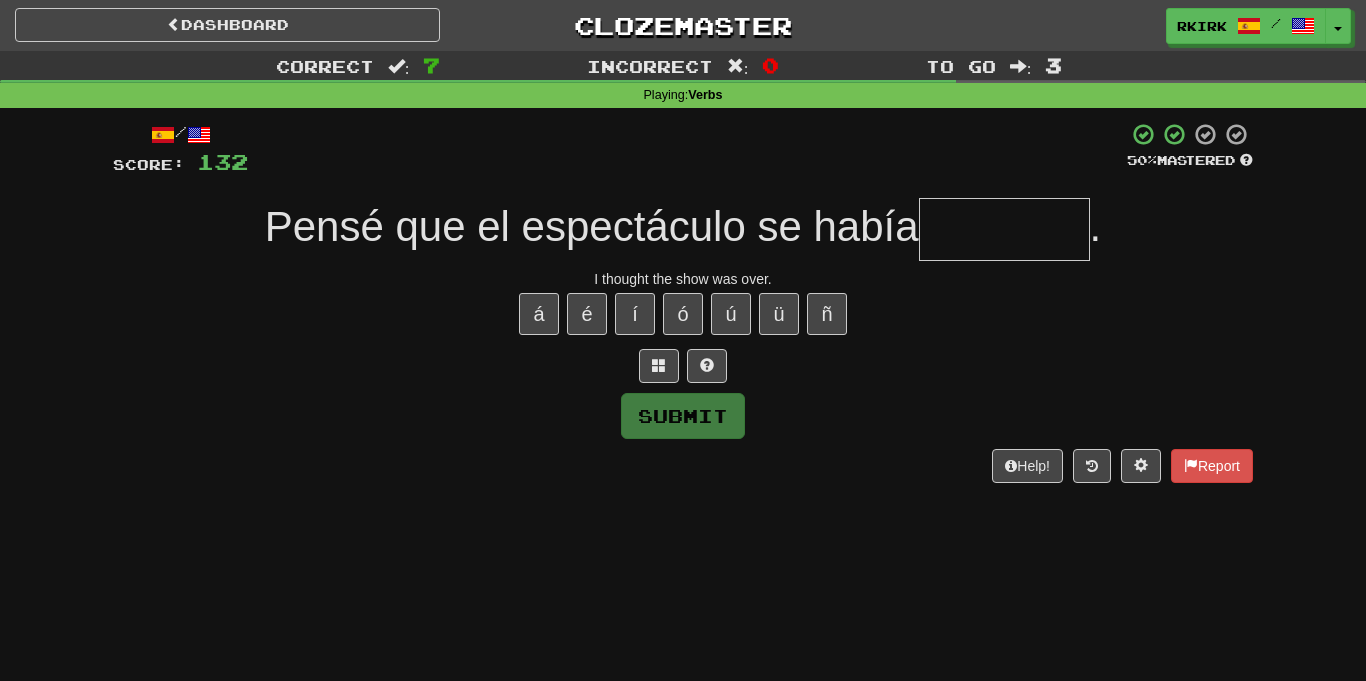 type on "*" 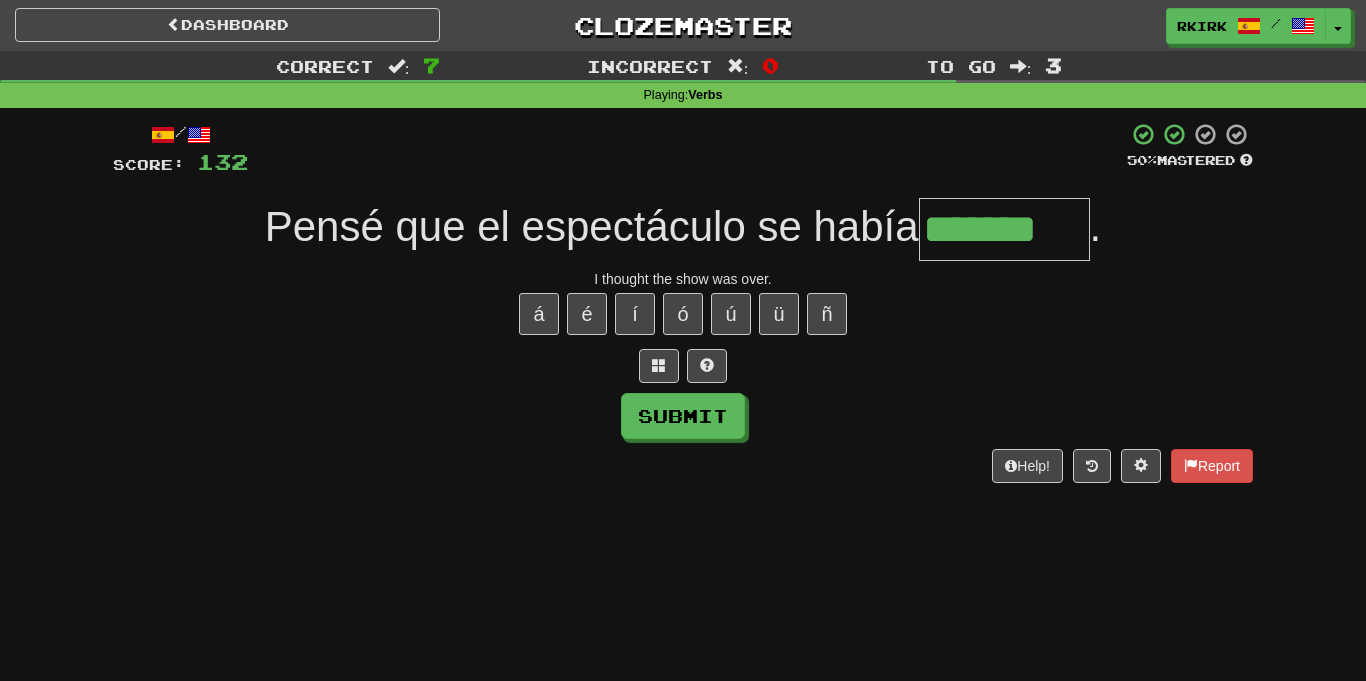 type on "*******" 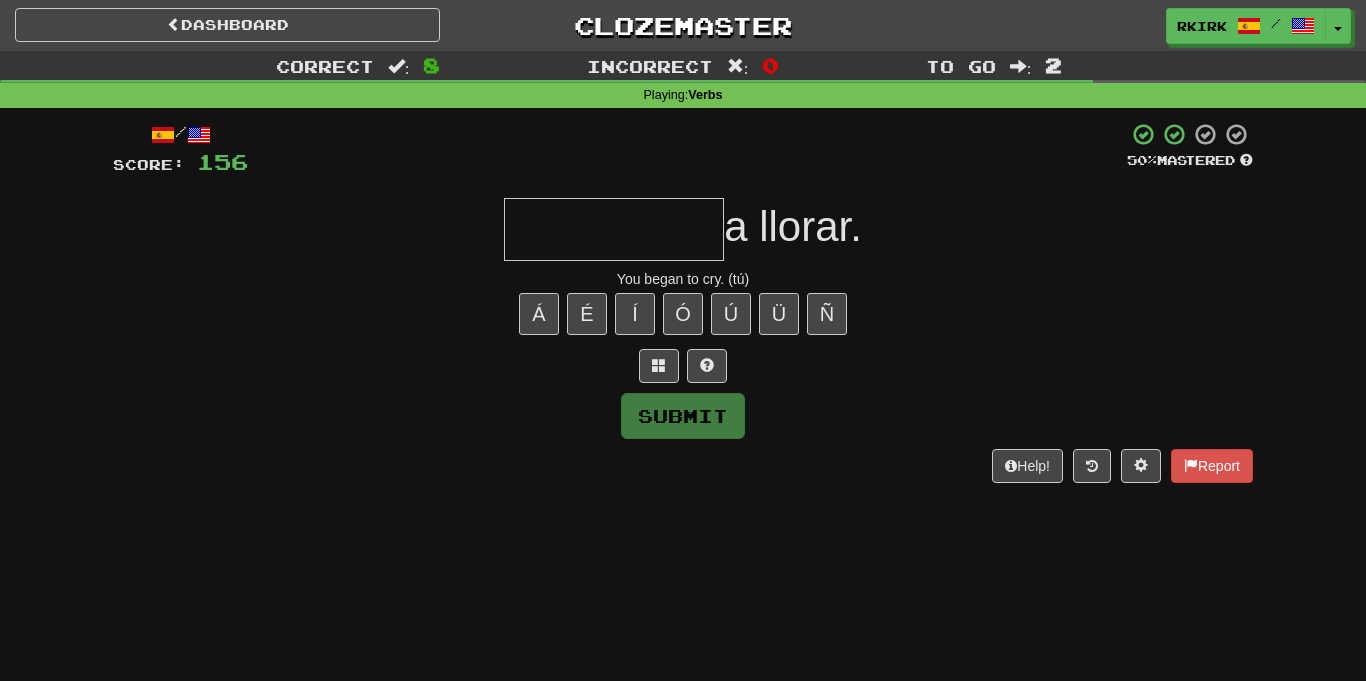 type on "*" 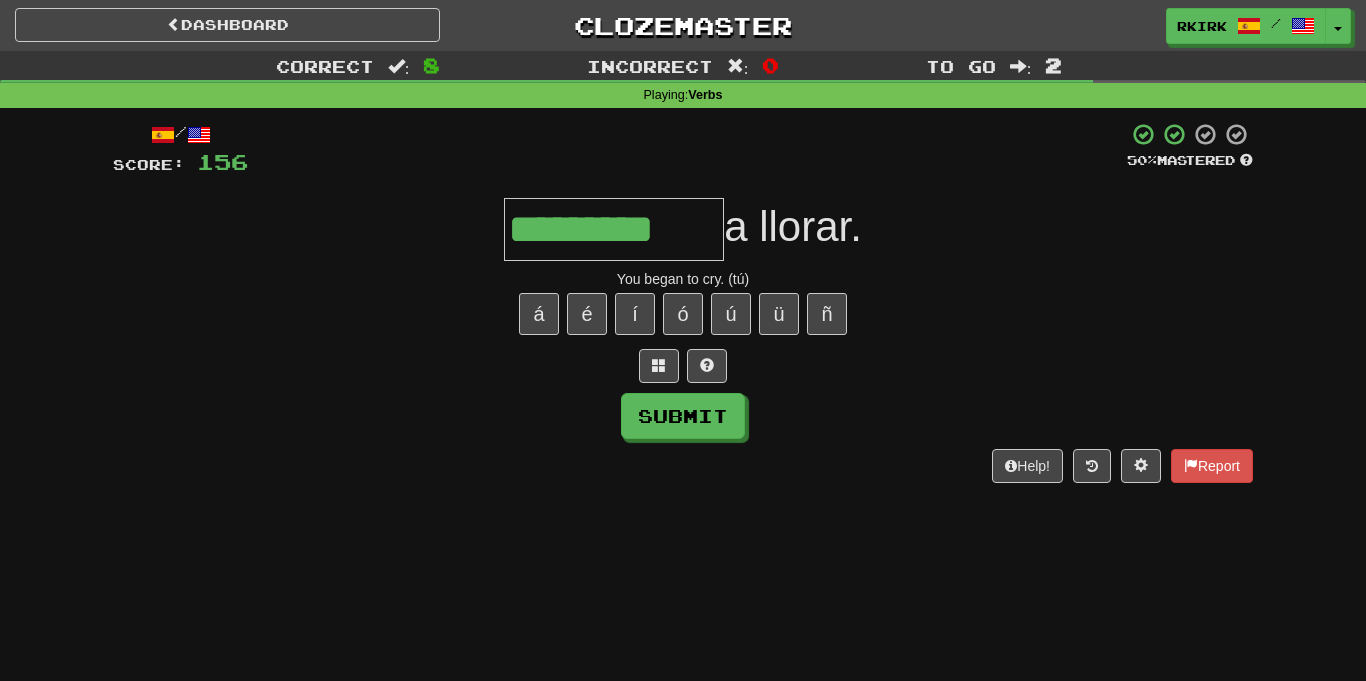 type on "*********" 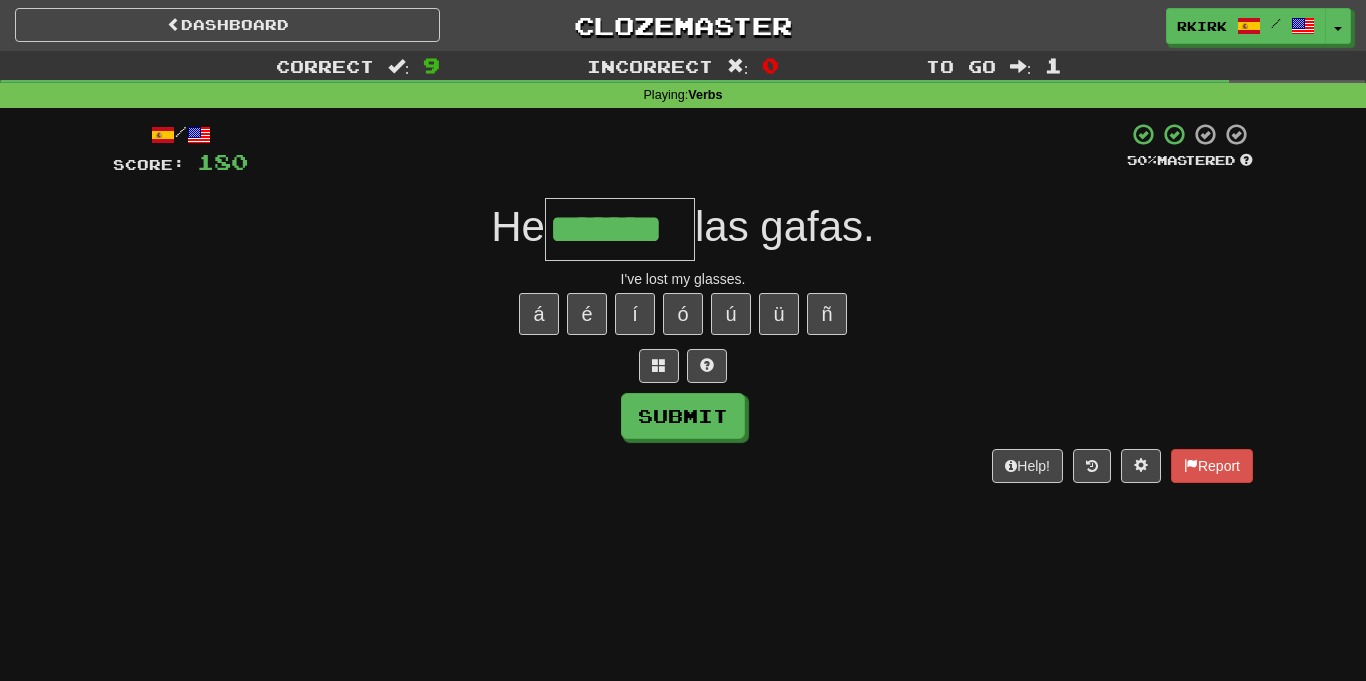 type on "*******" 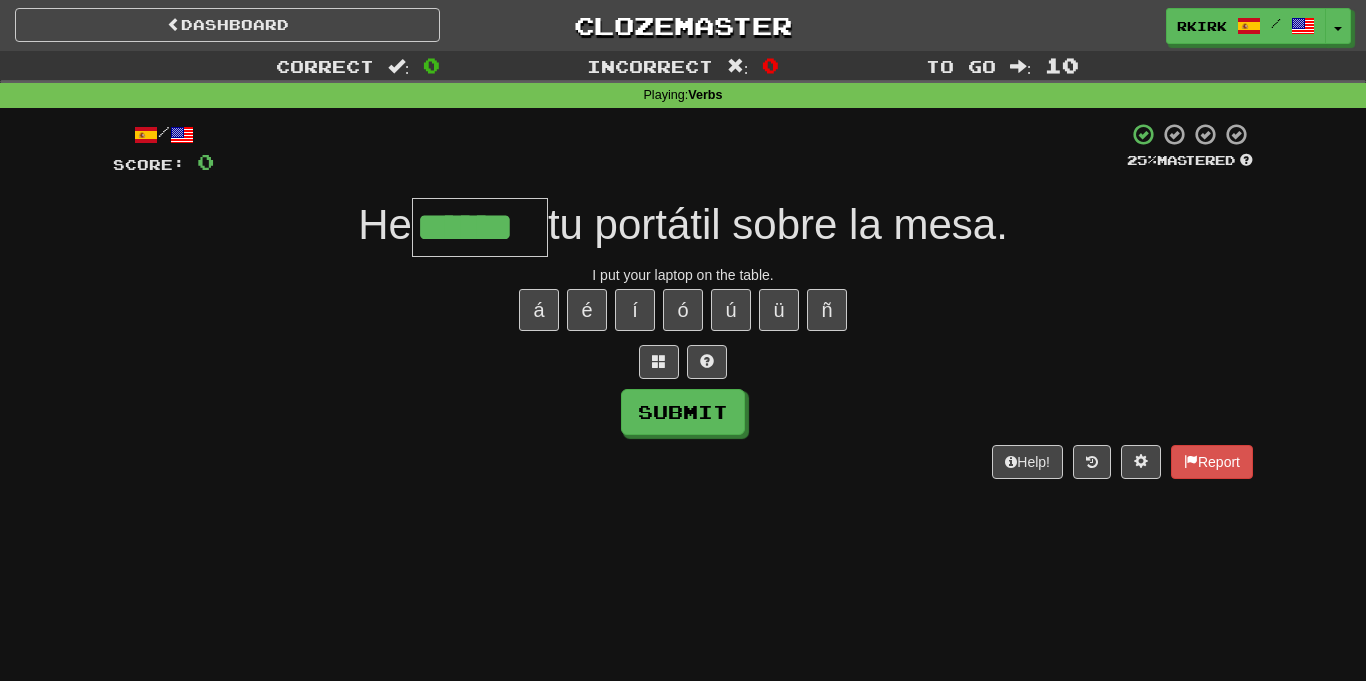 type on "******" 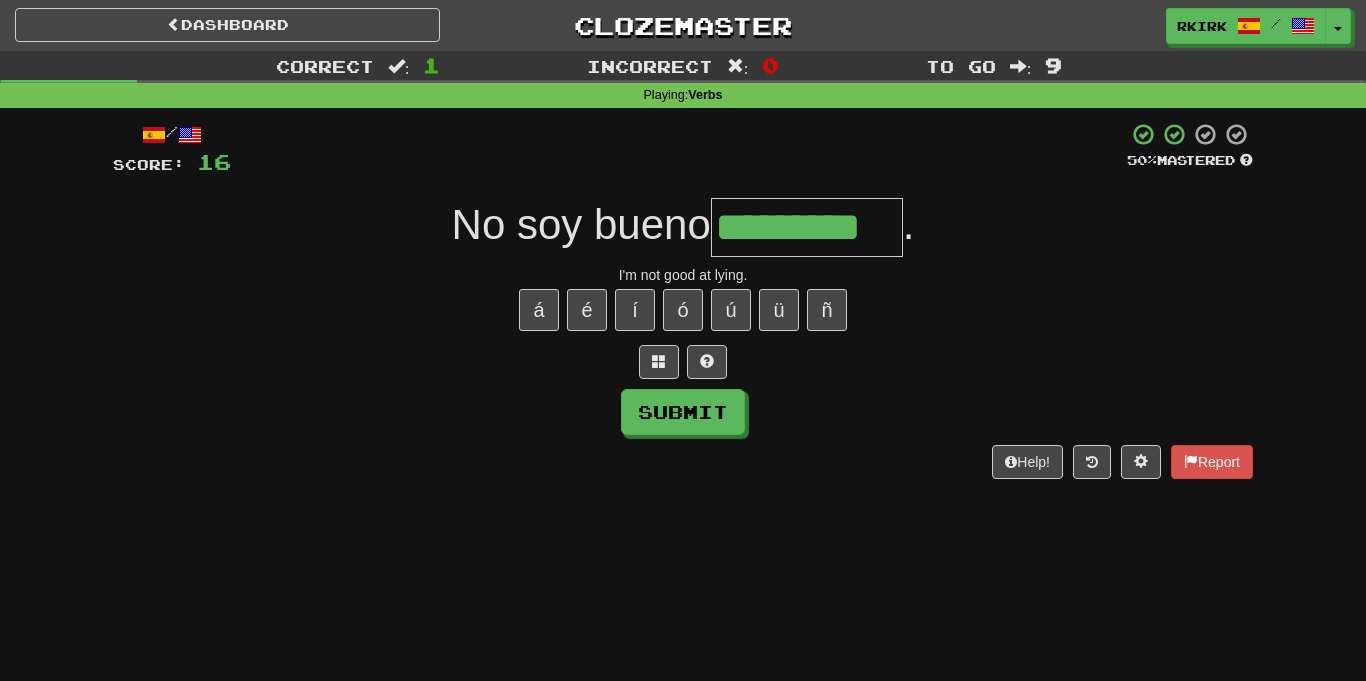 type on "*********" 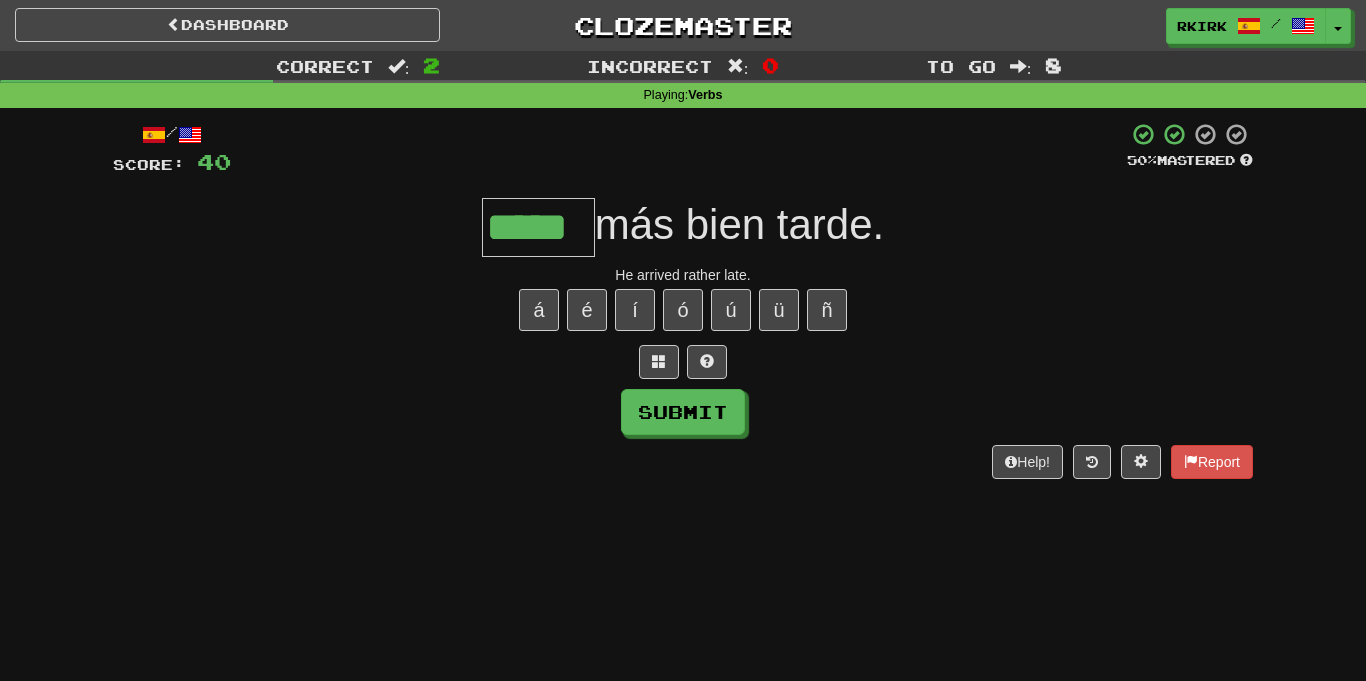 type on "*****" 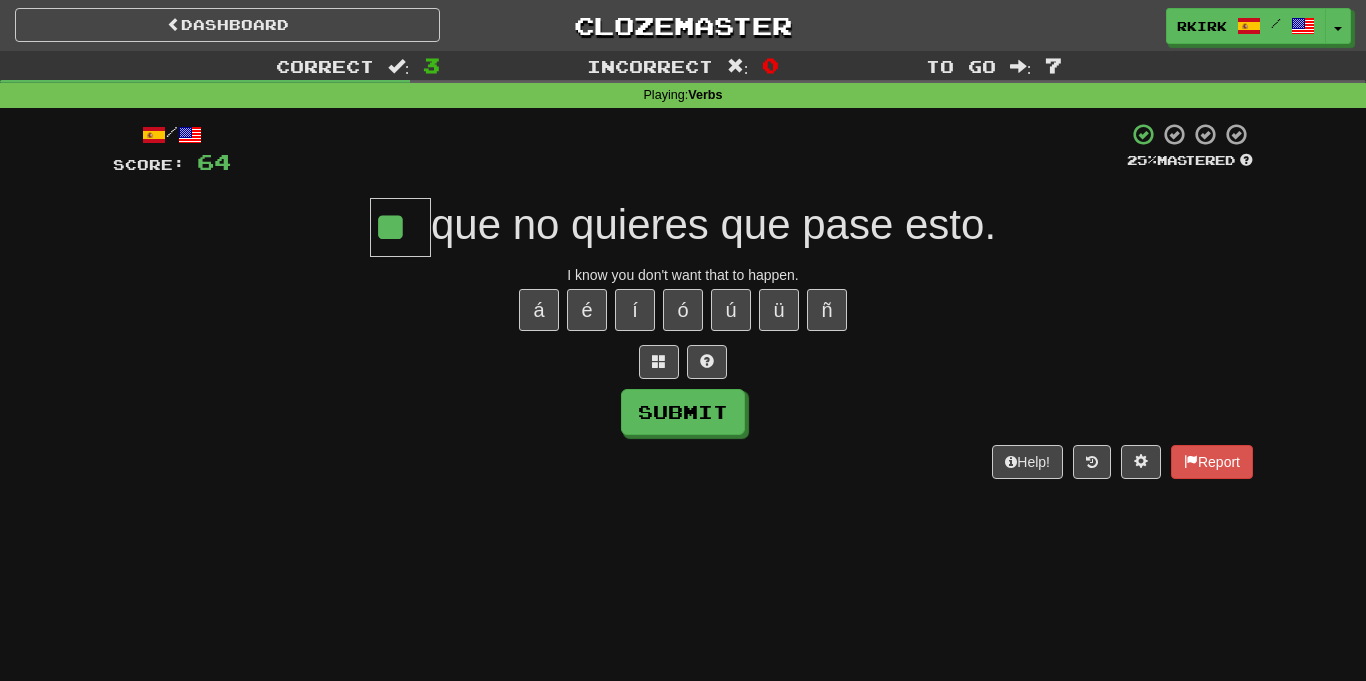 type on "**" 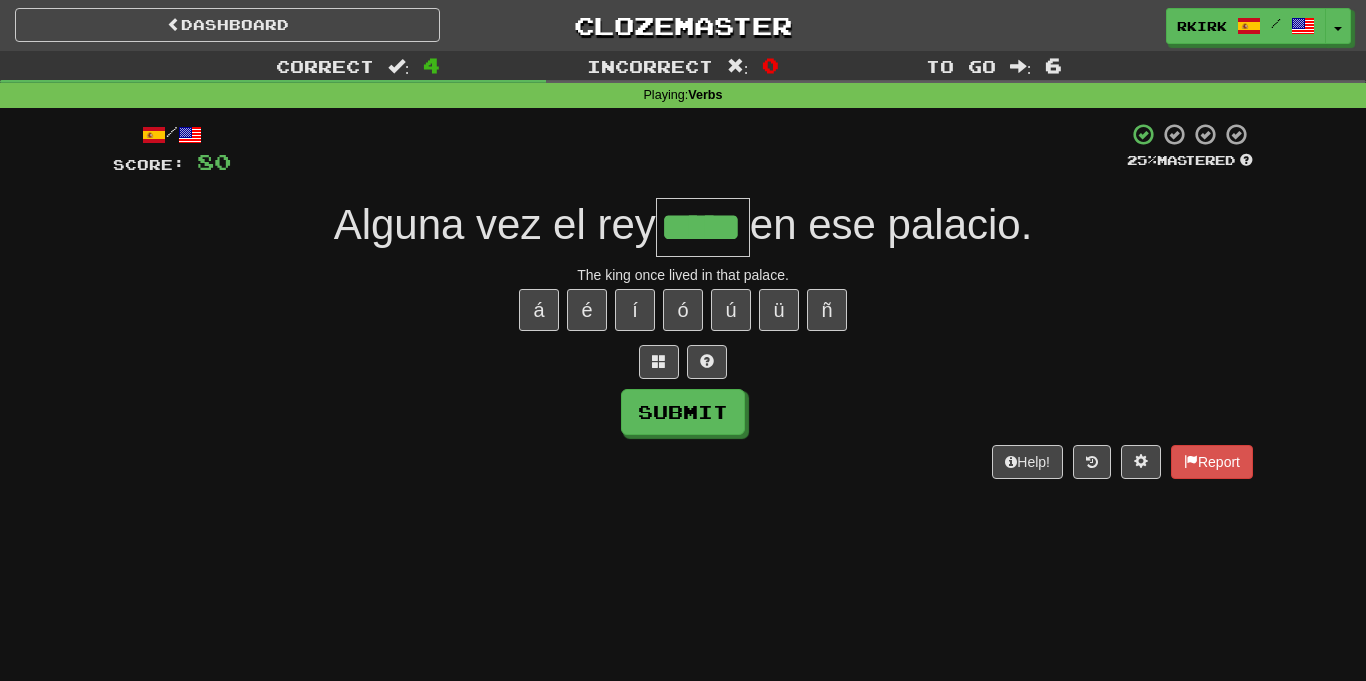 type on "*****" 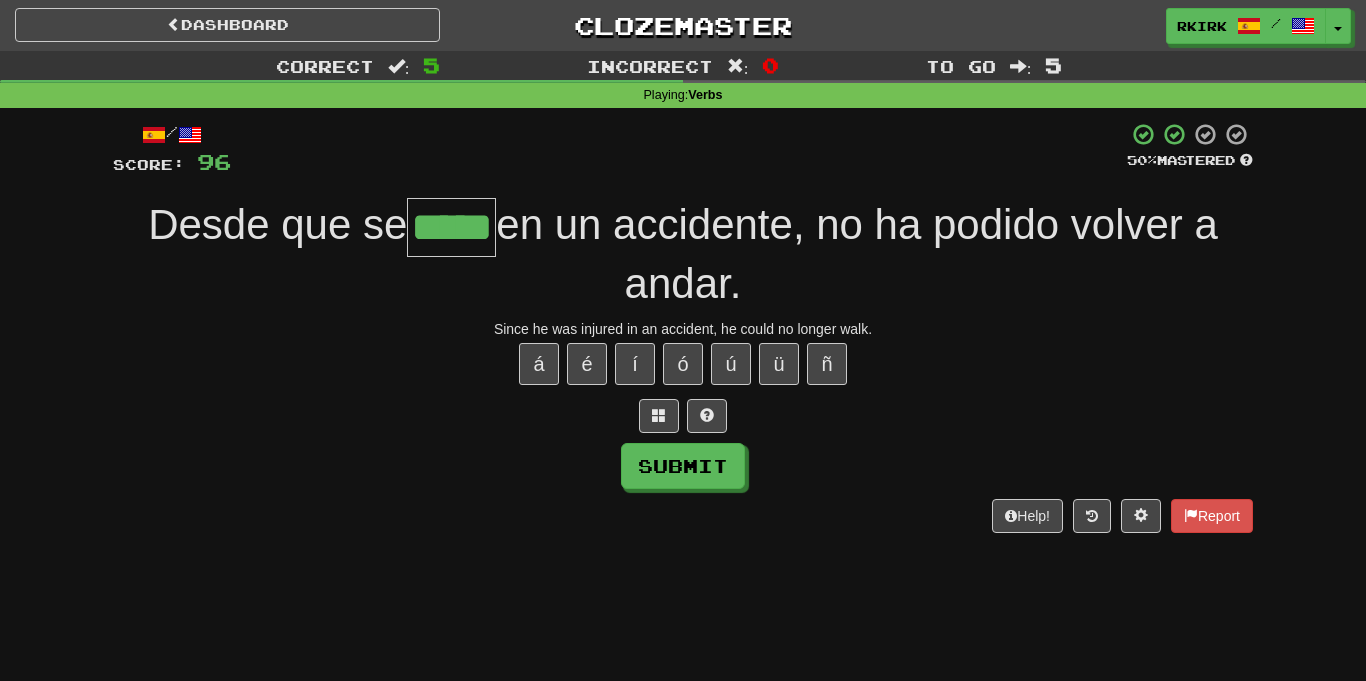 type on "*****" 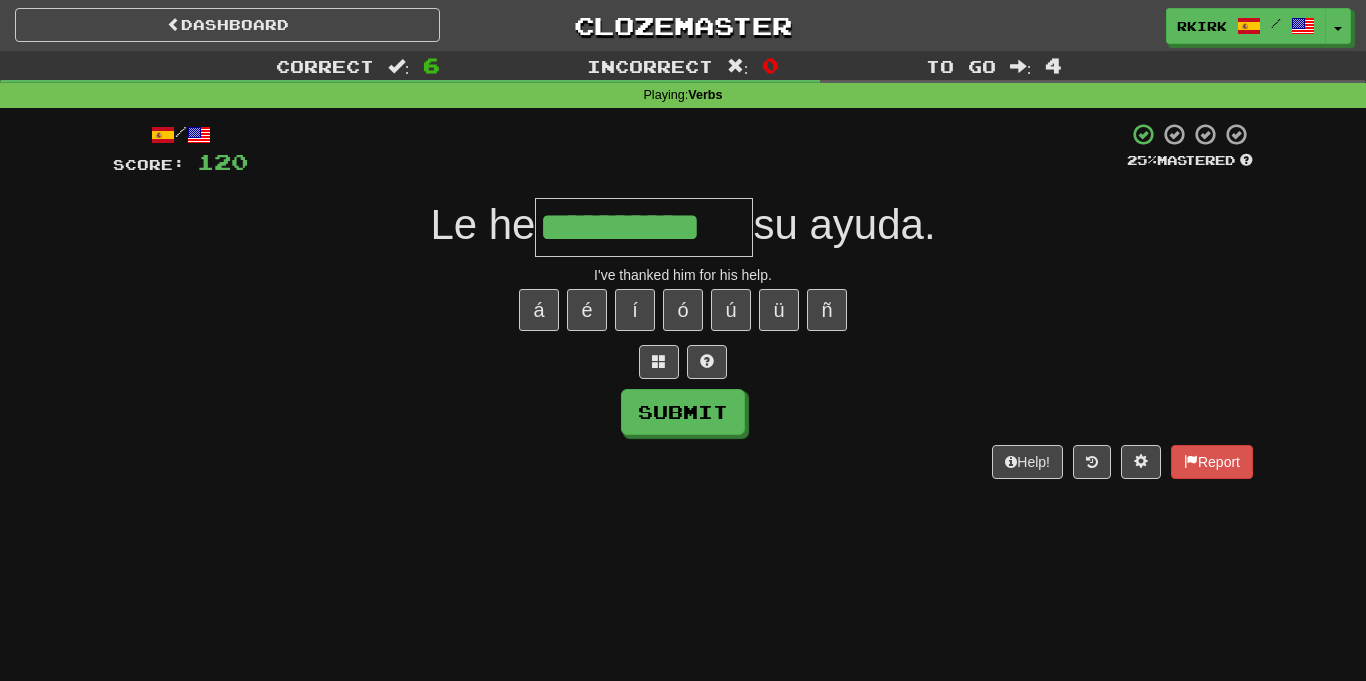 type on "**********" 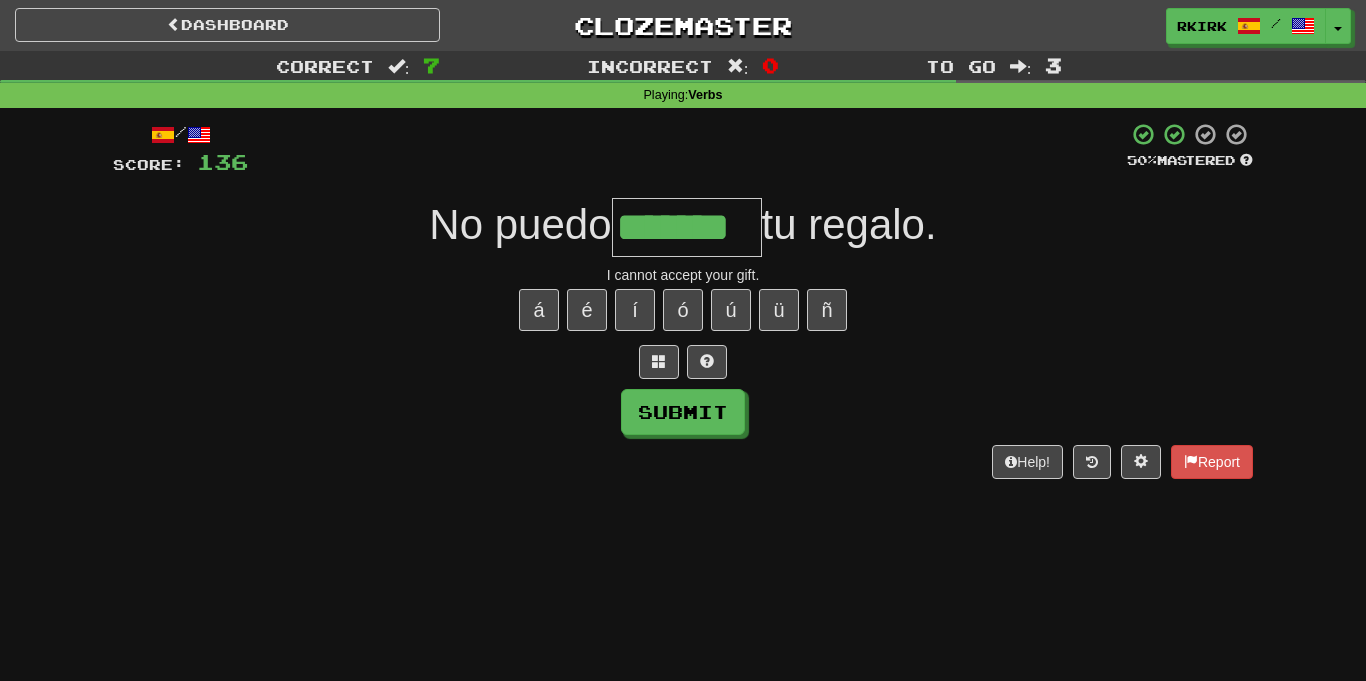 type on "*******" 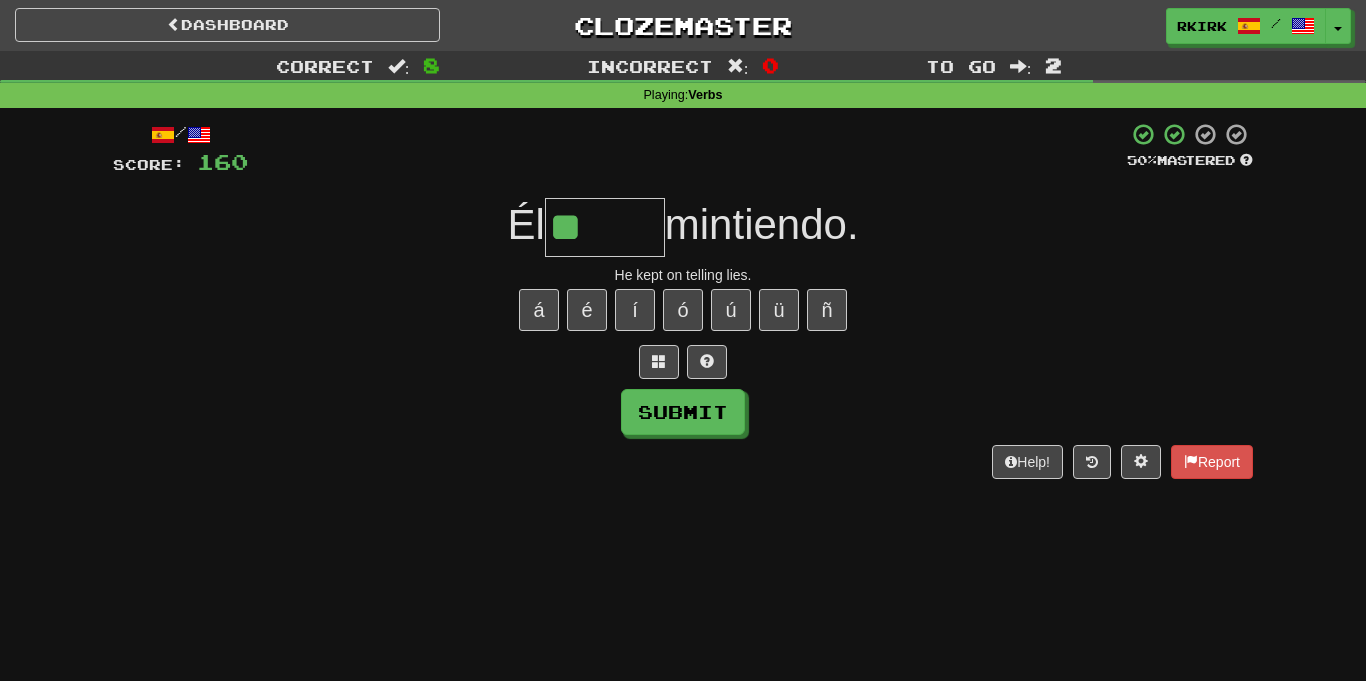 type on "*" 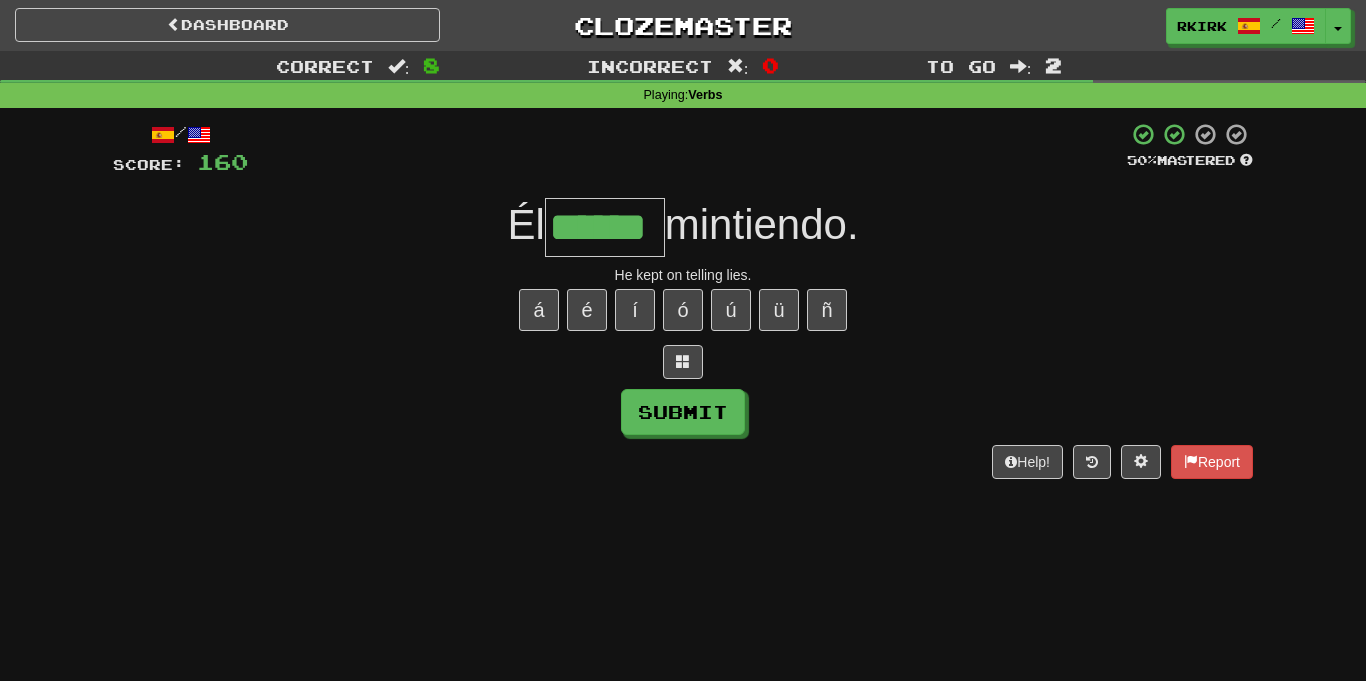 type on "******" 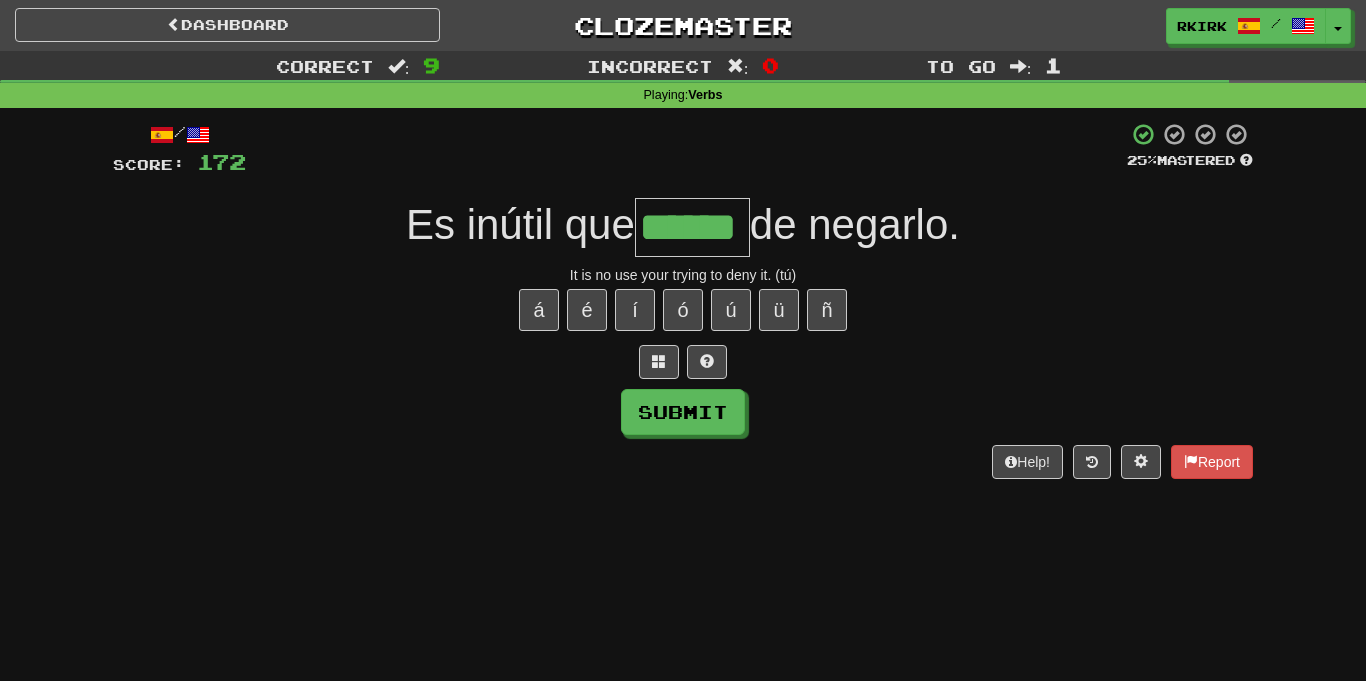 type on "******" 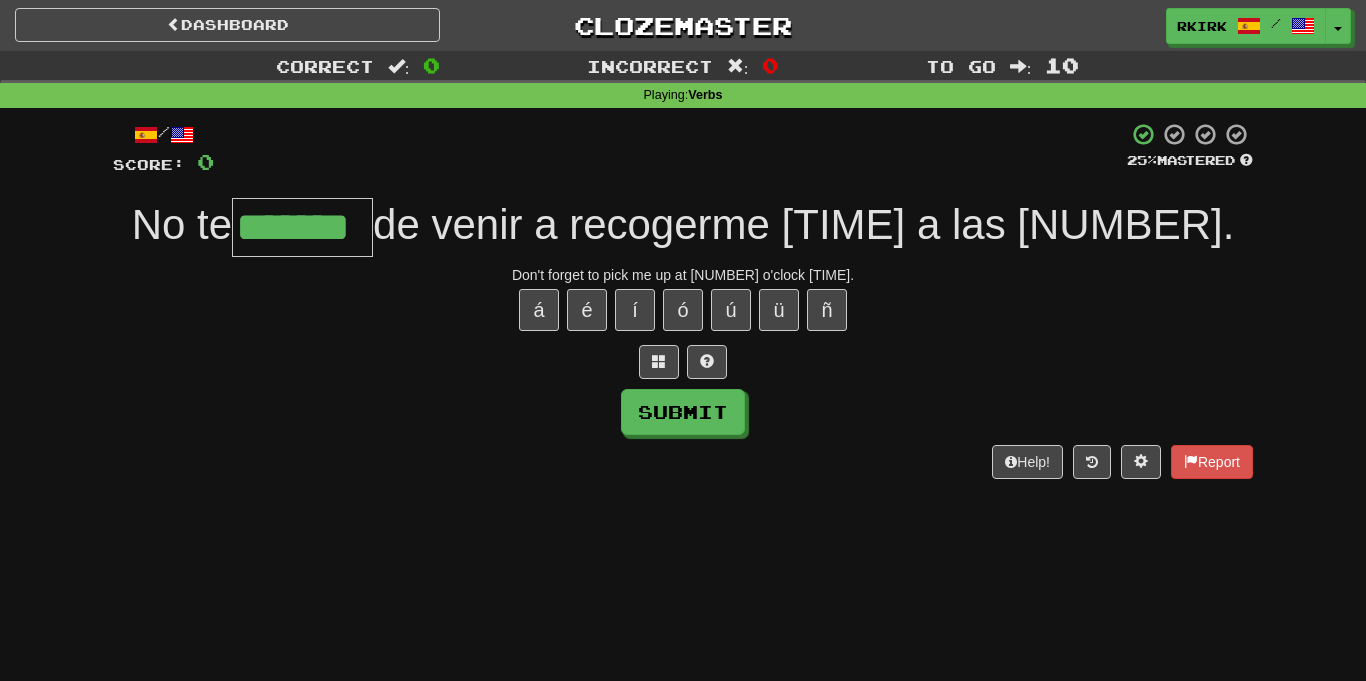 type on "*******" 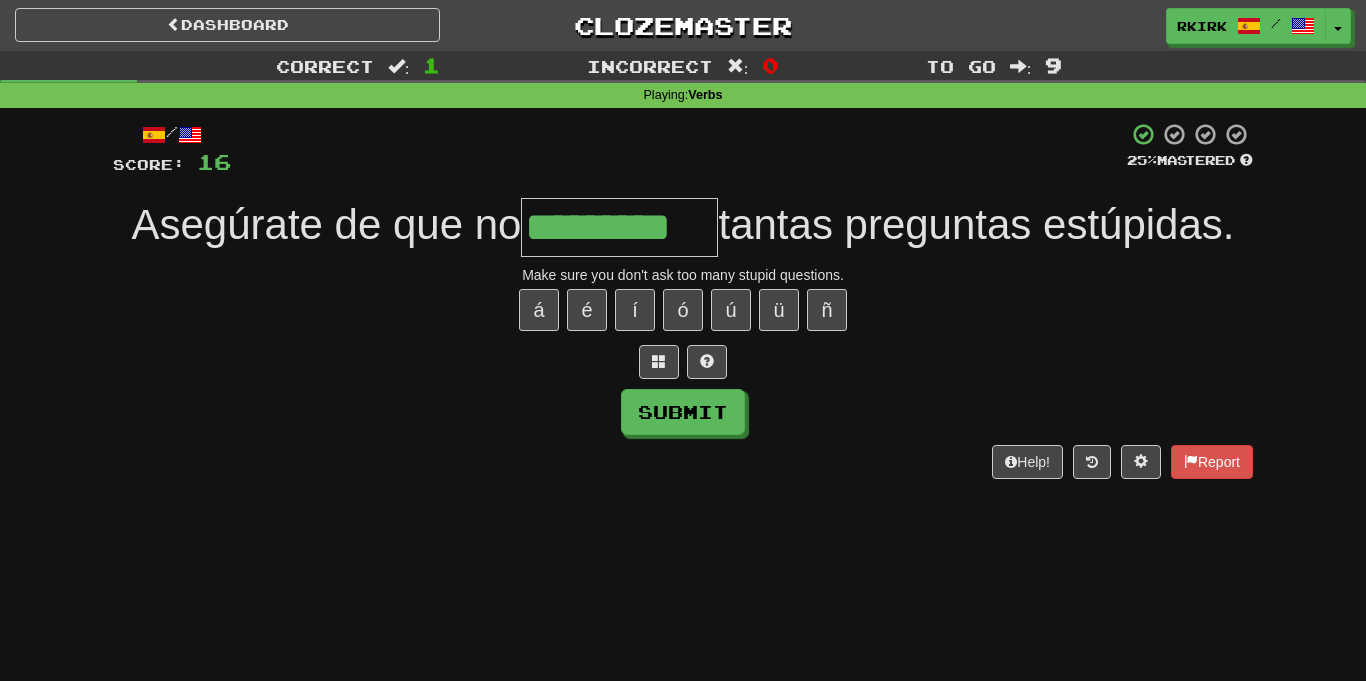 type on "*********" 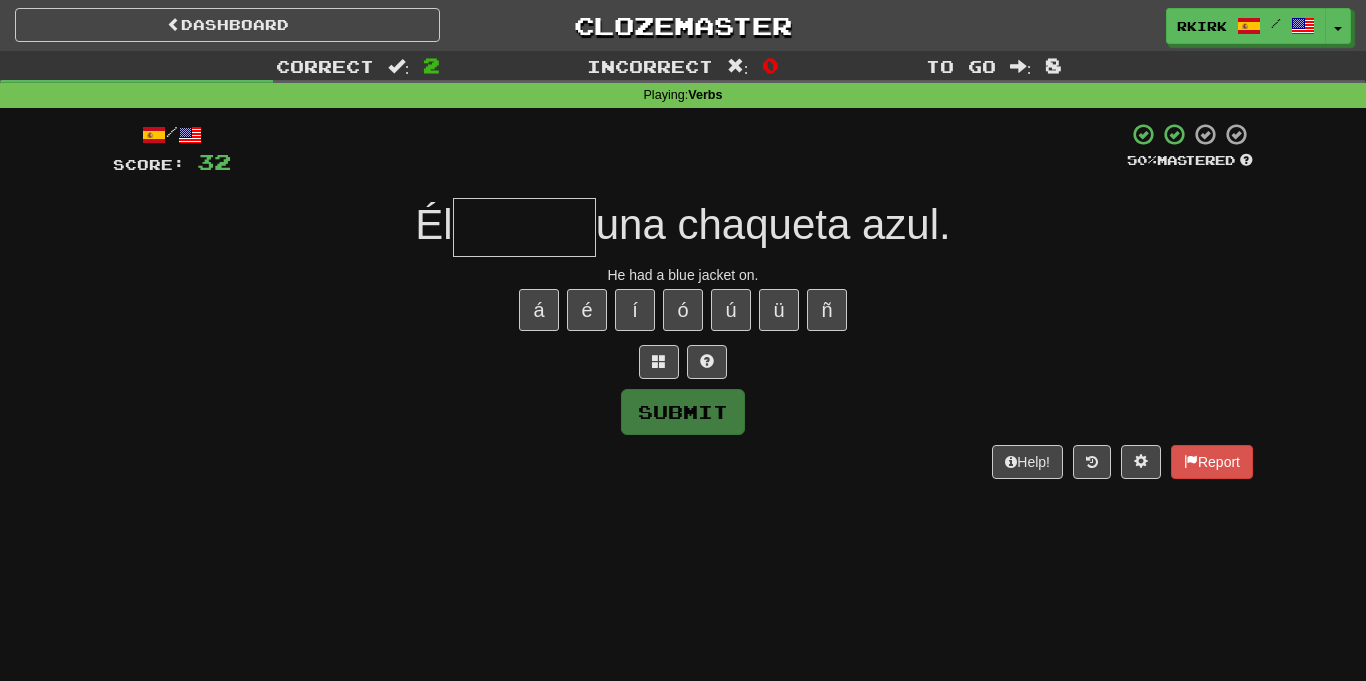 type on "*" 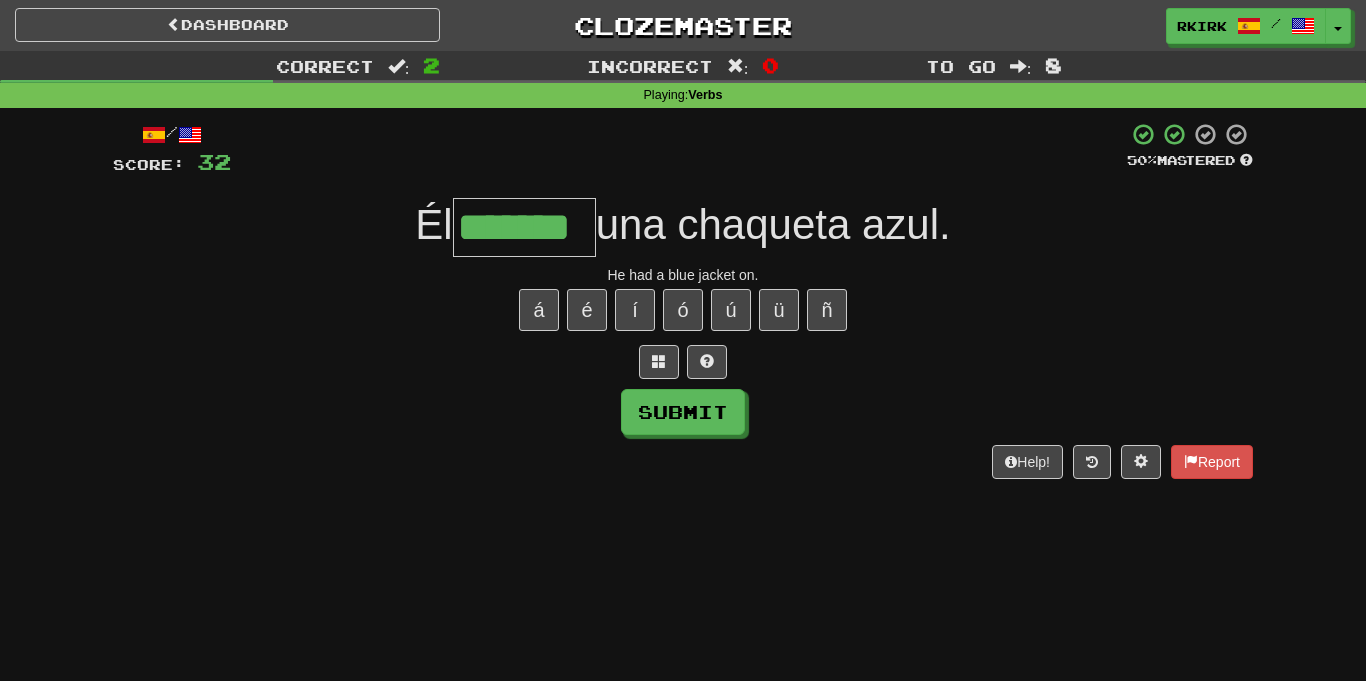 type on "*******" 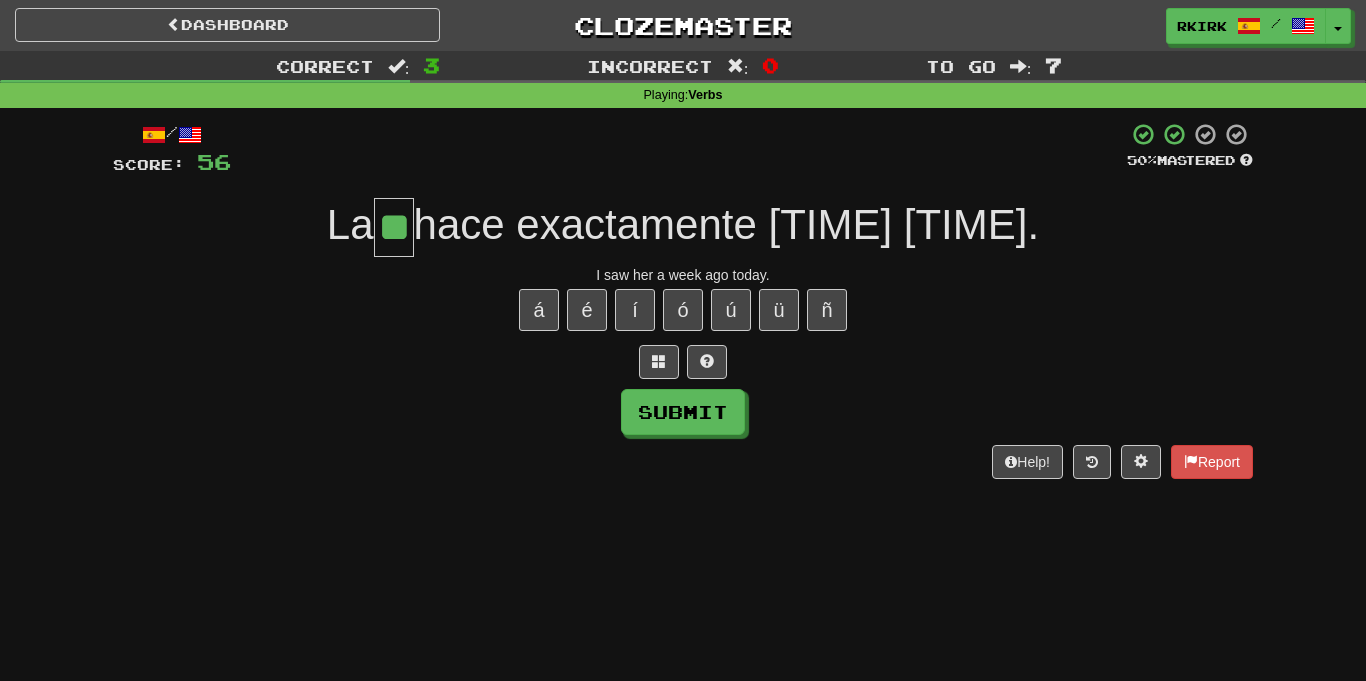type on "**" 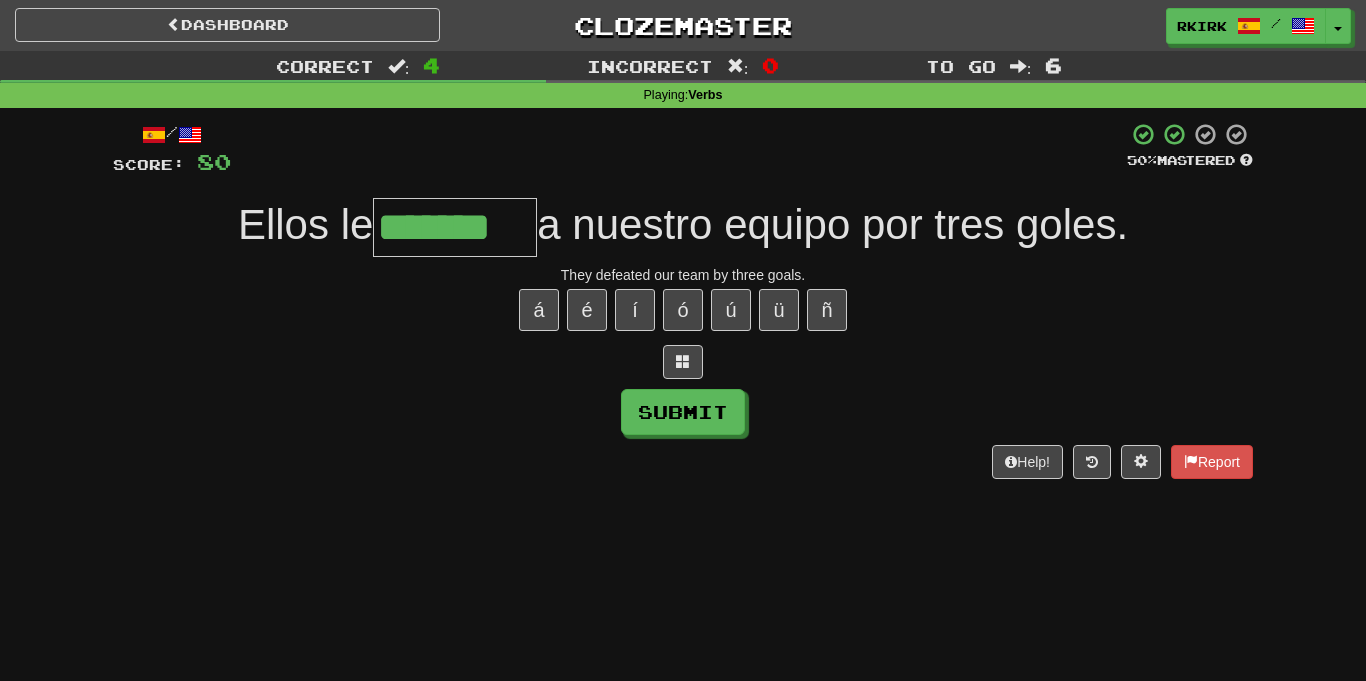 type on "*******" 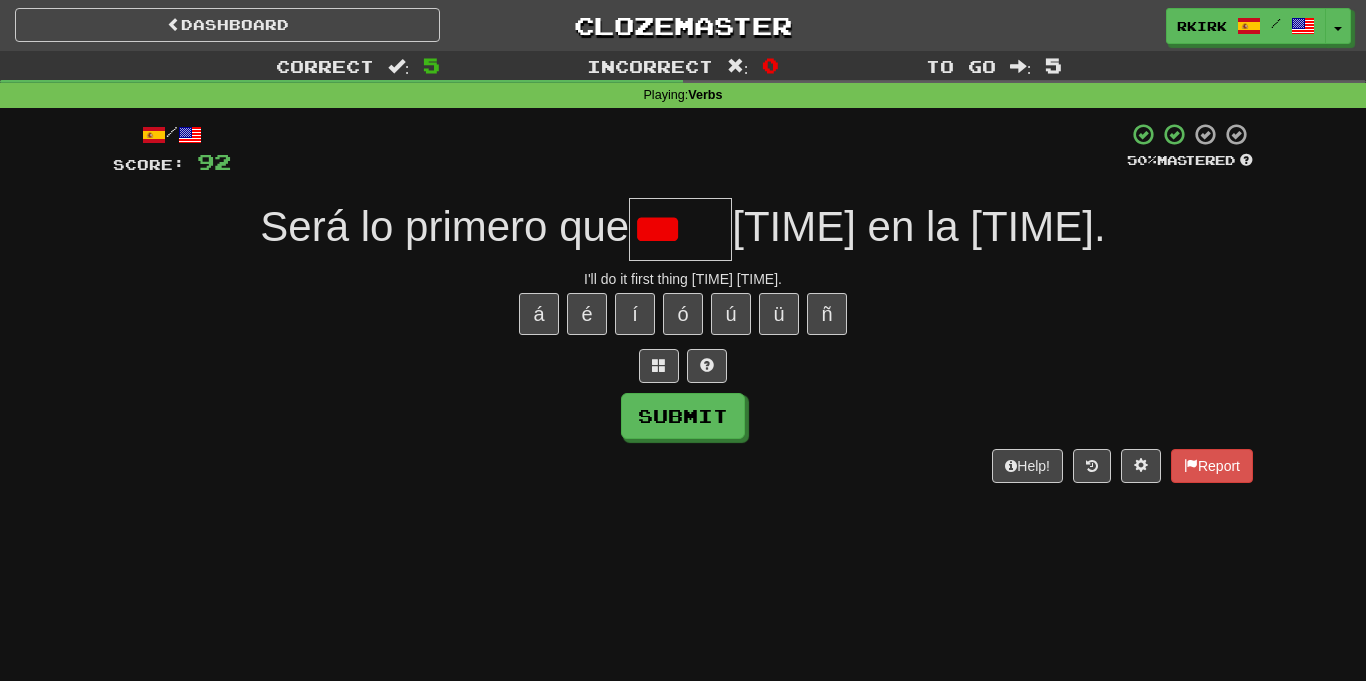scroll, scrollTop: 0, scrollLeft: 0, axis: both 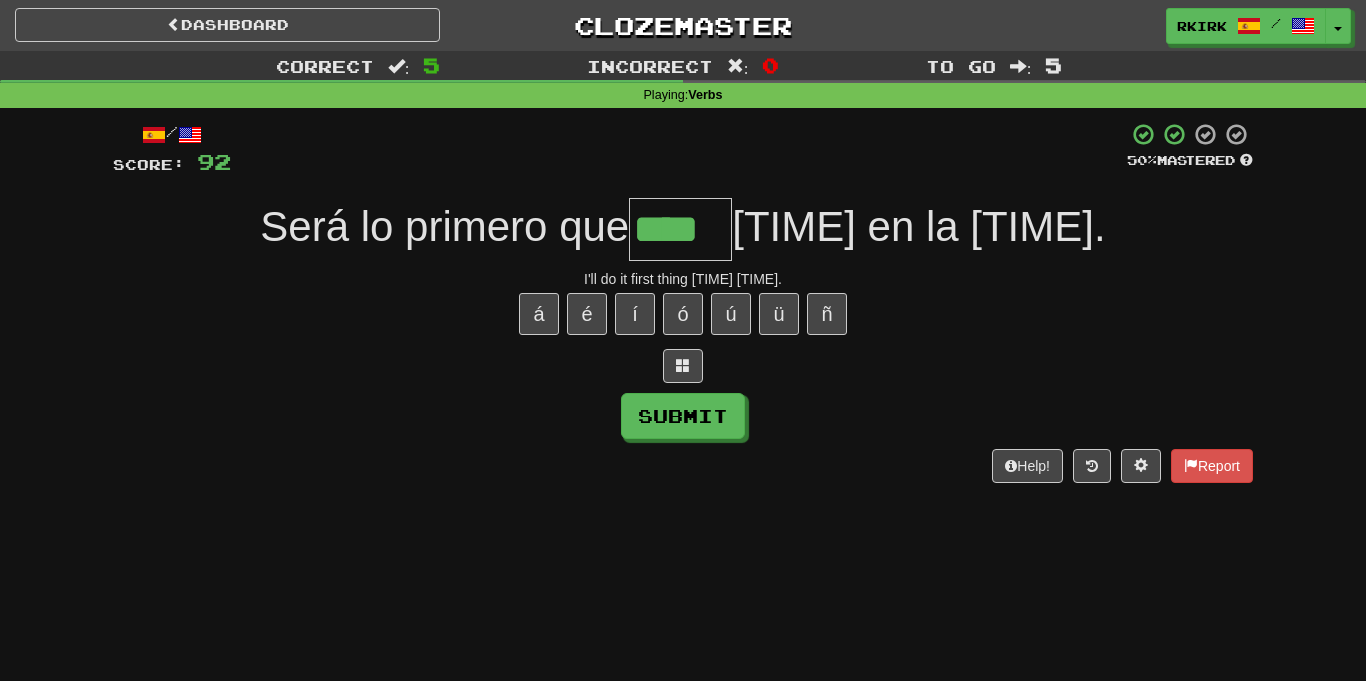 type on "****" 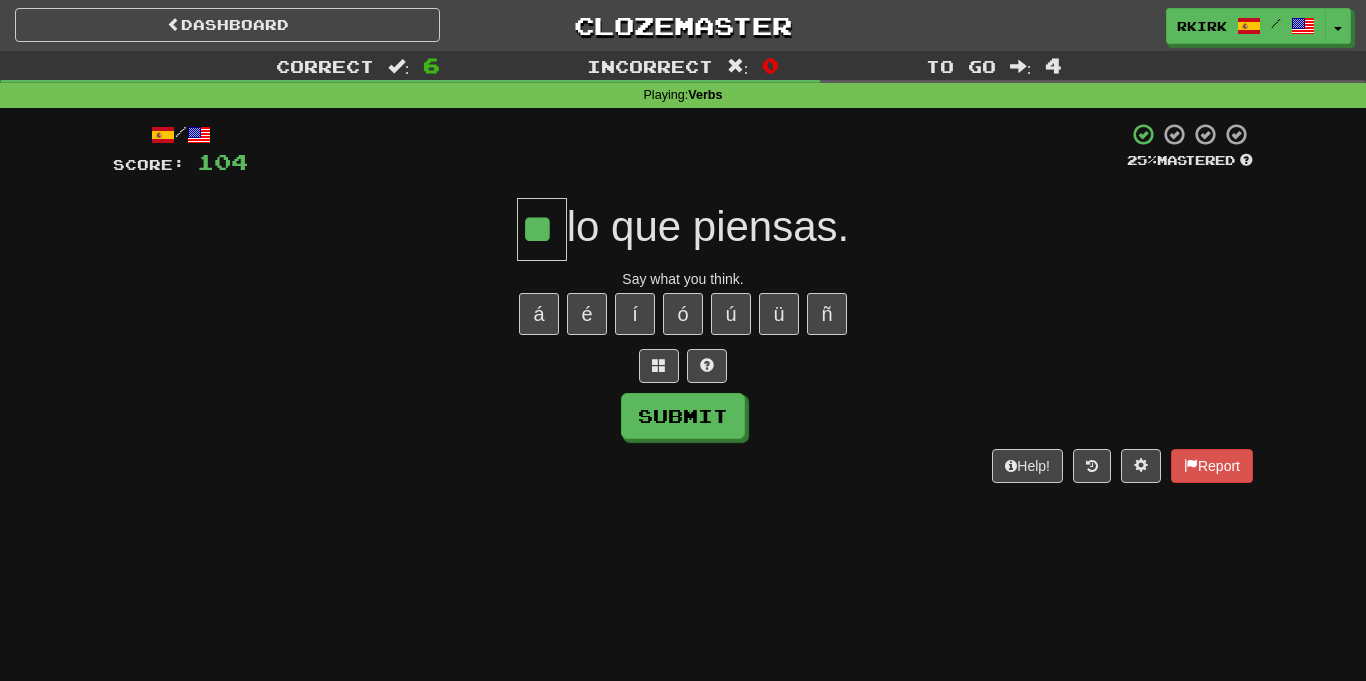 type on "**" 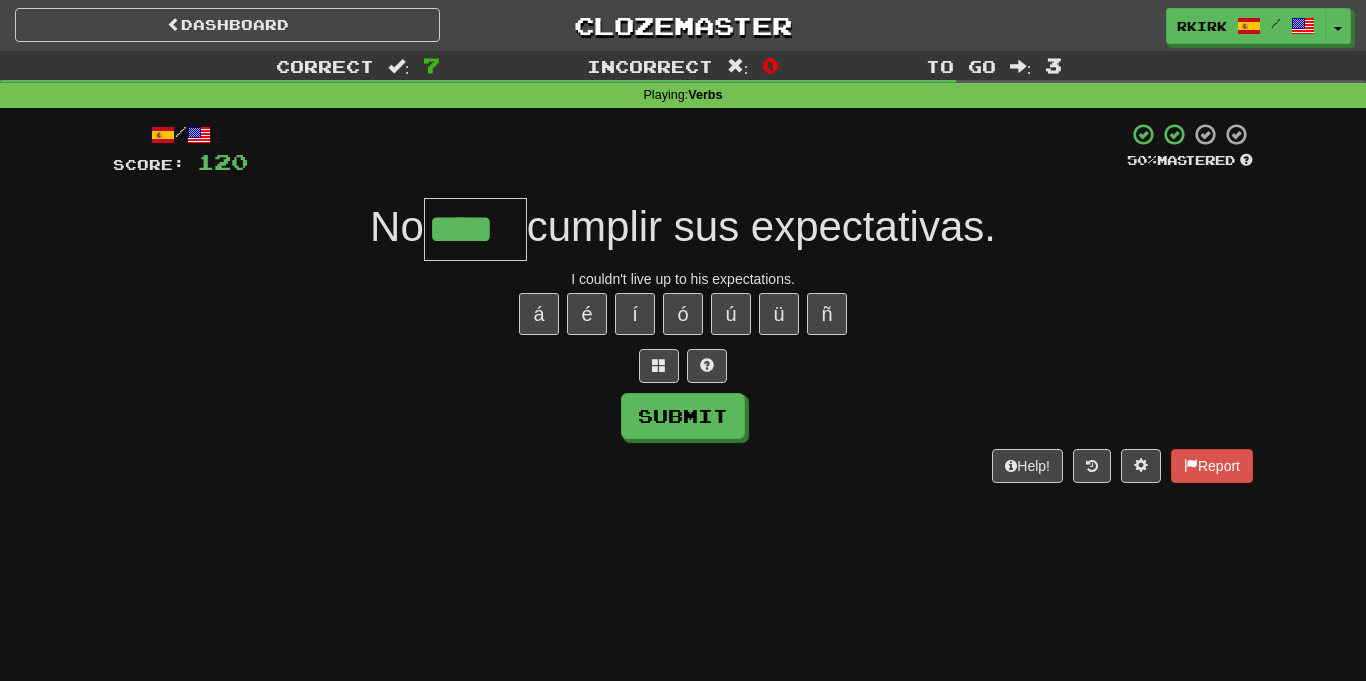 type on "****" 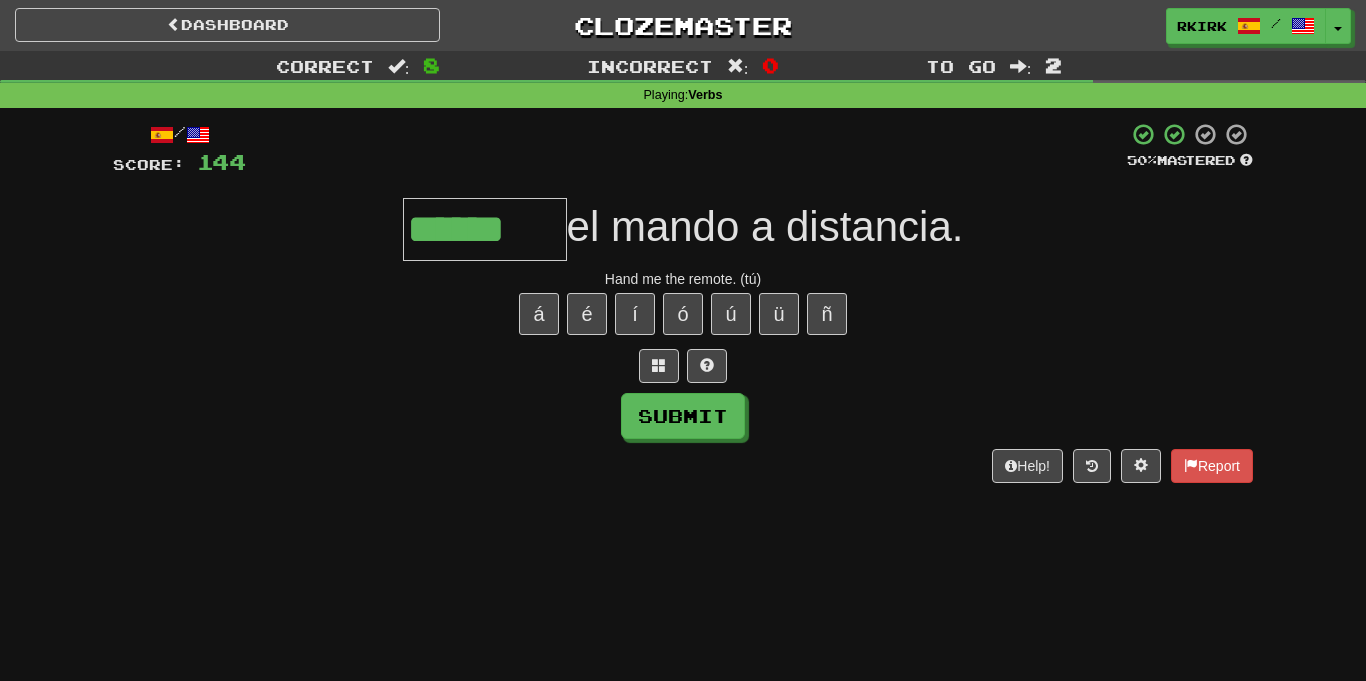 type on "******" 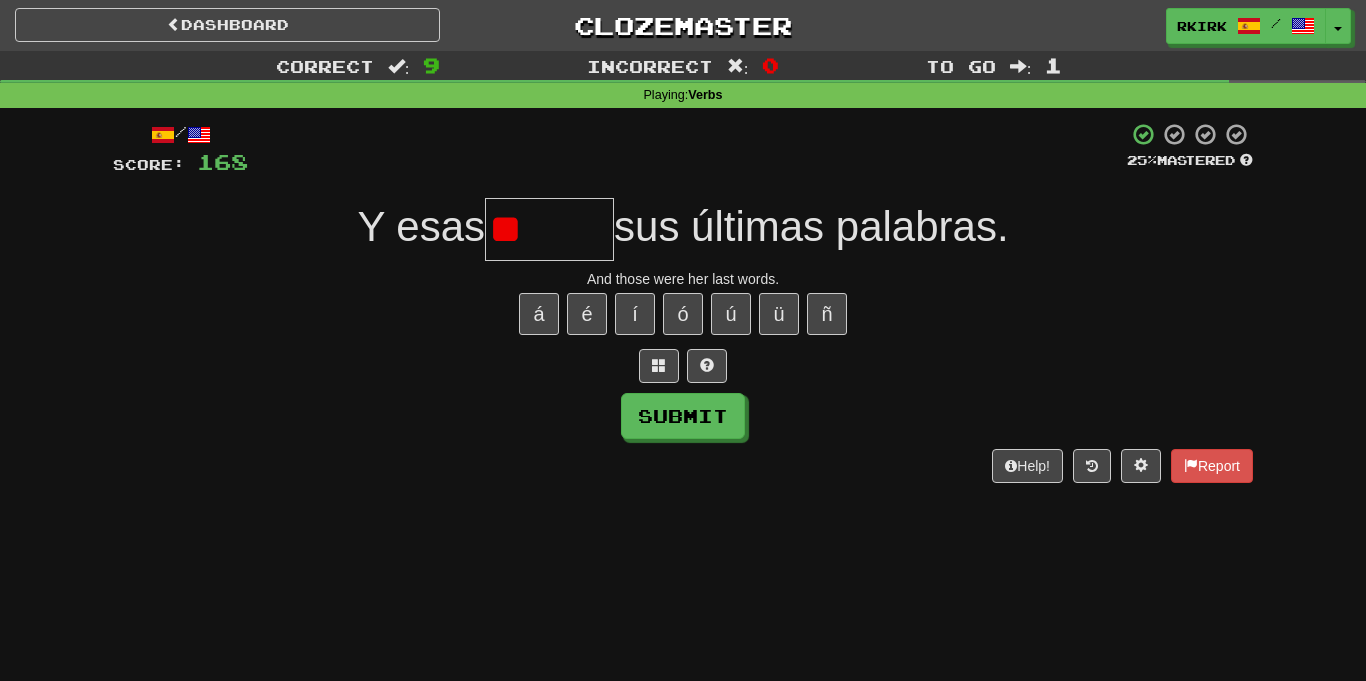 type on "*" 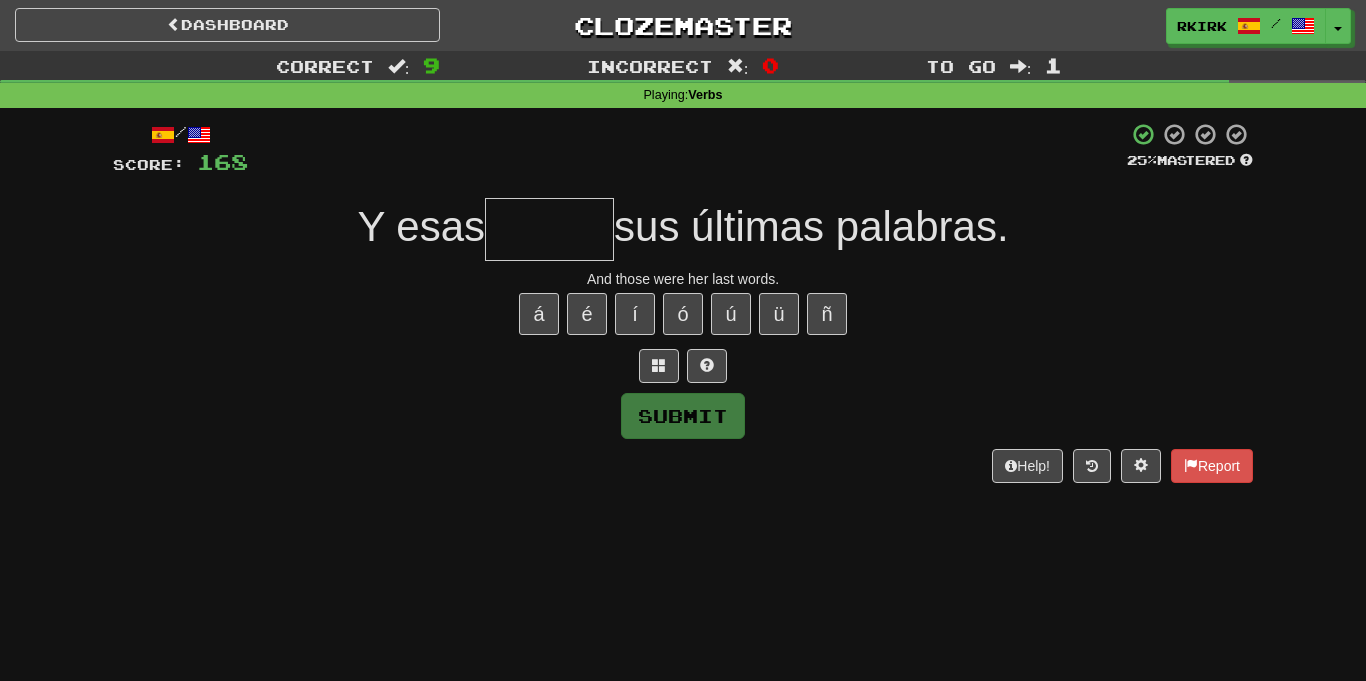 type on "*" 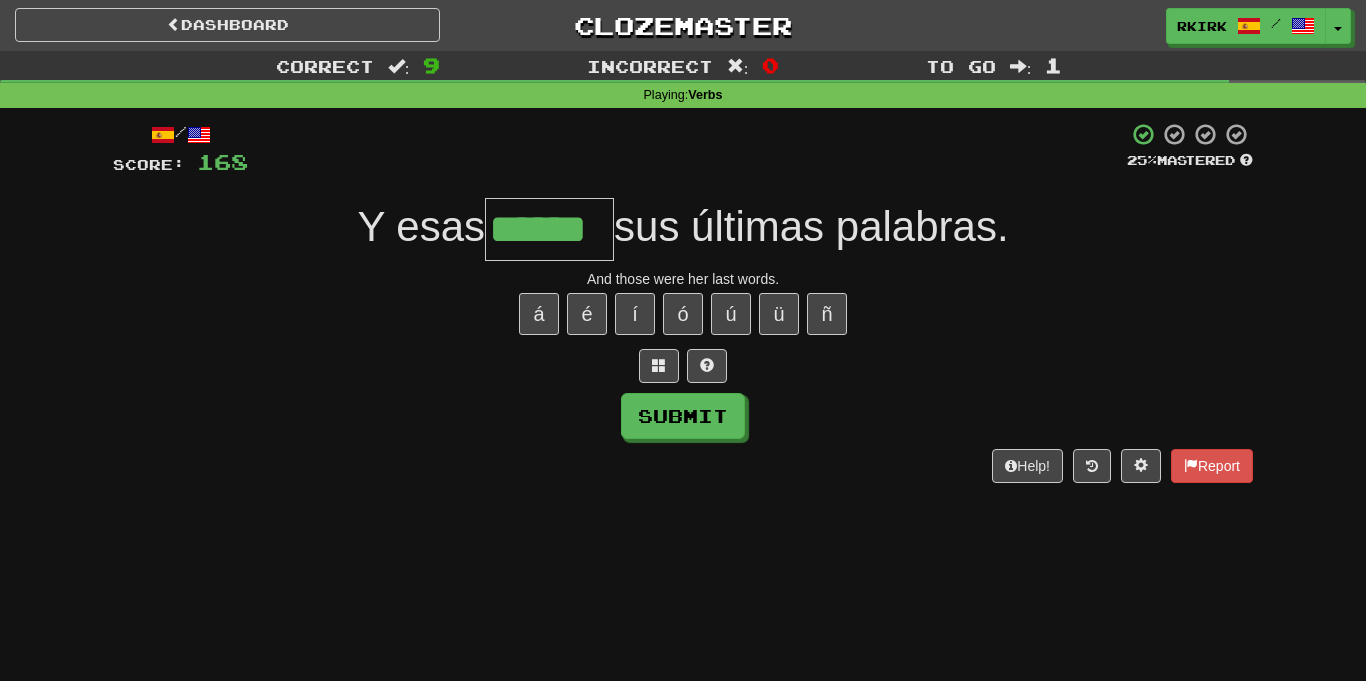 type on "******" 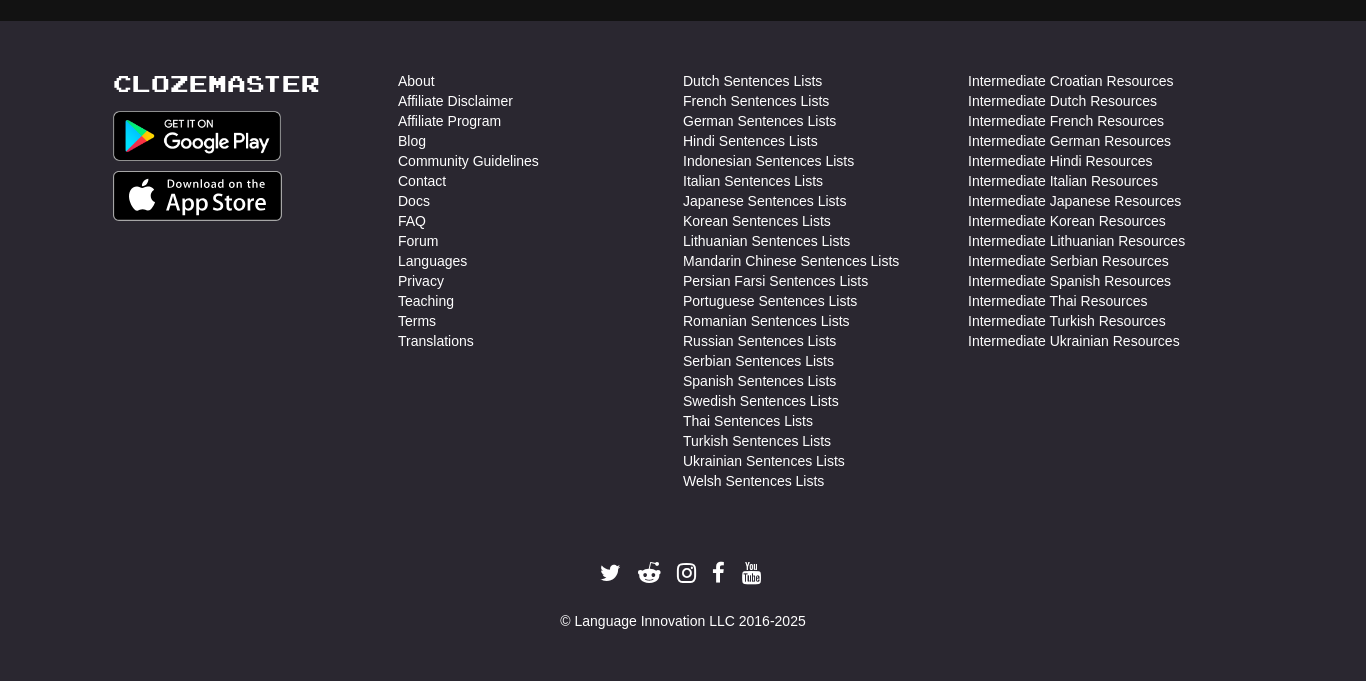 scroll, scrollTop: 710, scrollLeft: 0, axis: vertical 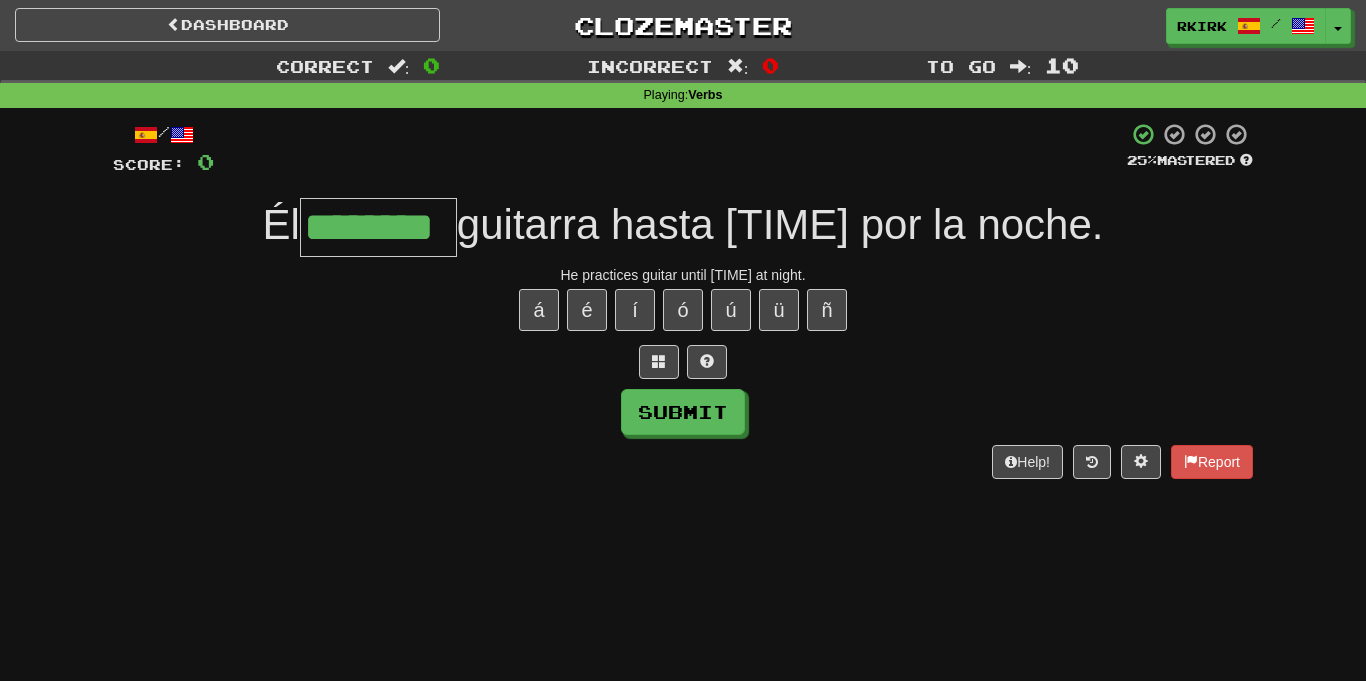 type on "********" 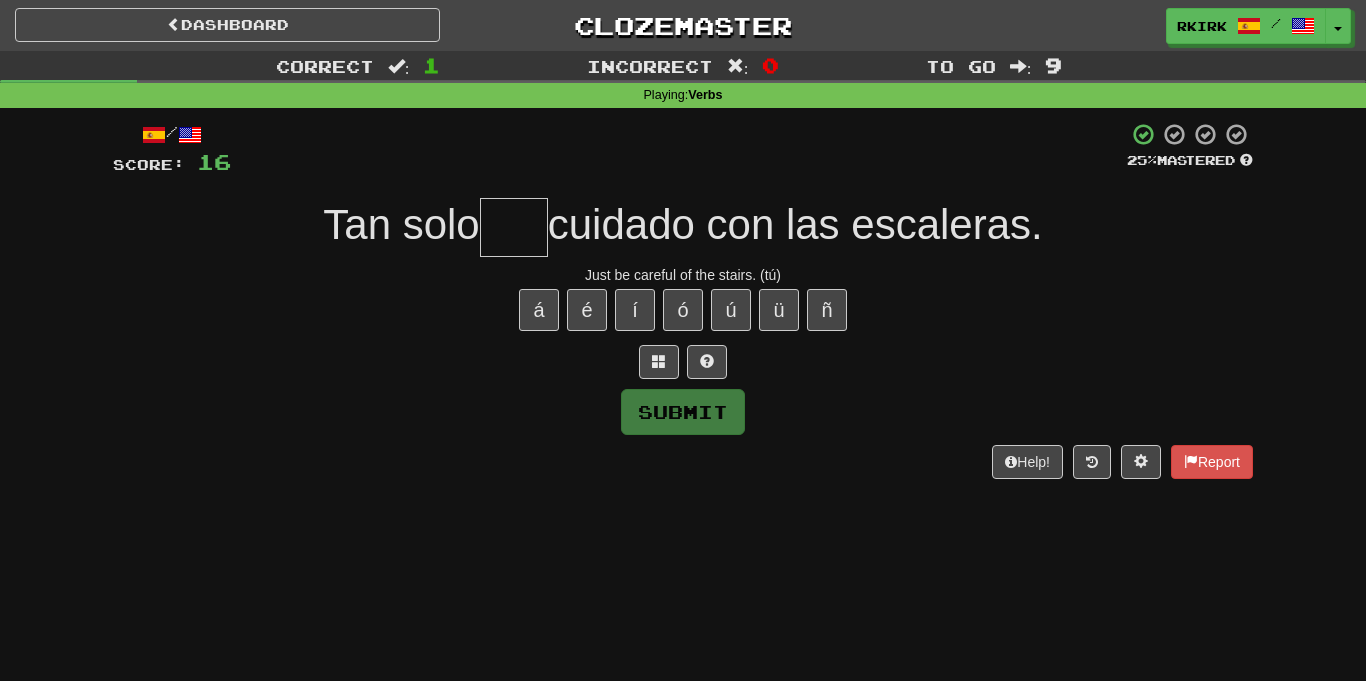type on "*" 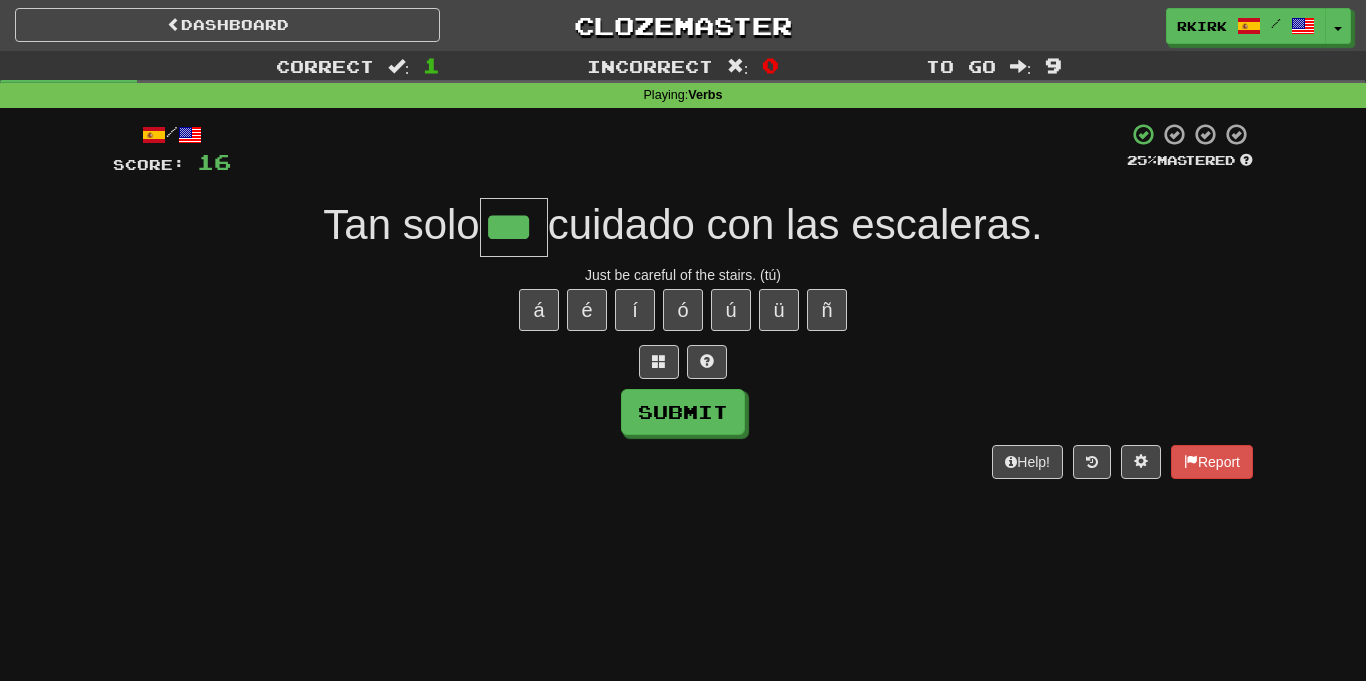 type on "***" 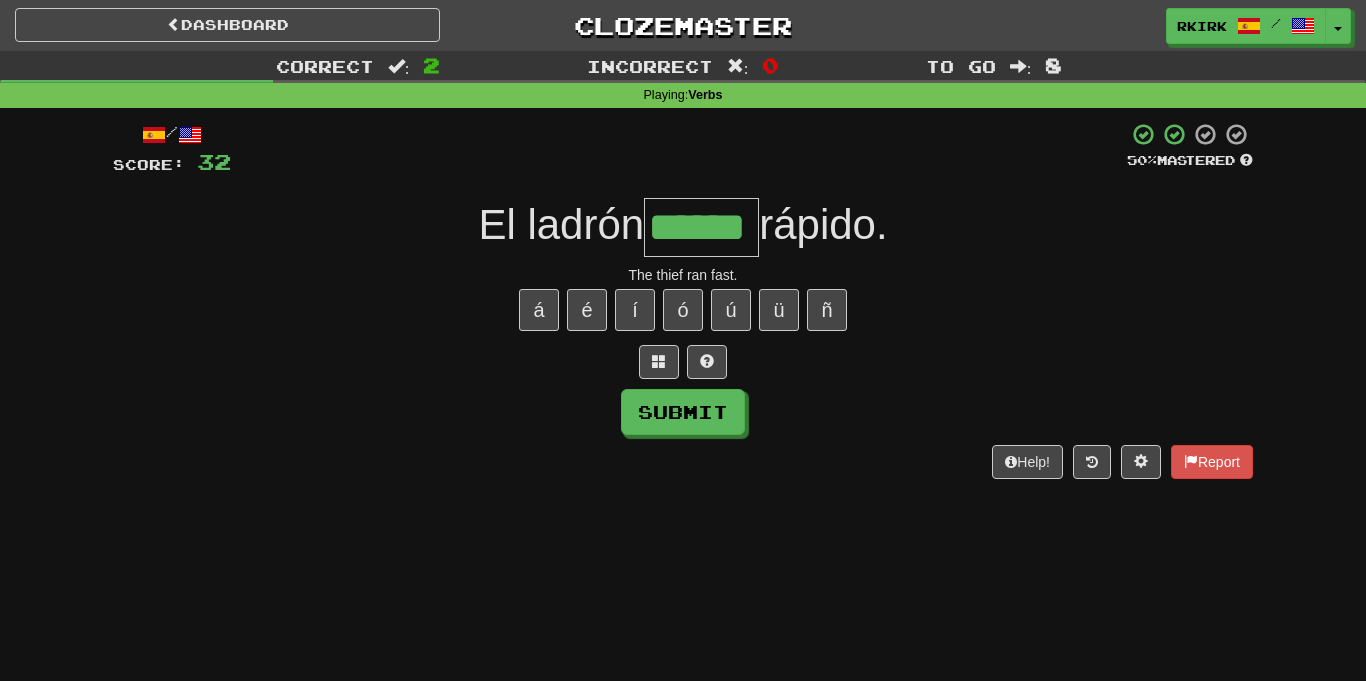type on "******" 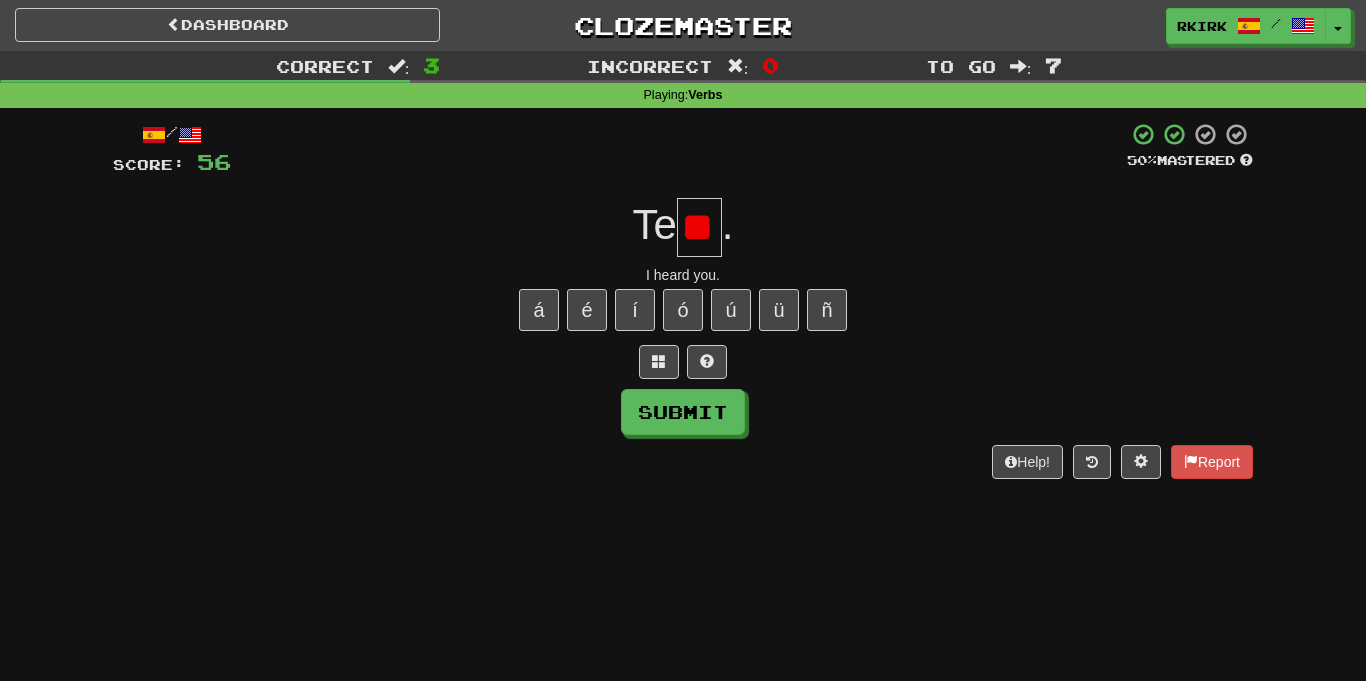 type on "*" 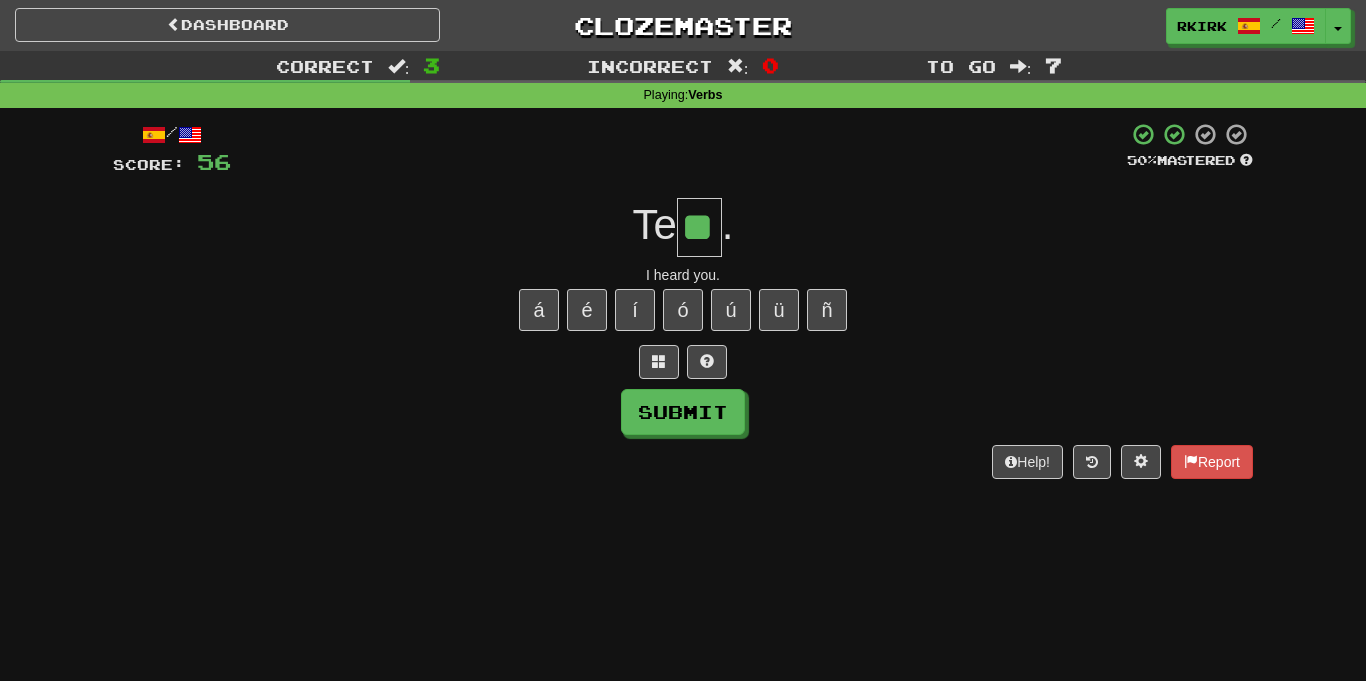 type on "**" 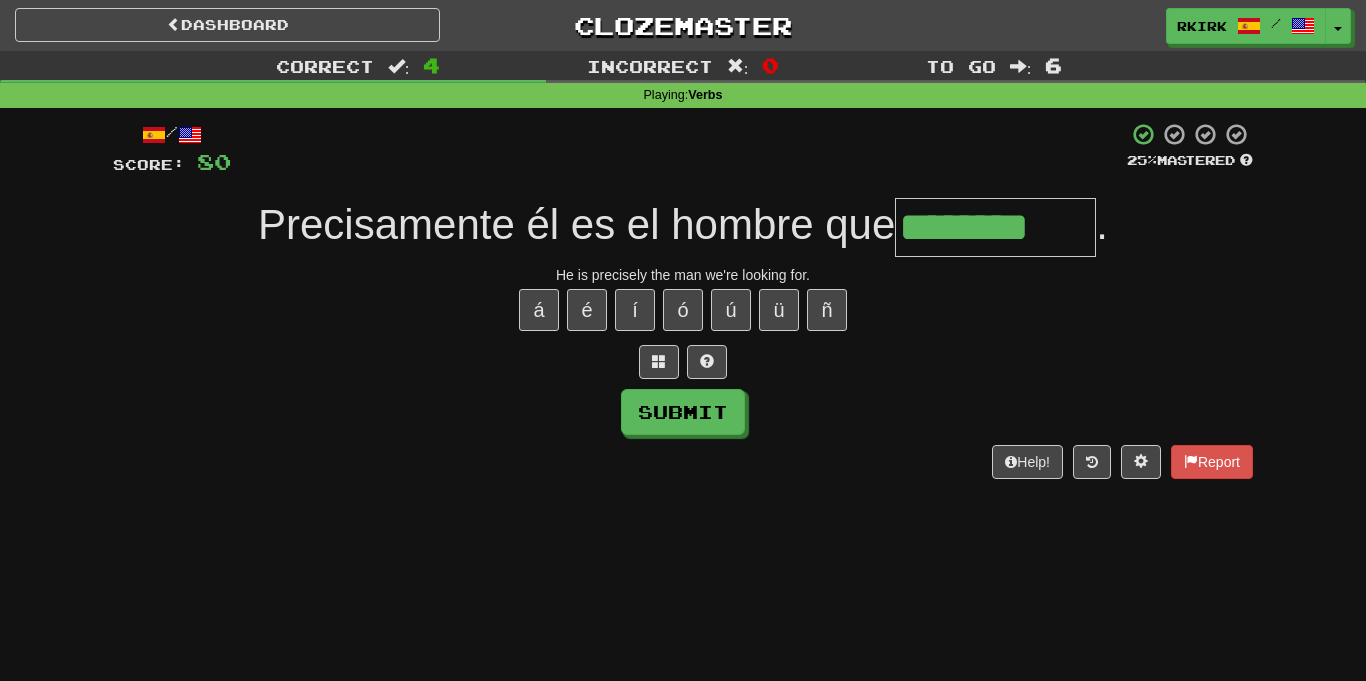 type on "********" 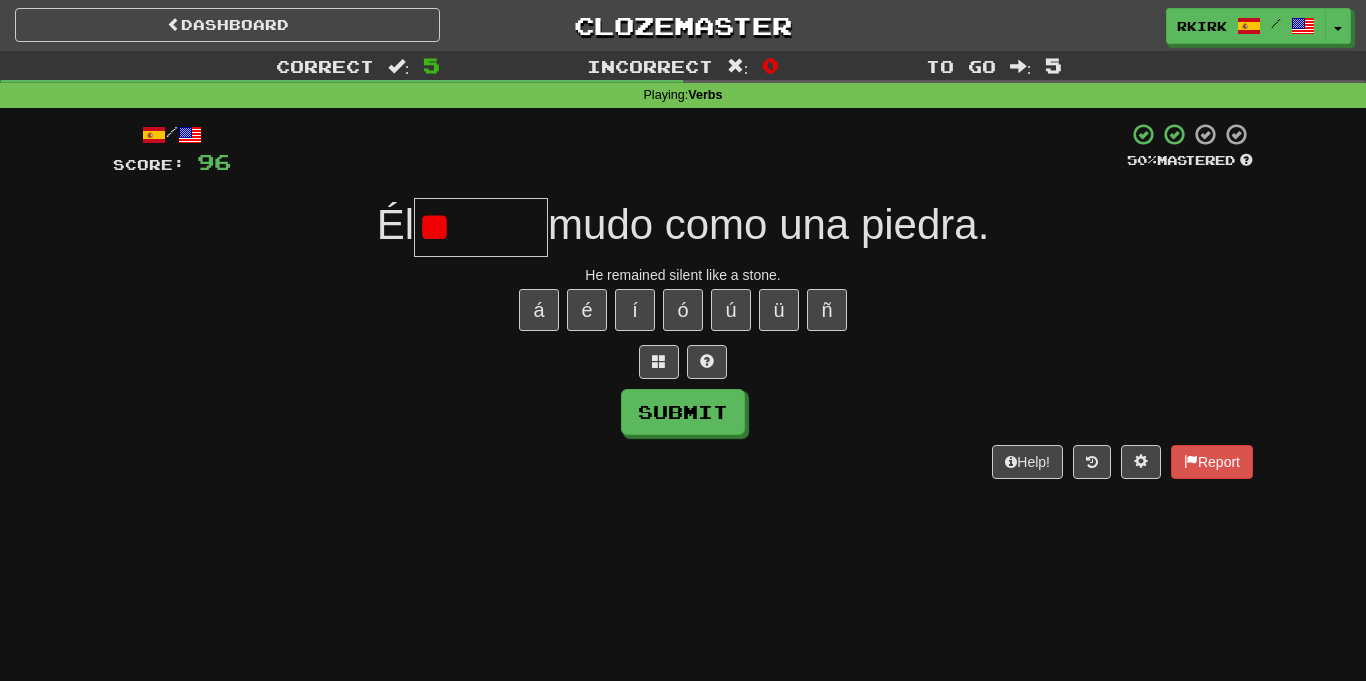 type on "*" 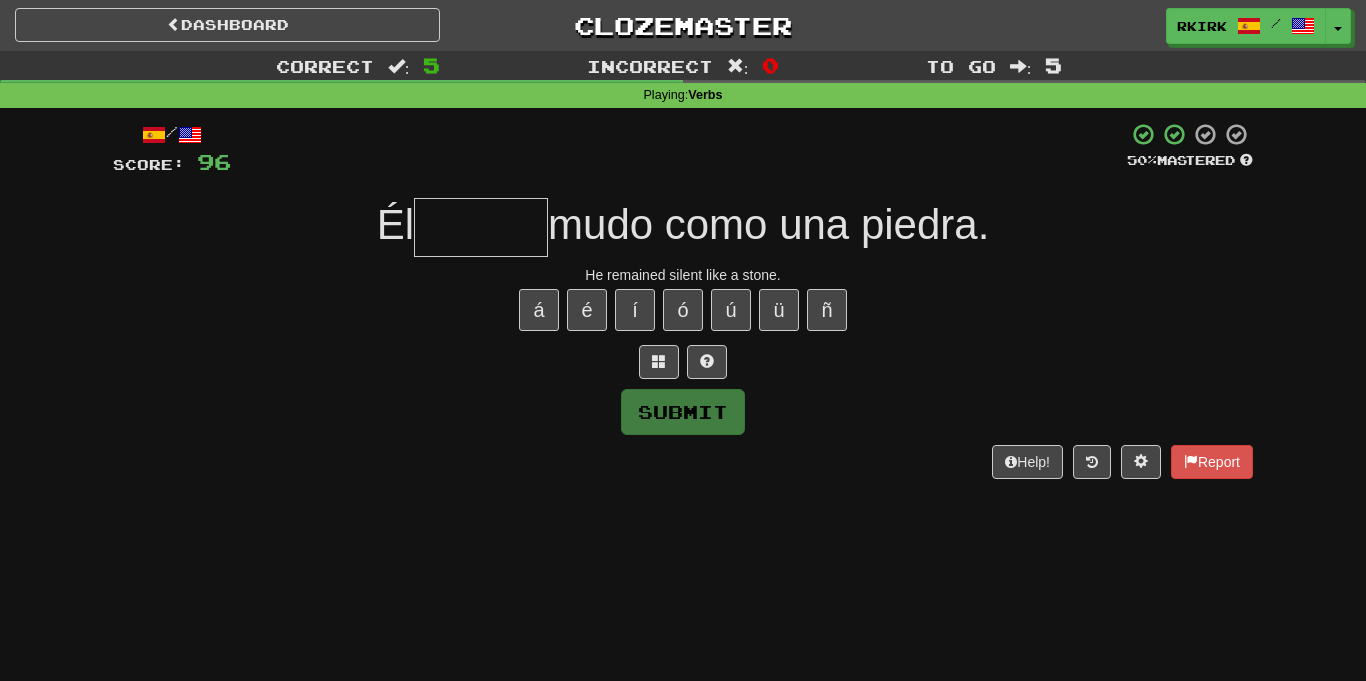 type on "*" 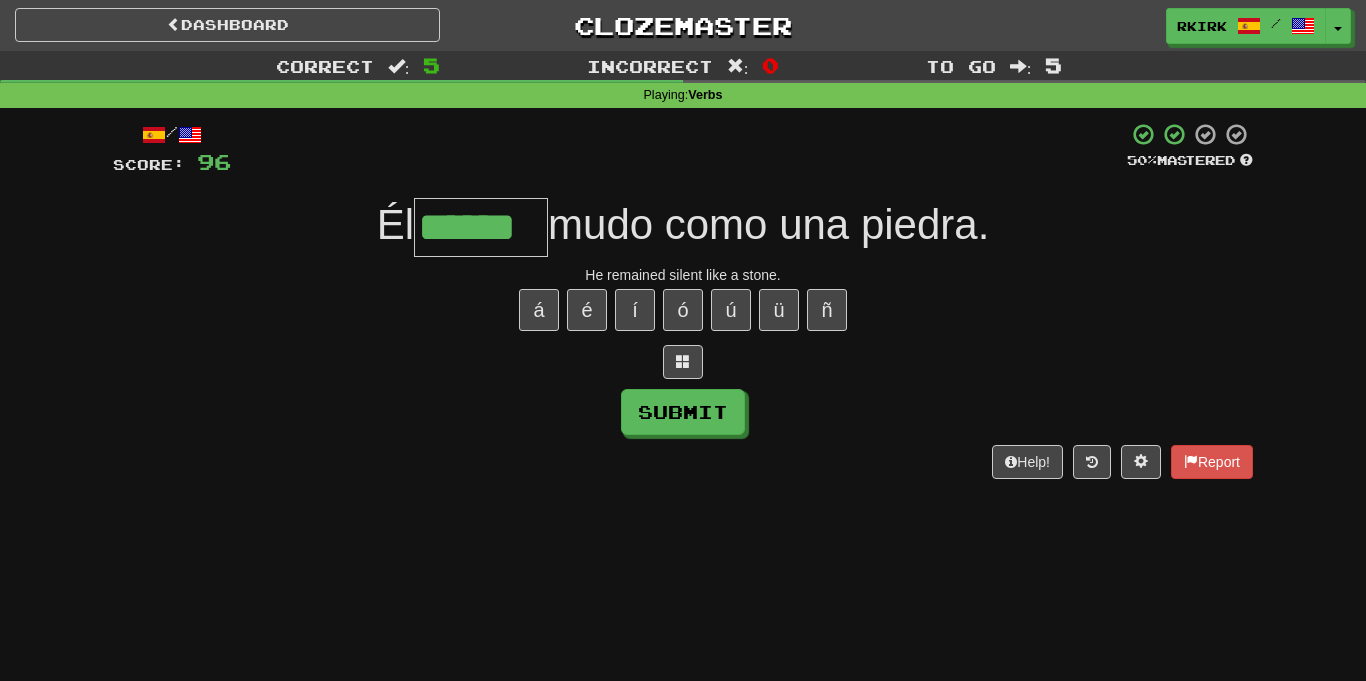 type on "******" 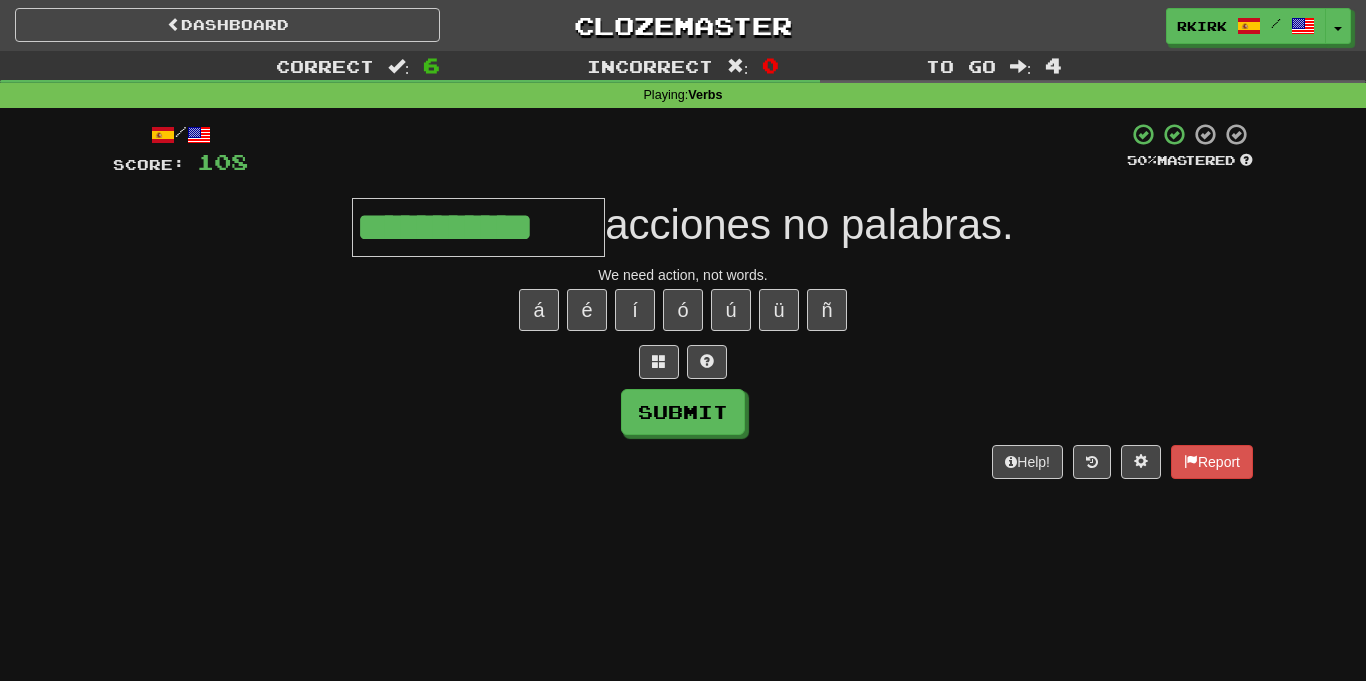 type on "**********" 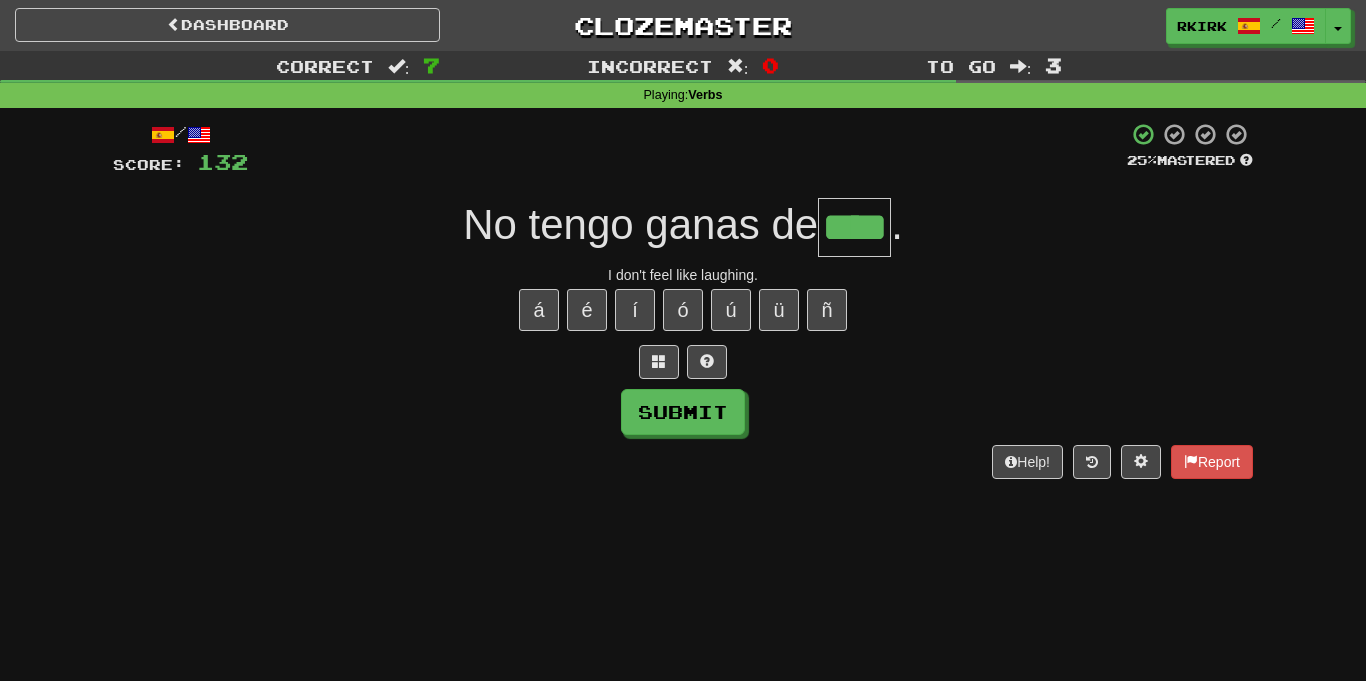type on "****" 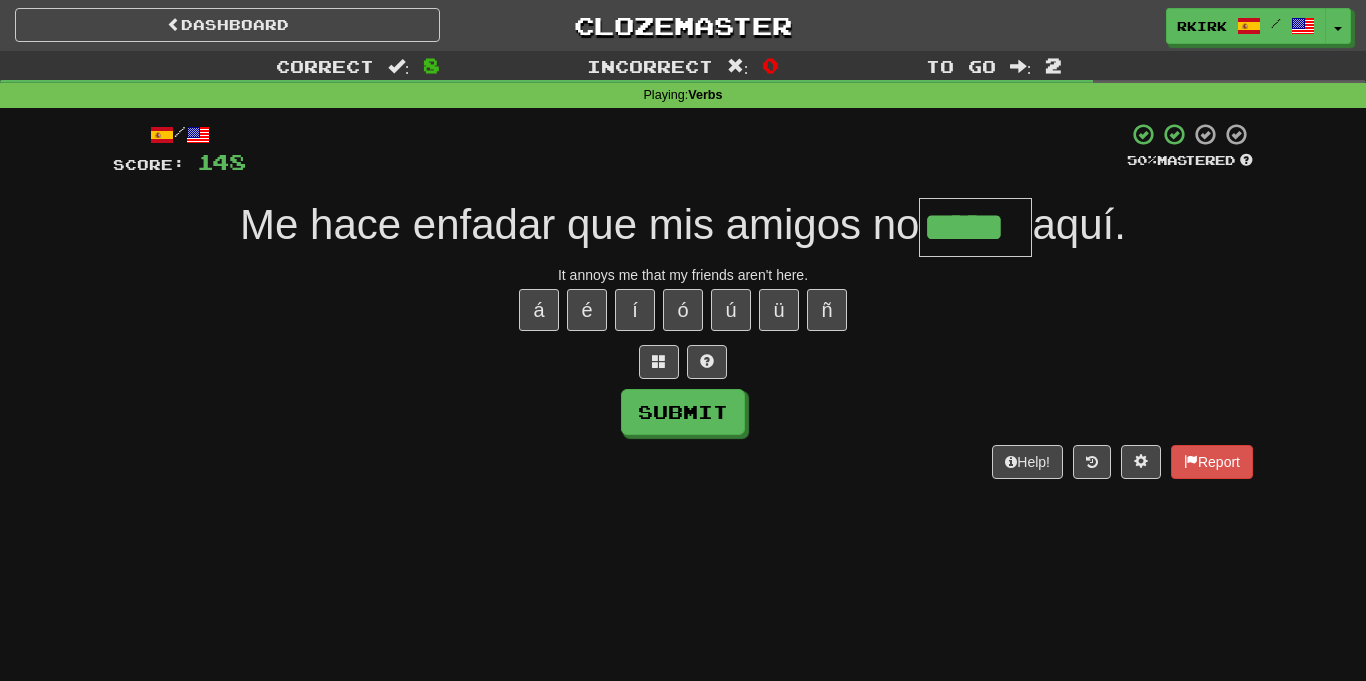 type on "*****" 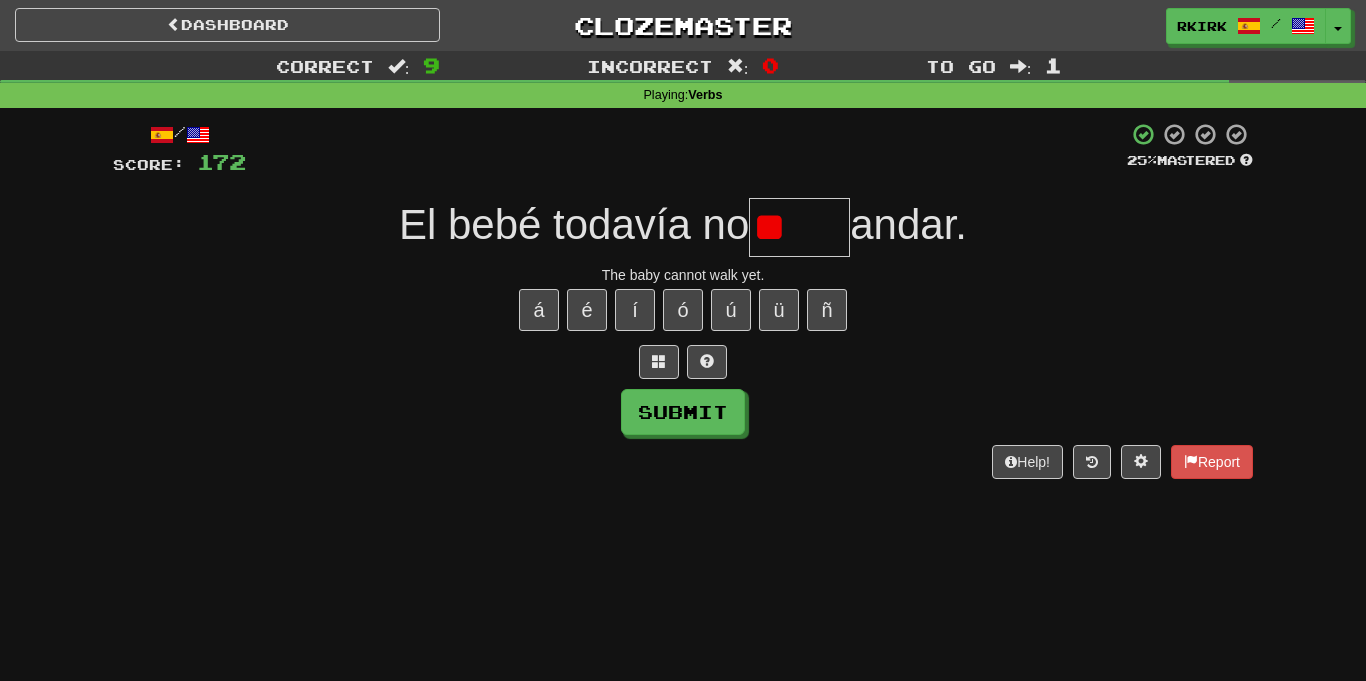 type on "*" 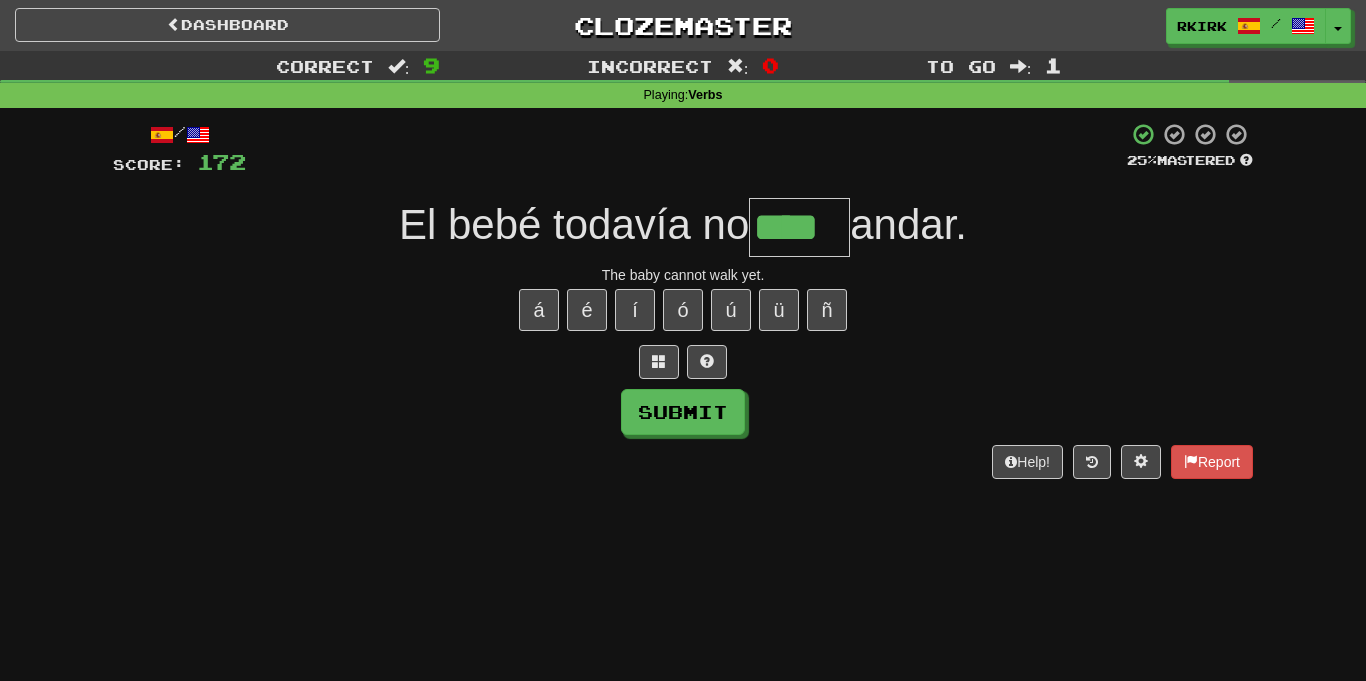 type on "****" 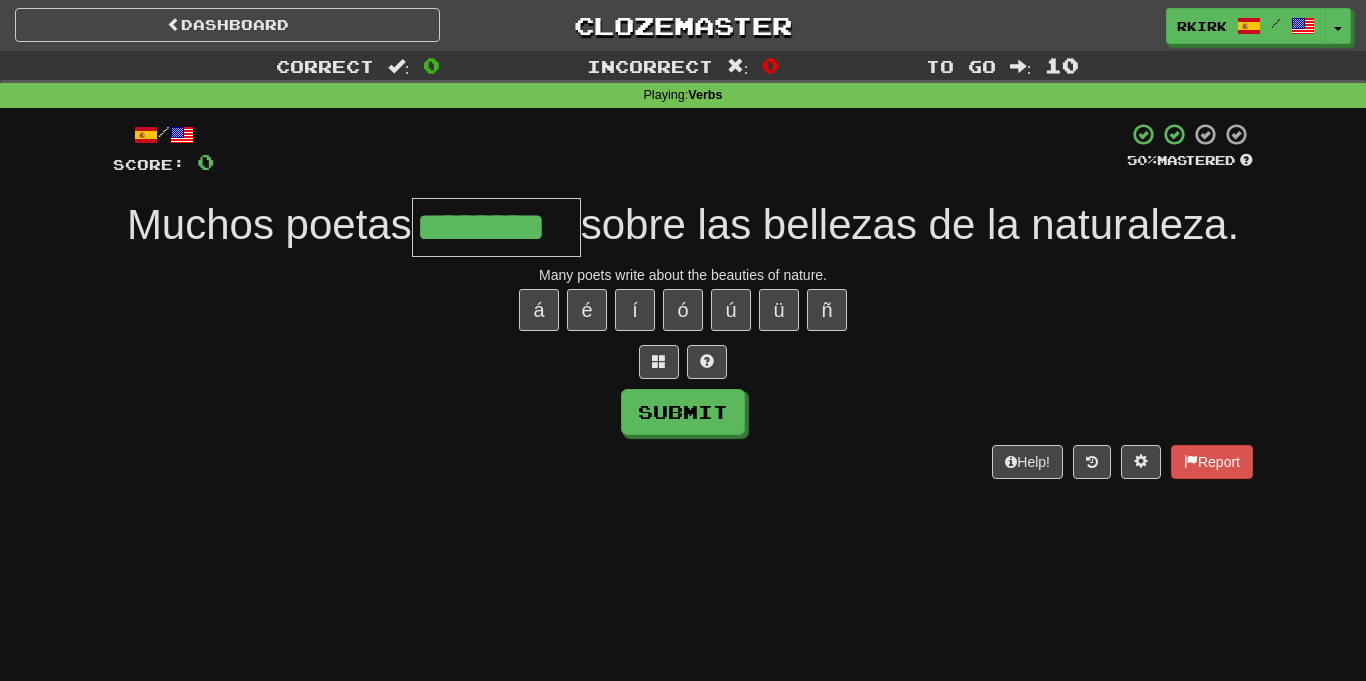type on "********" 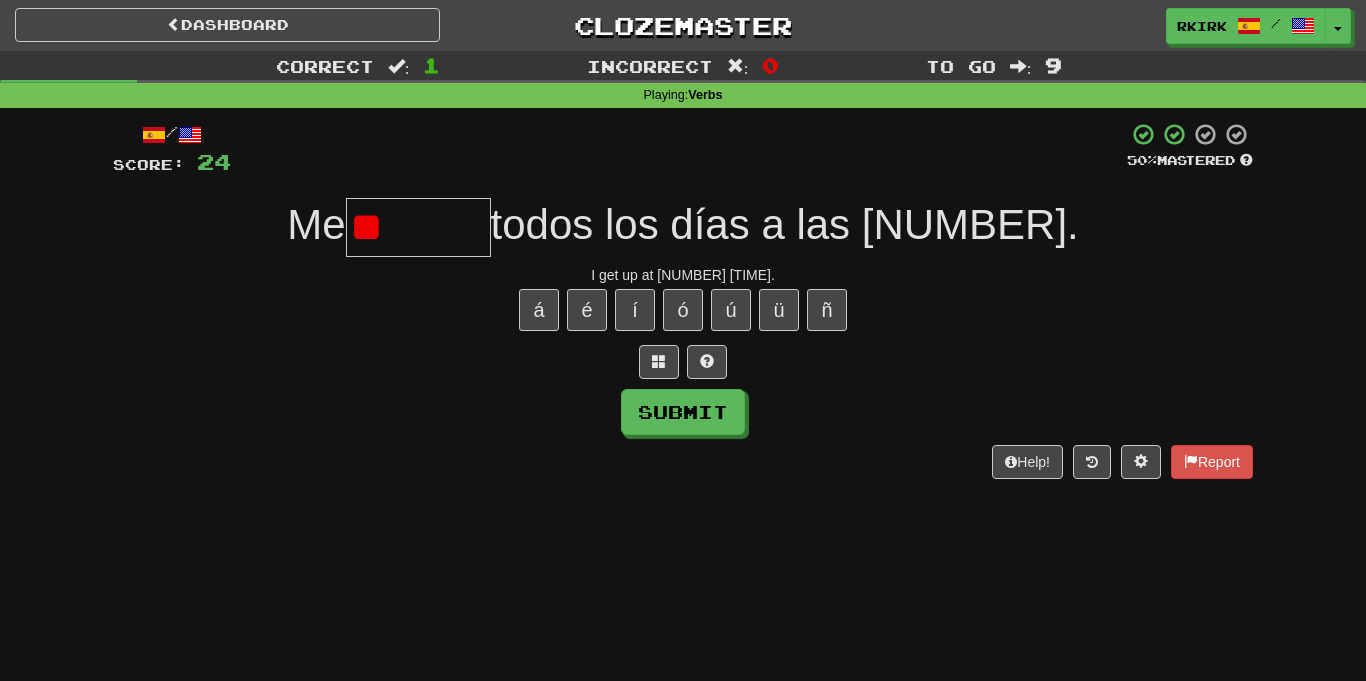 type on "*" 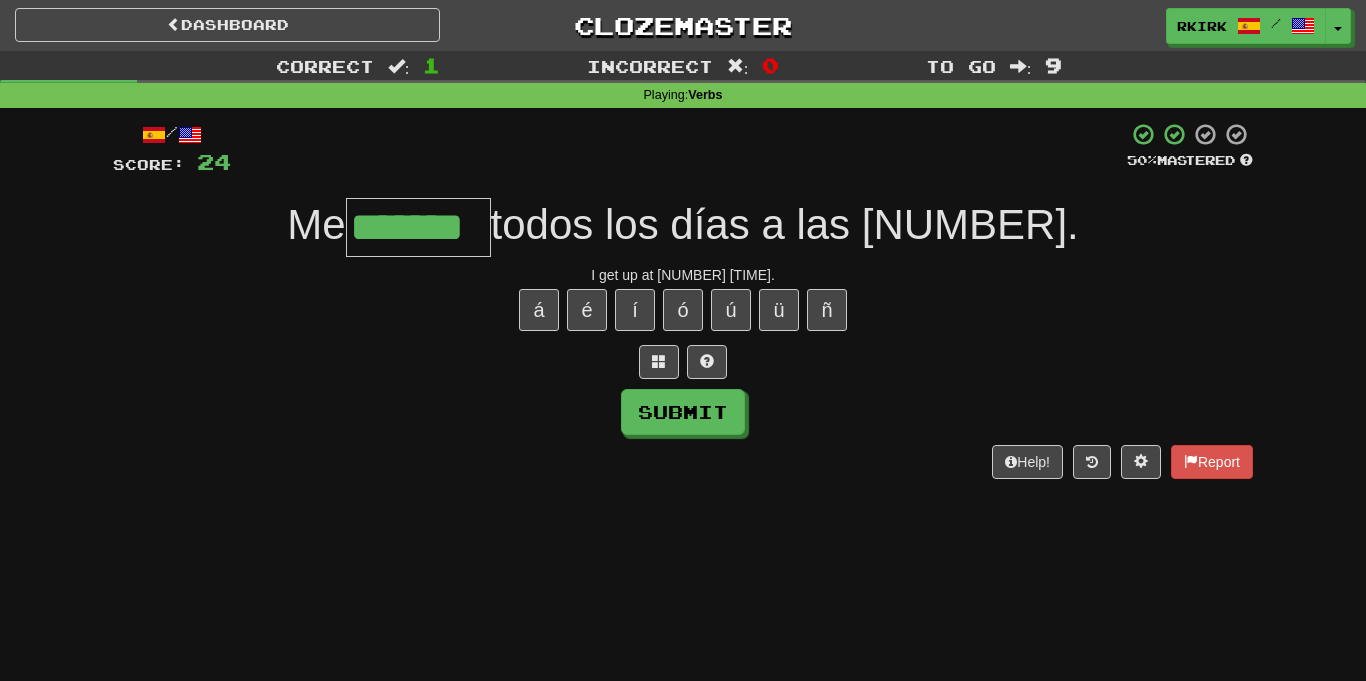 type on "*******" 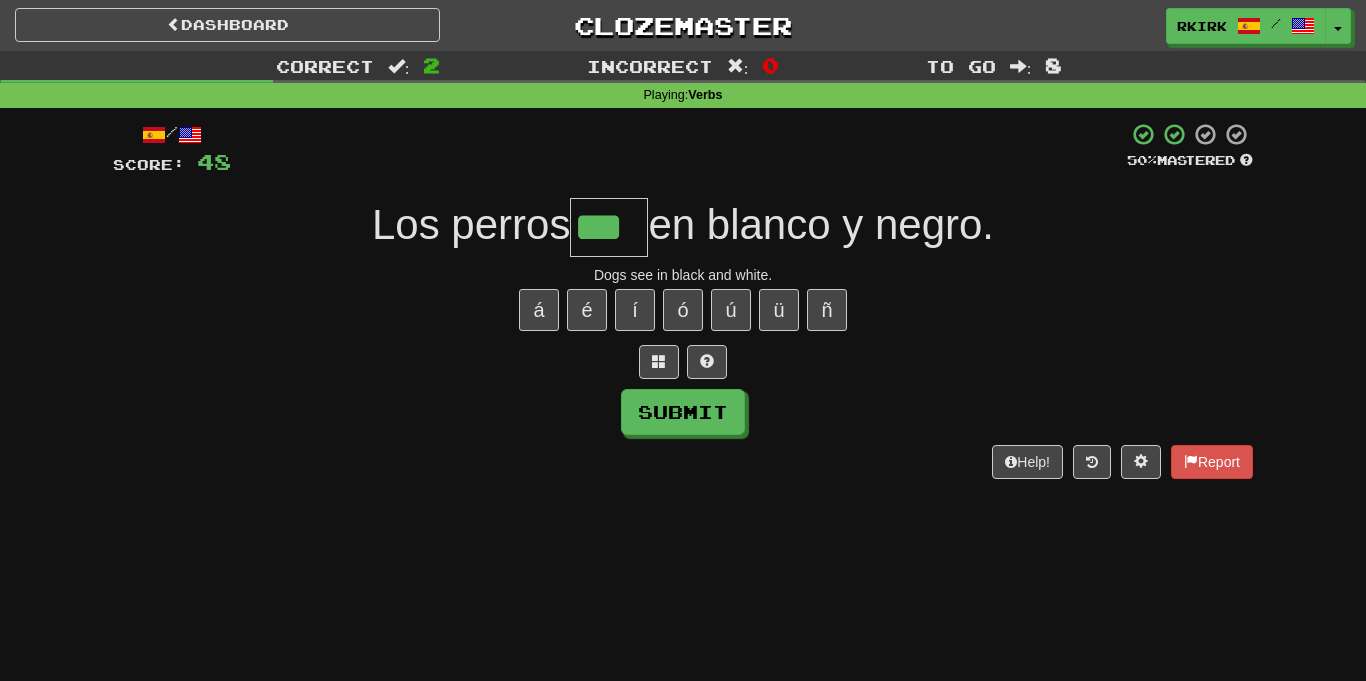 type on "***" 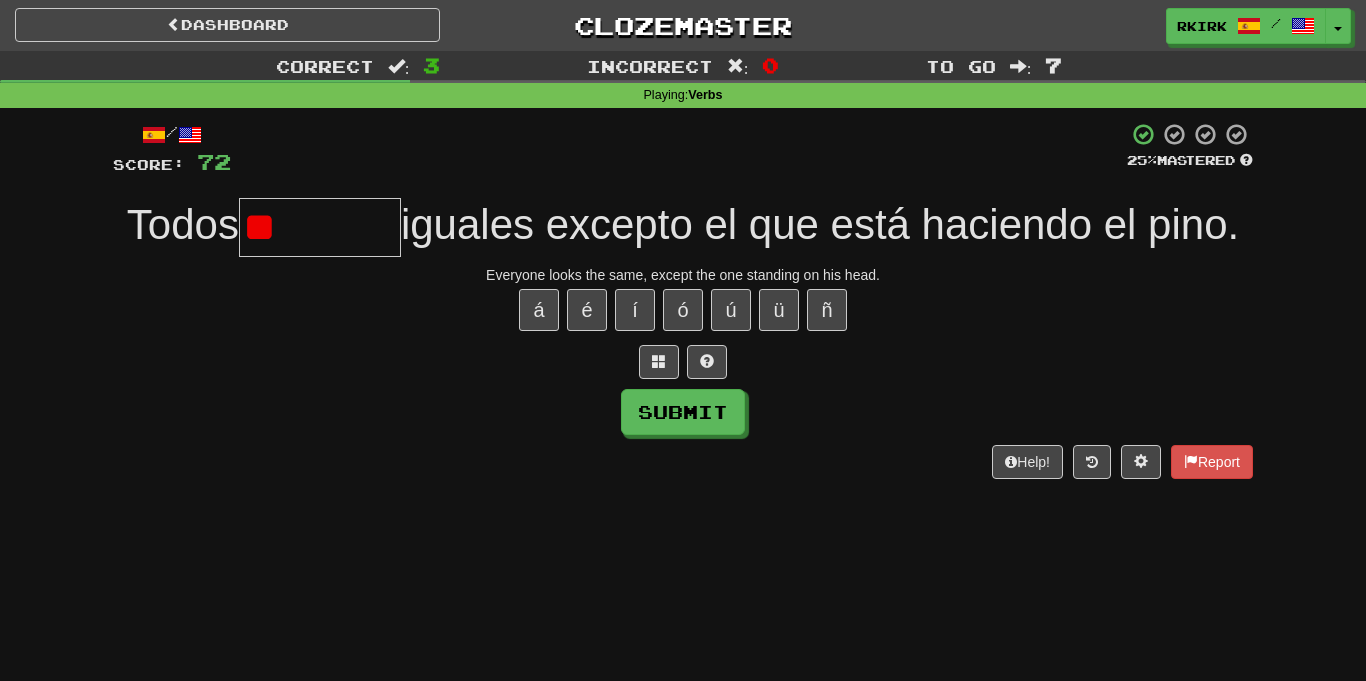 type on "*" 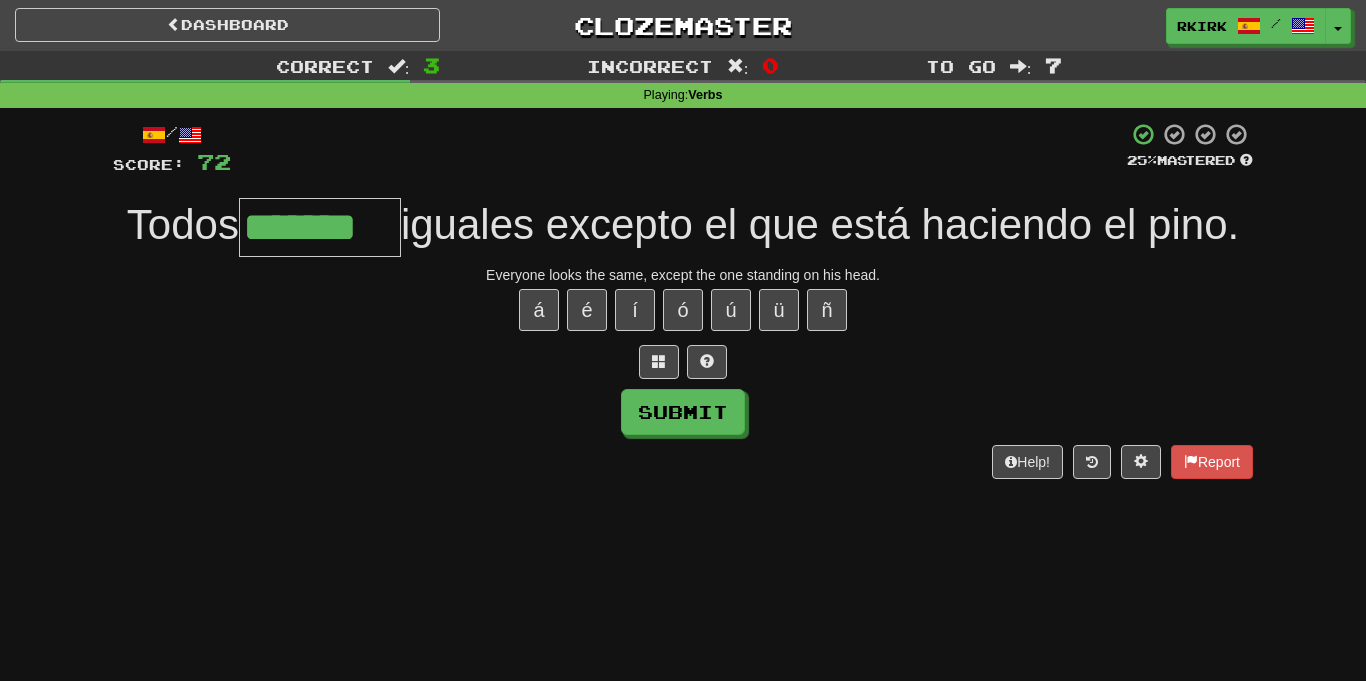 type on "*******" 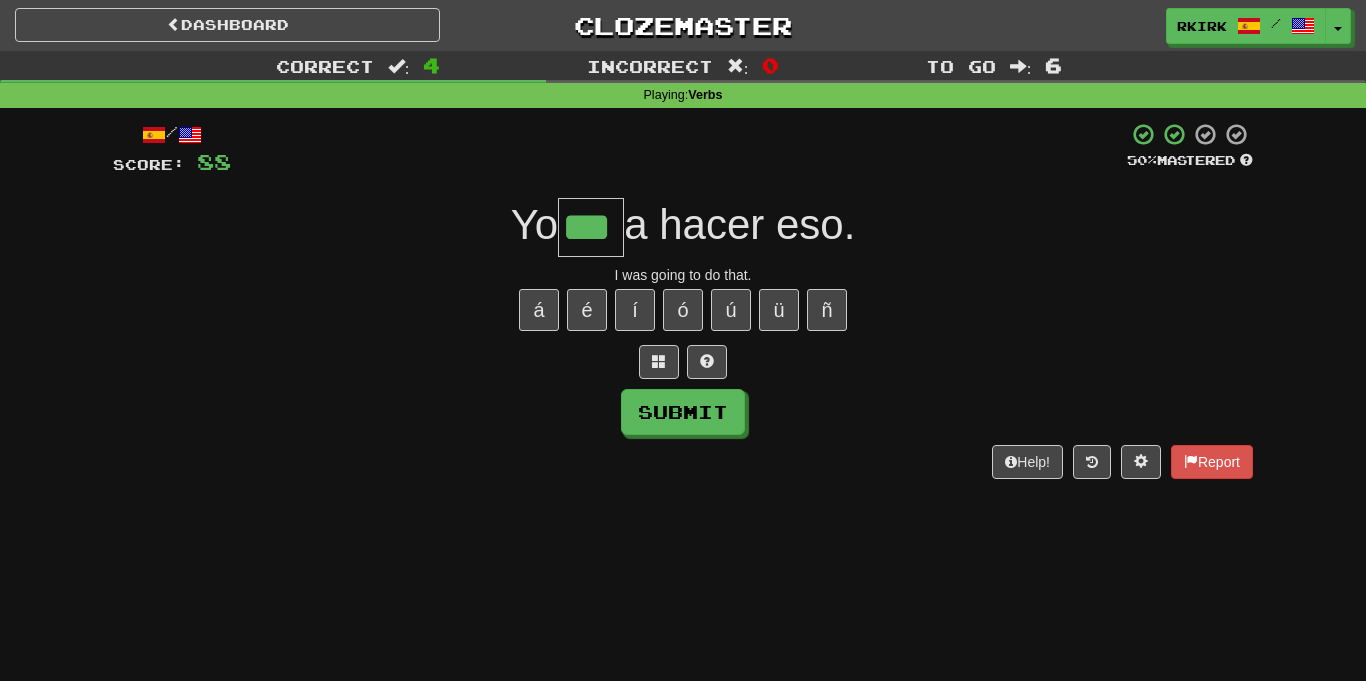 type on "***" 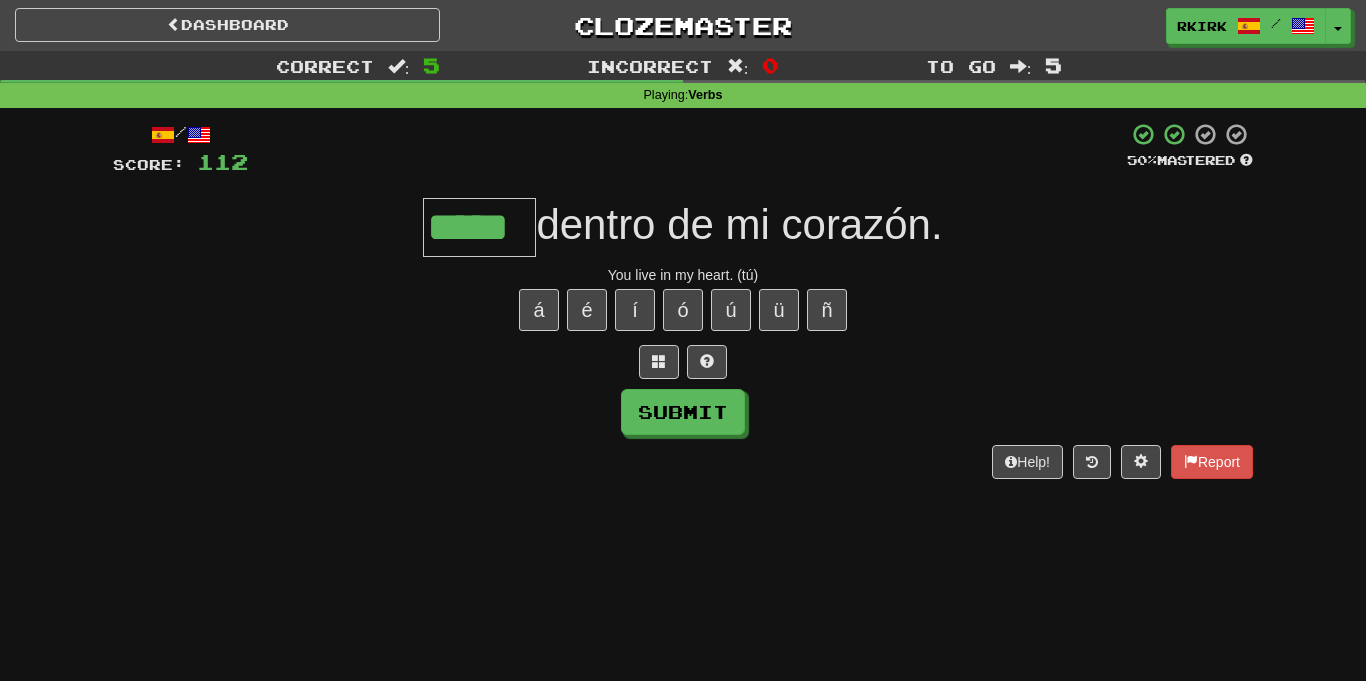 type on "*****" 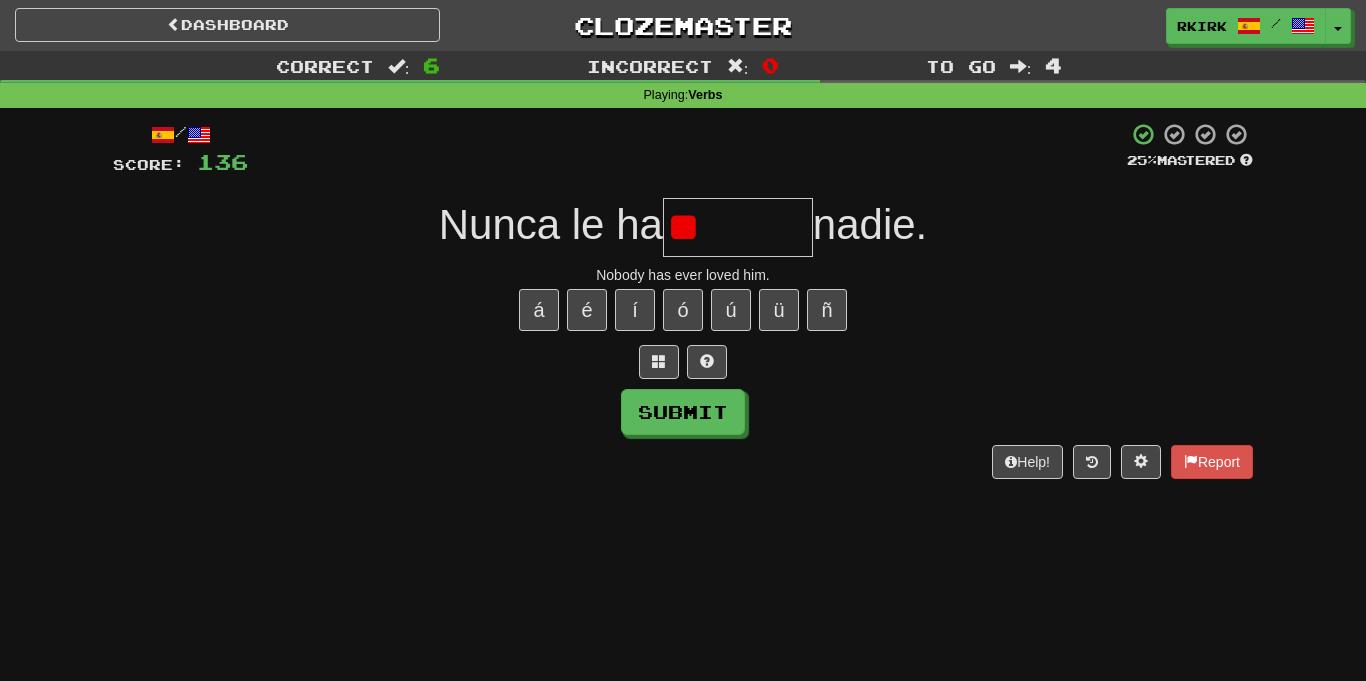 type on "*" 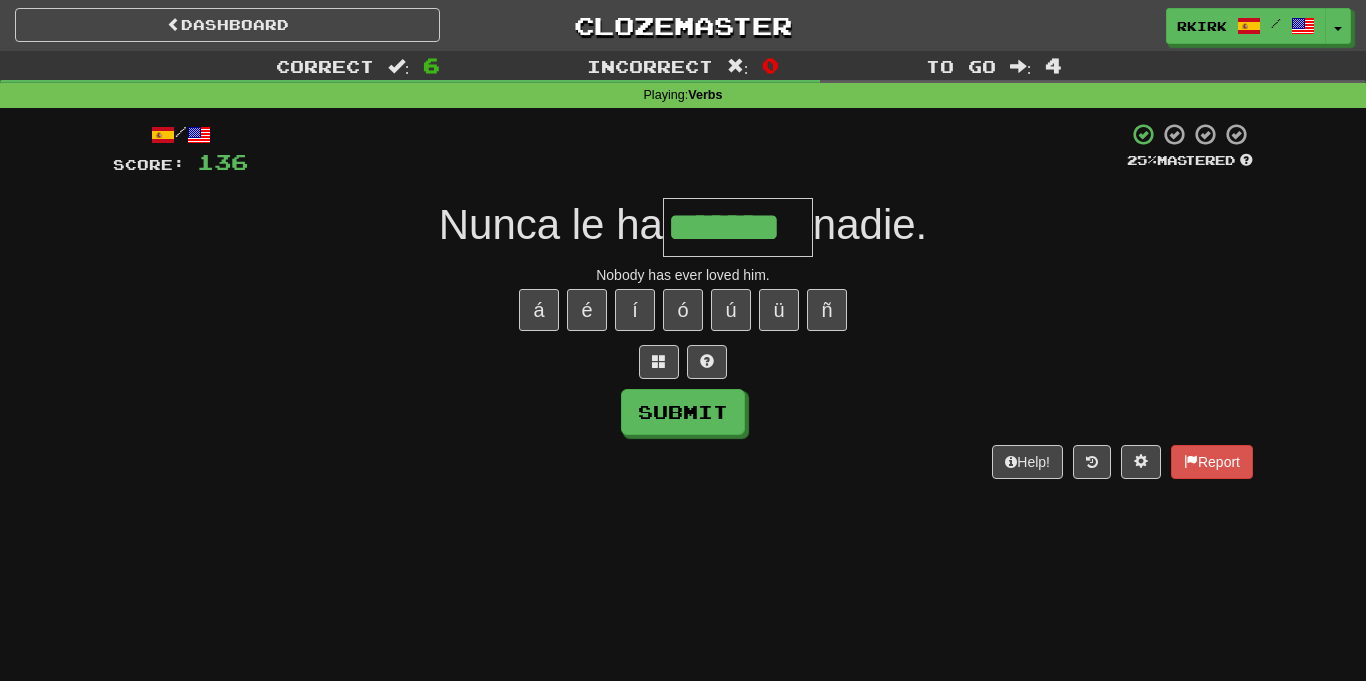 type on "*******" 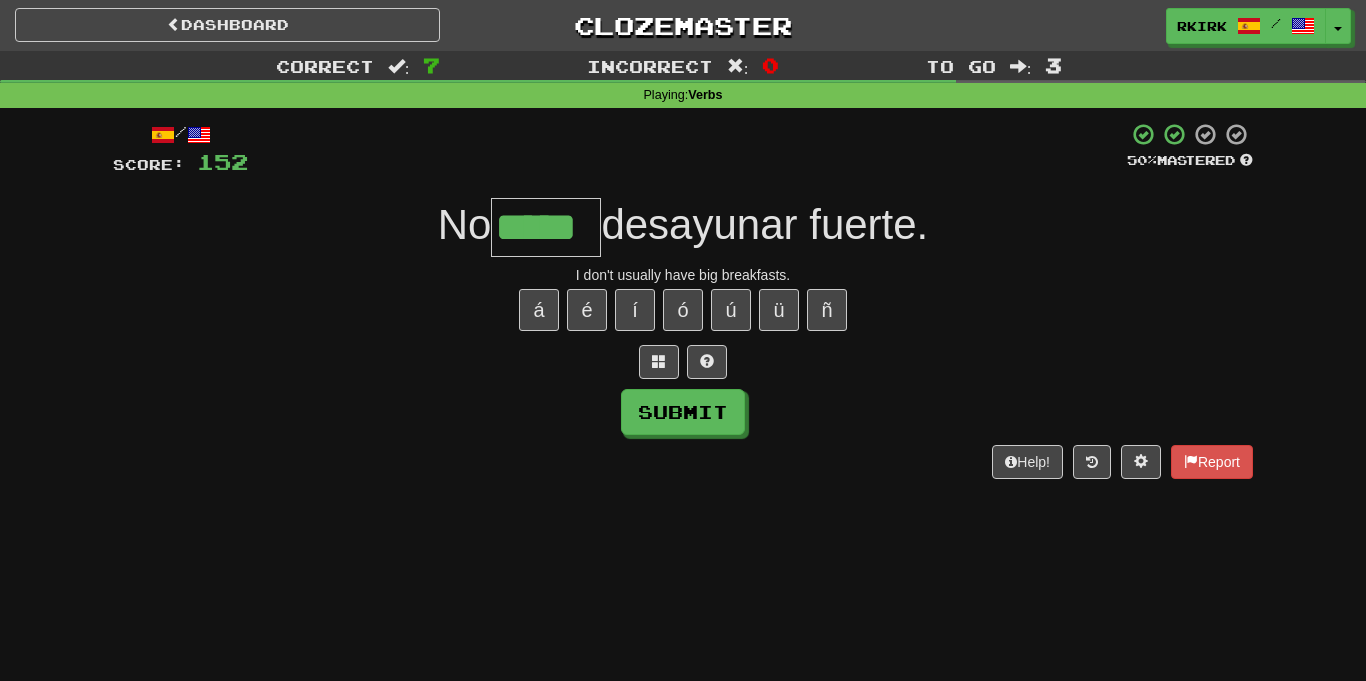 type on "*****" 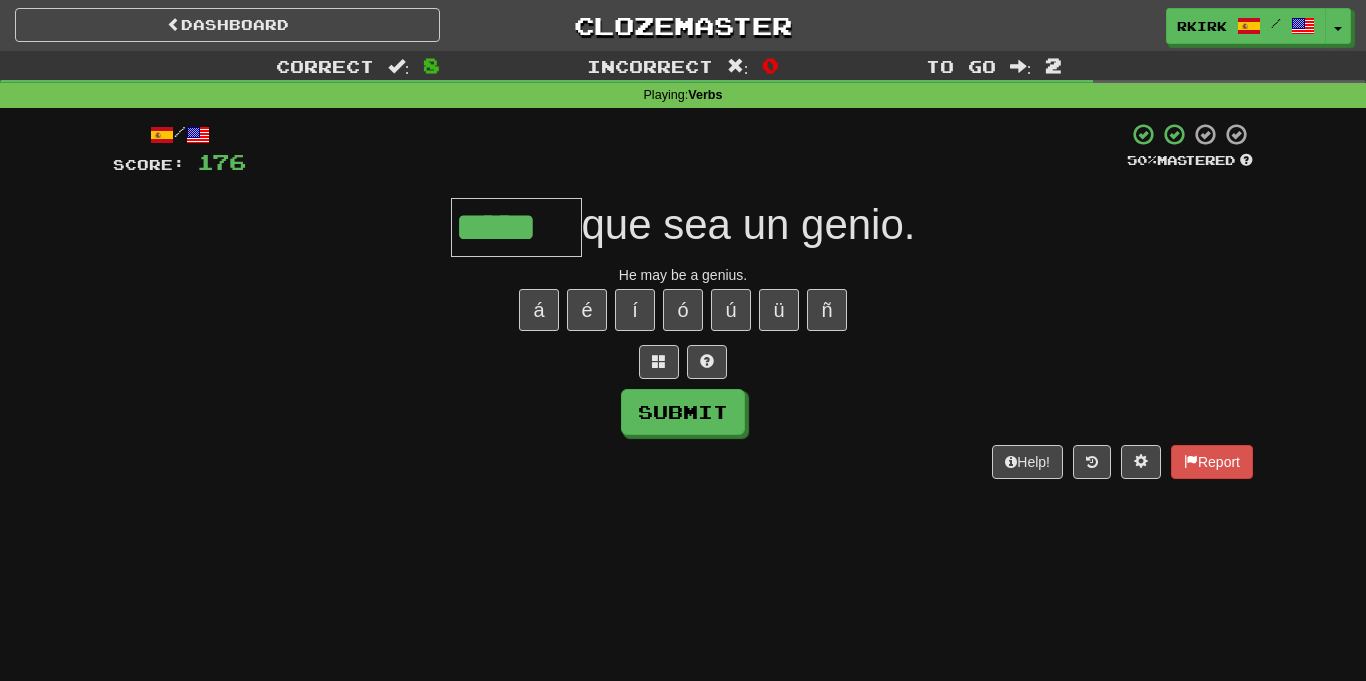 type on "*****" 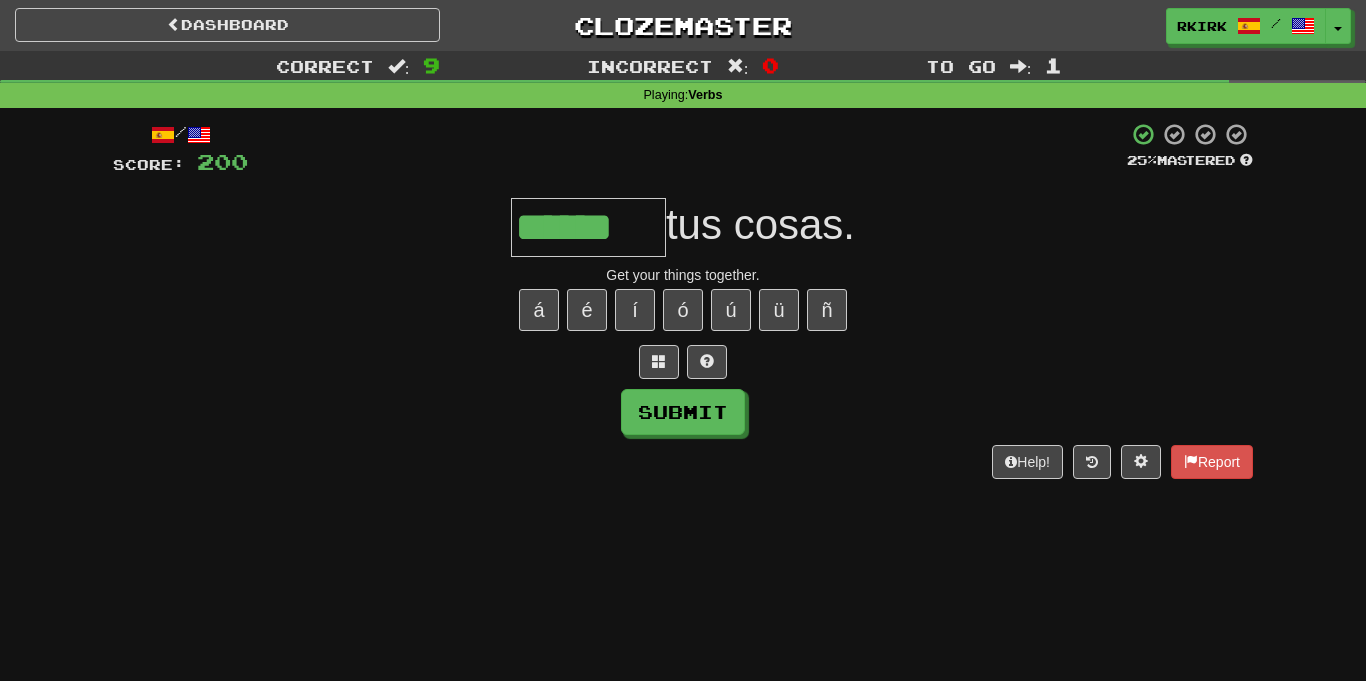 type on "******" 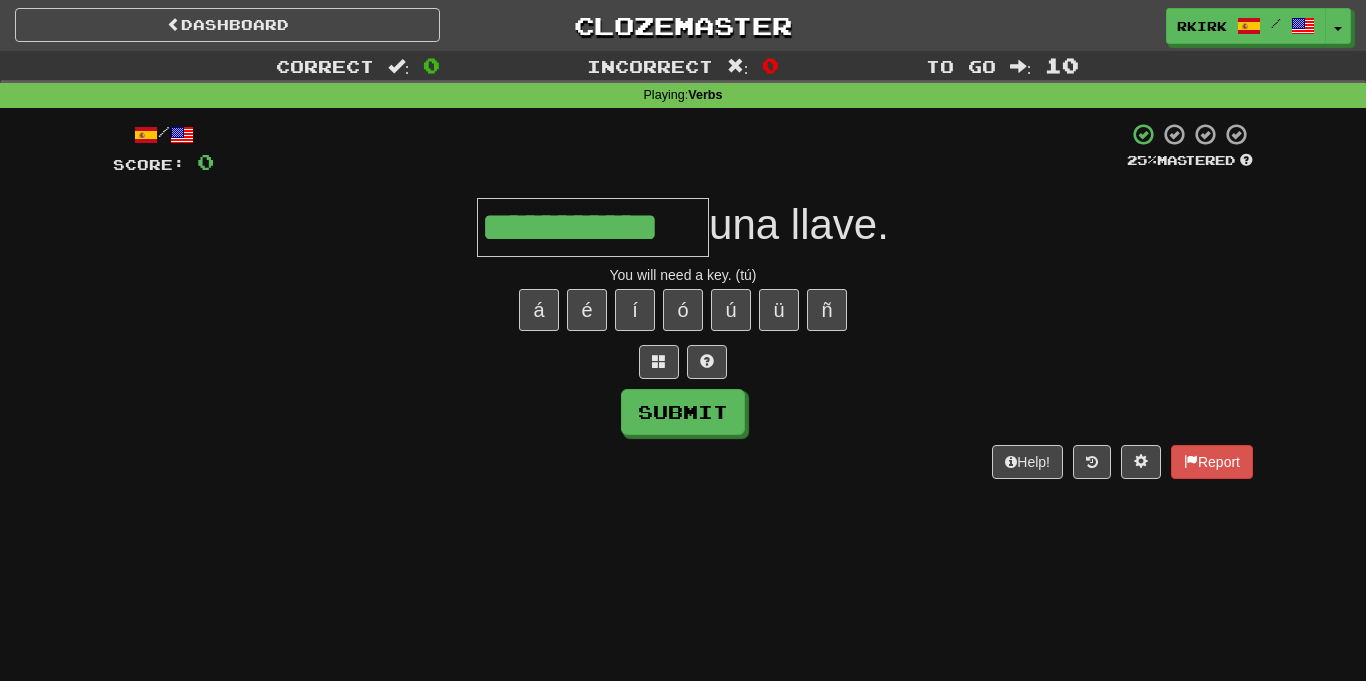 type on "**********" 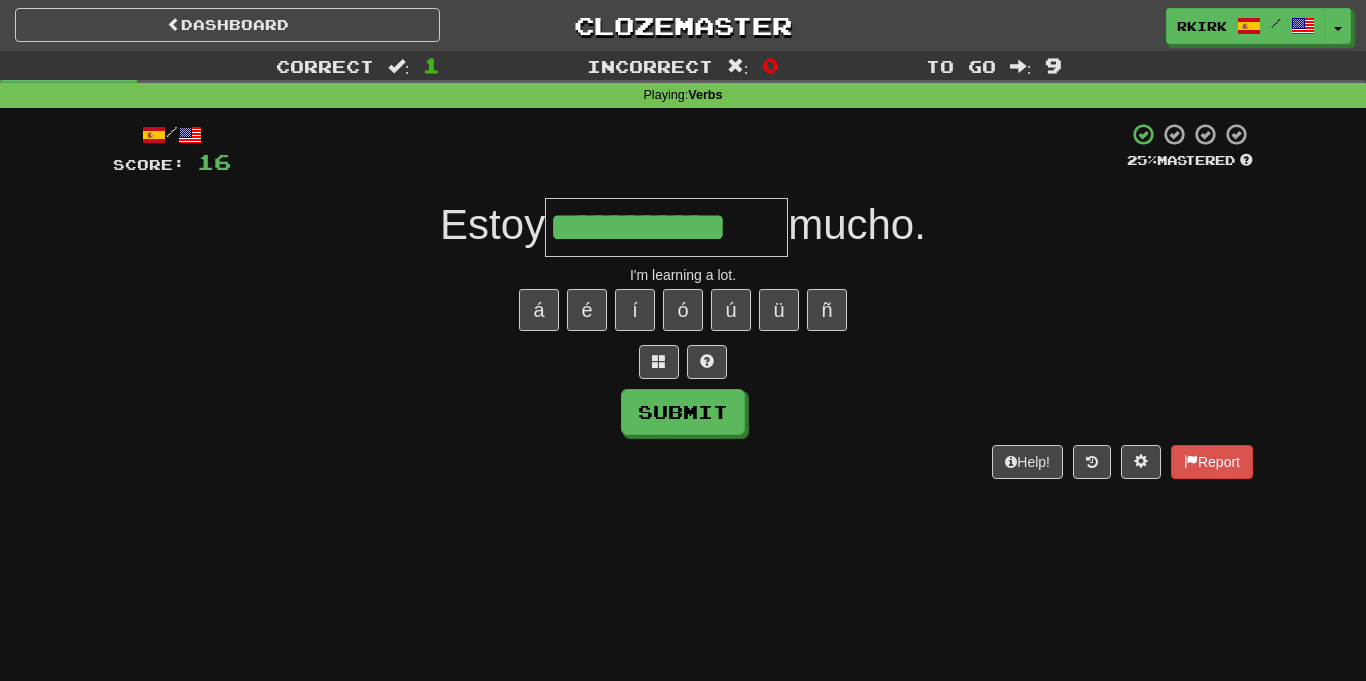 type on "**********" 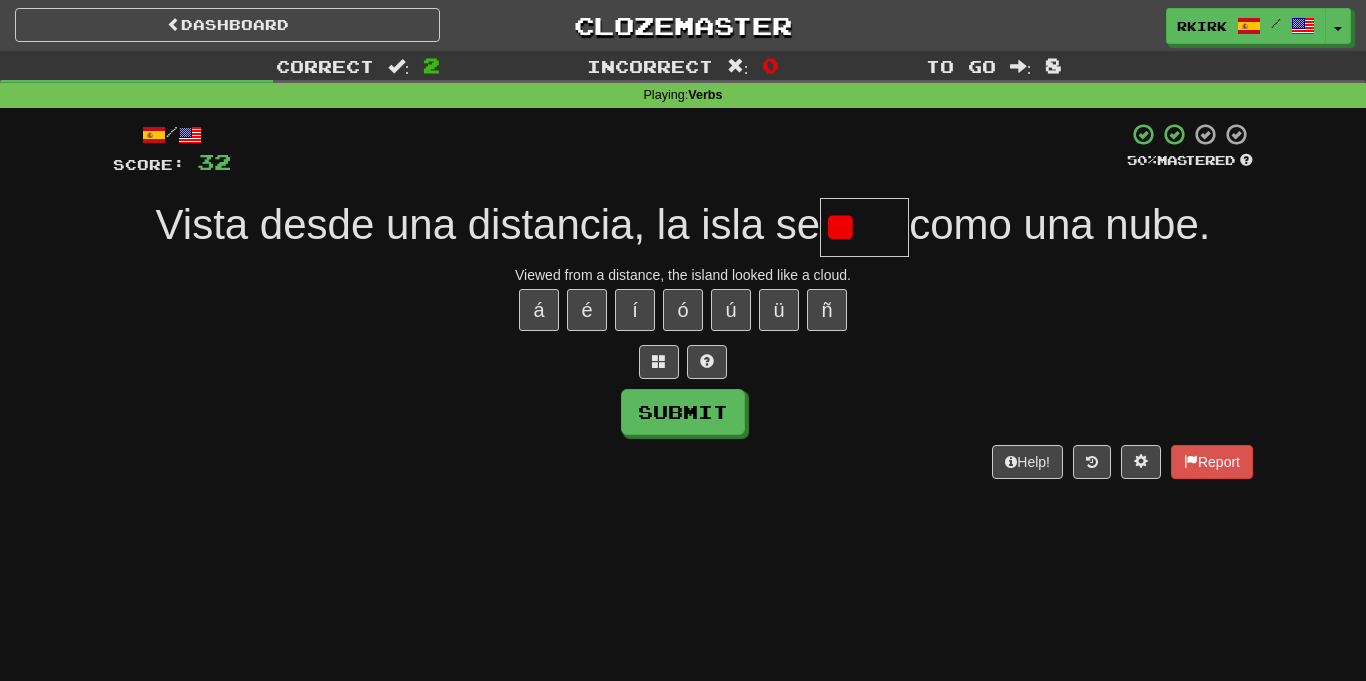 type on "*" 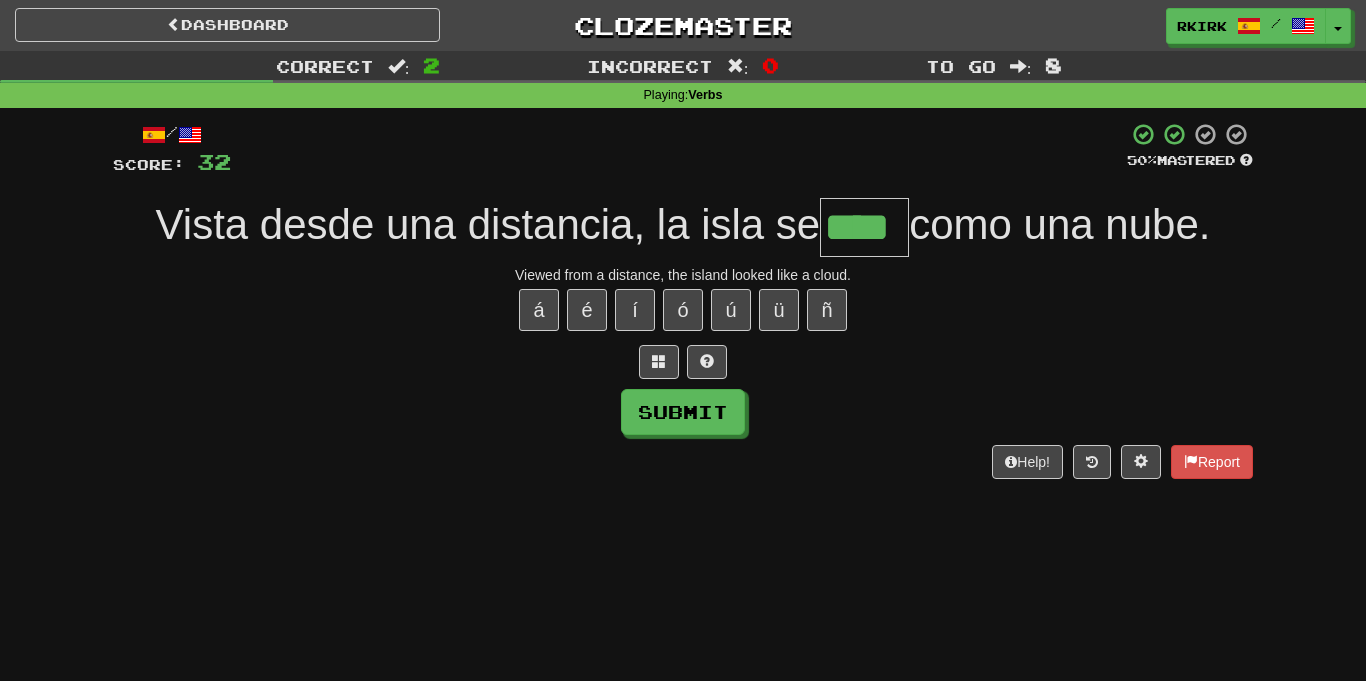 type on "****" 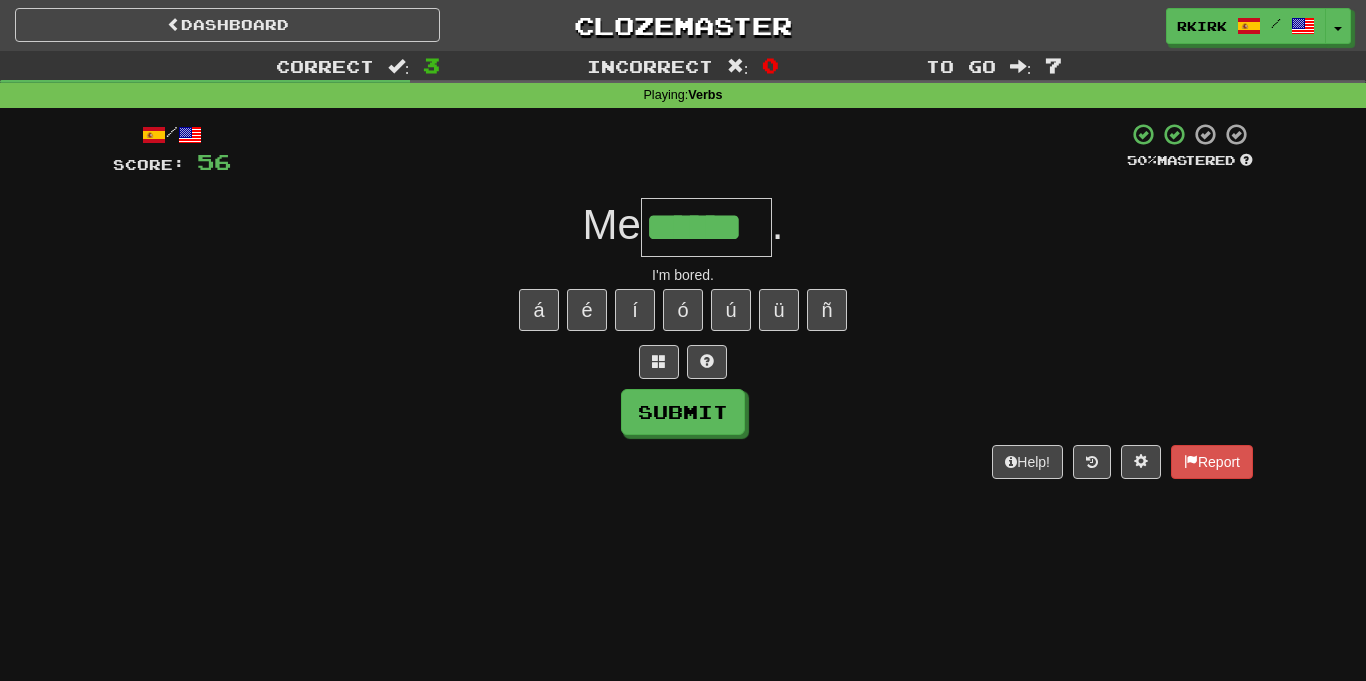 type on "******" 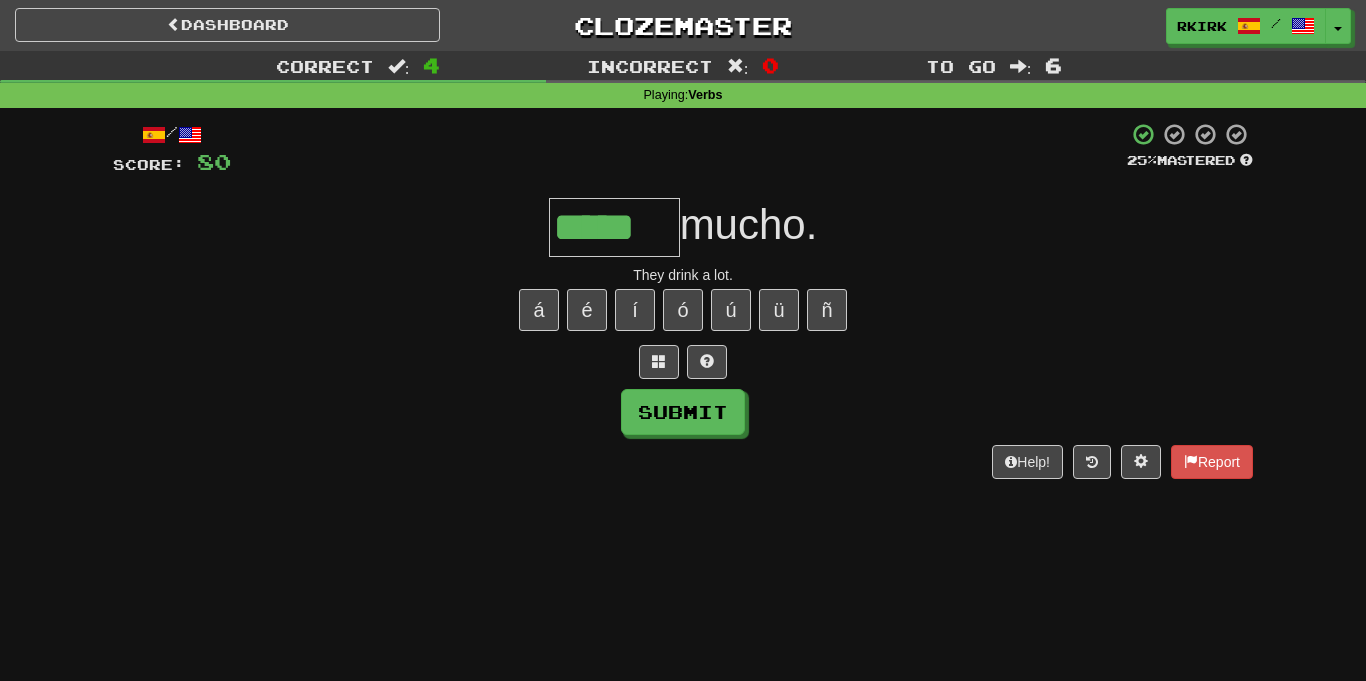 type on "*****" 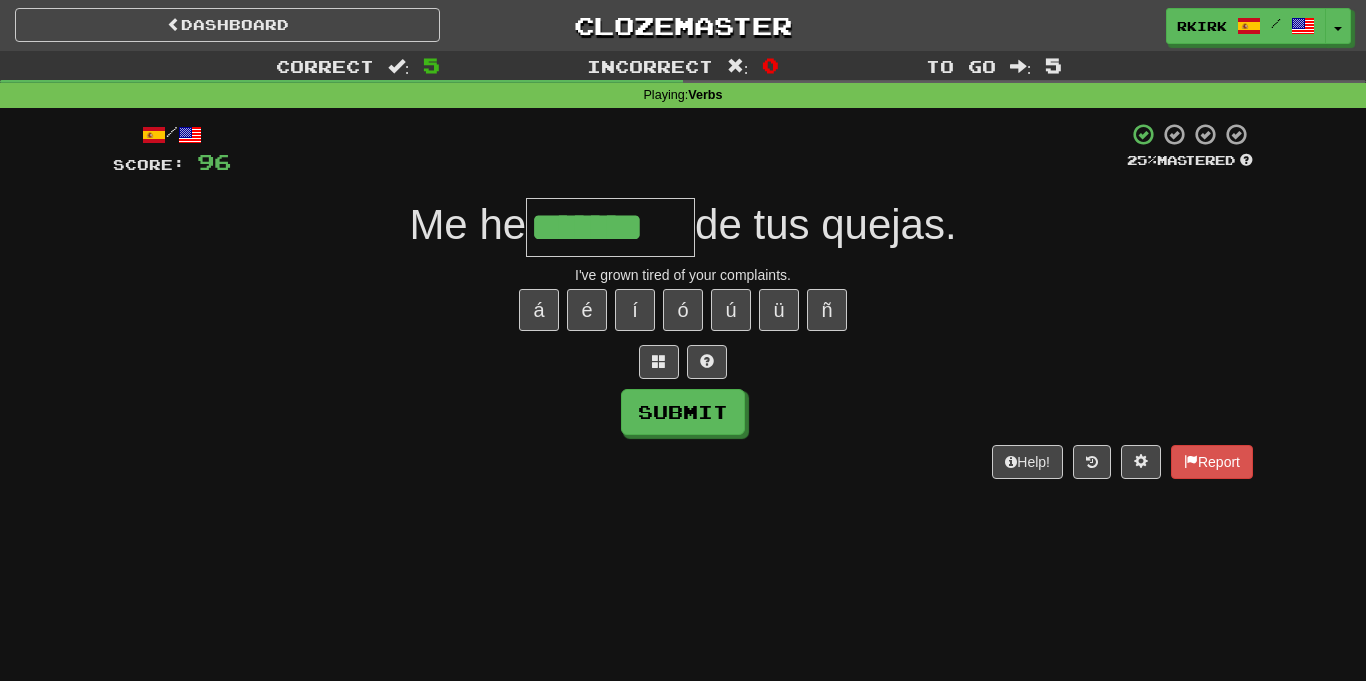 type on "*******" 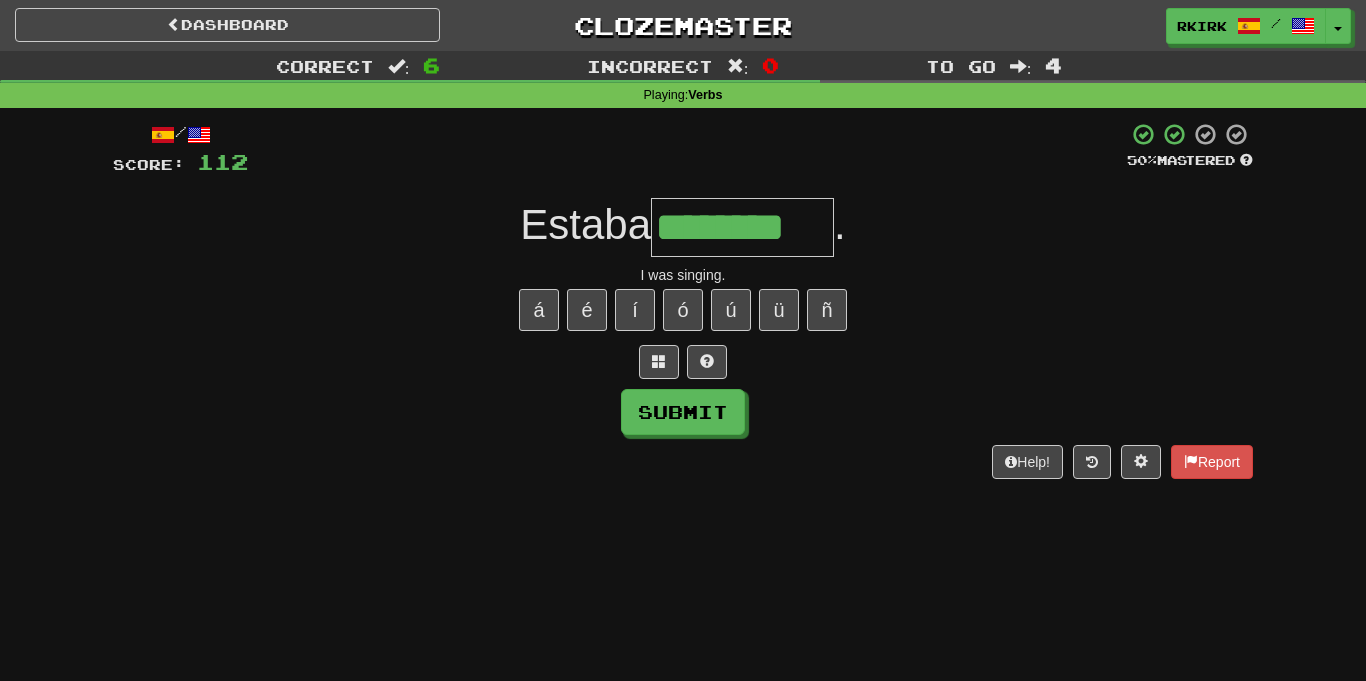 type on "********" 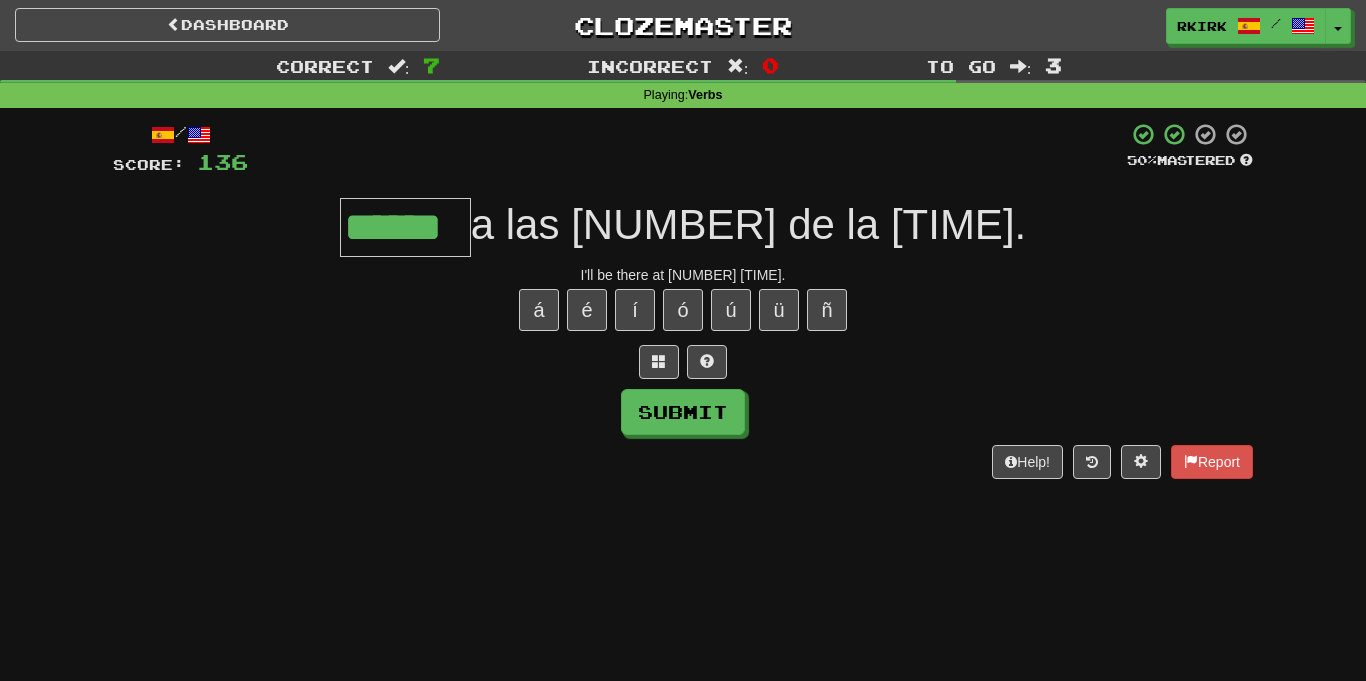 type on "******" 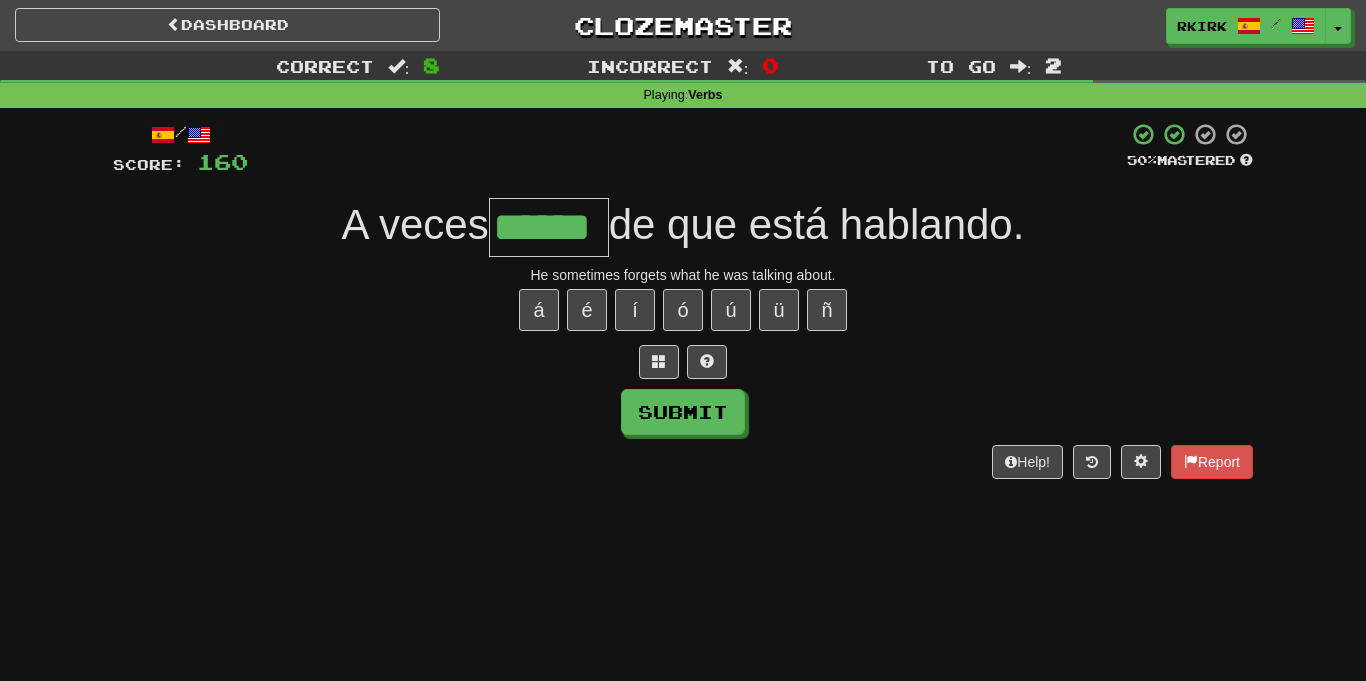 type on "******" 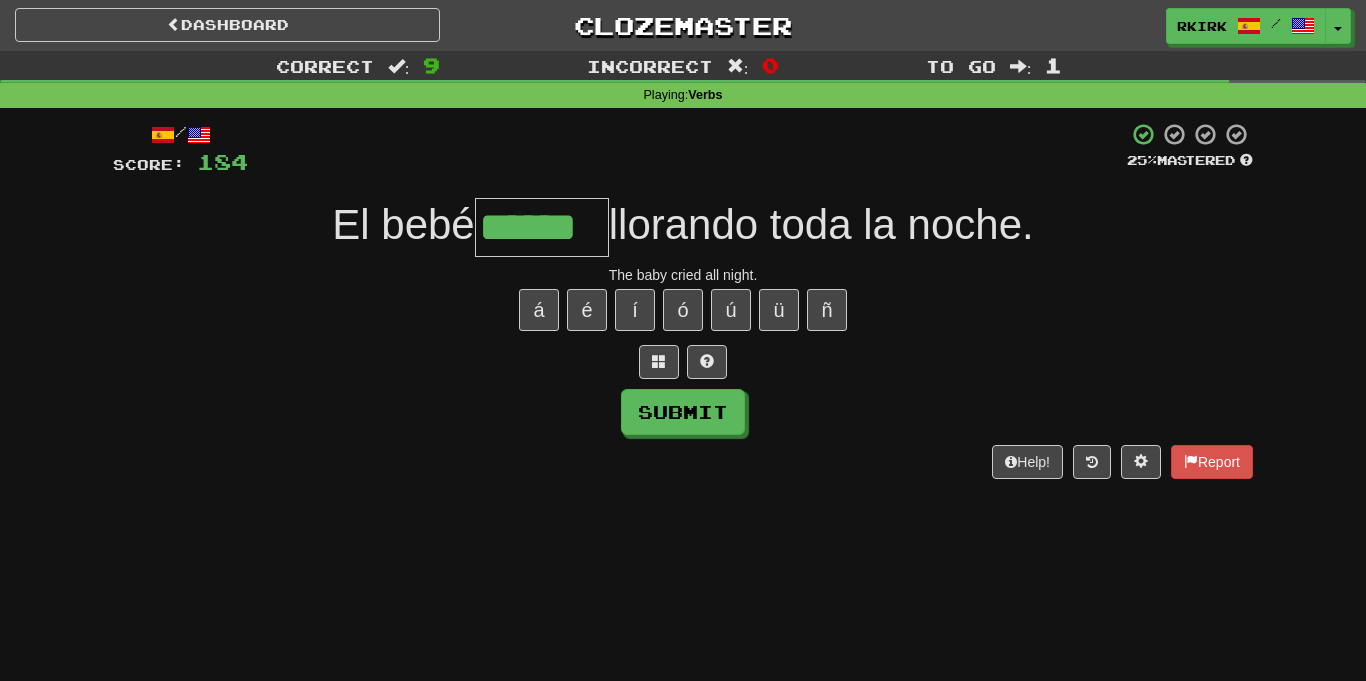type on "******" 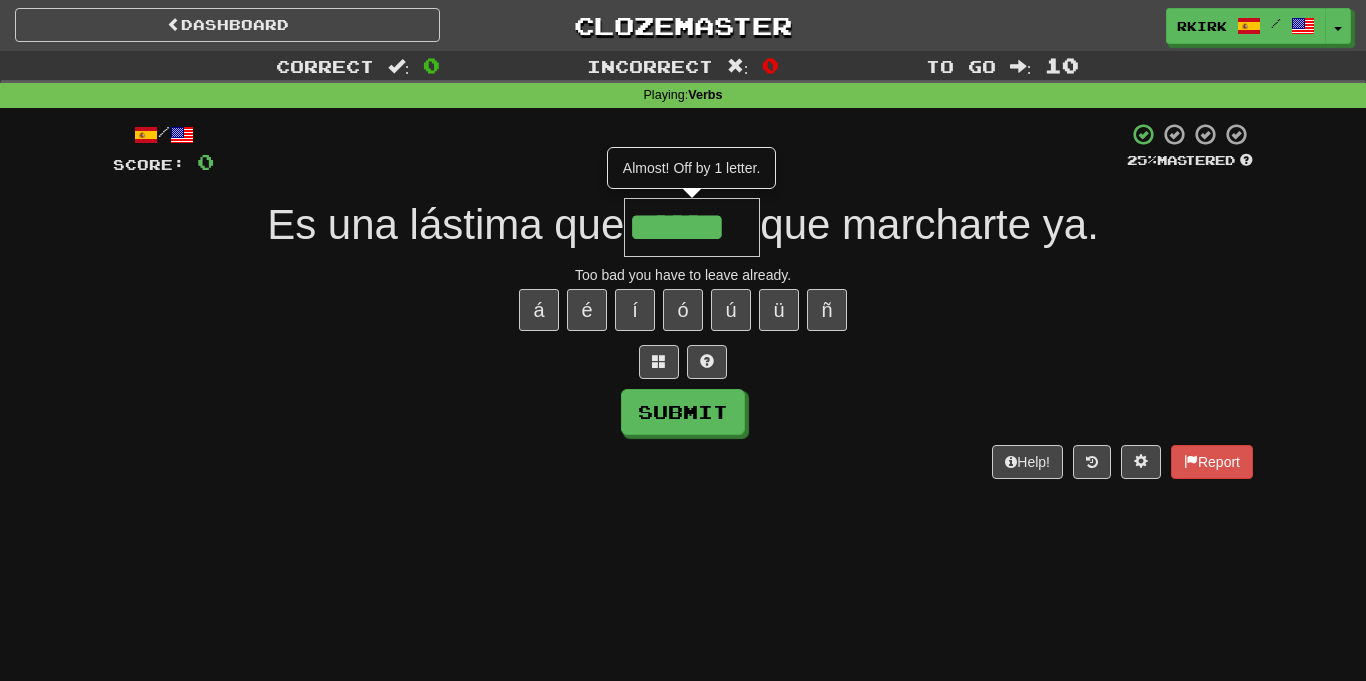 type on "******" 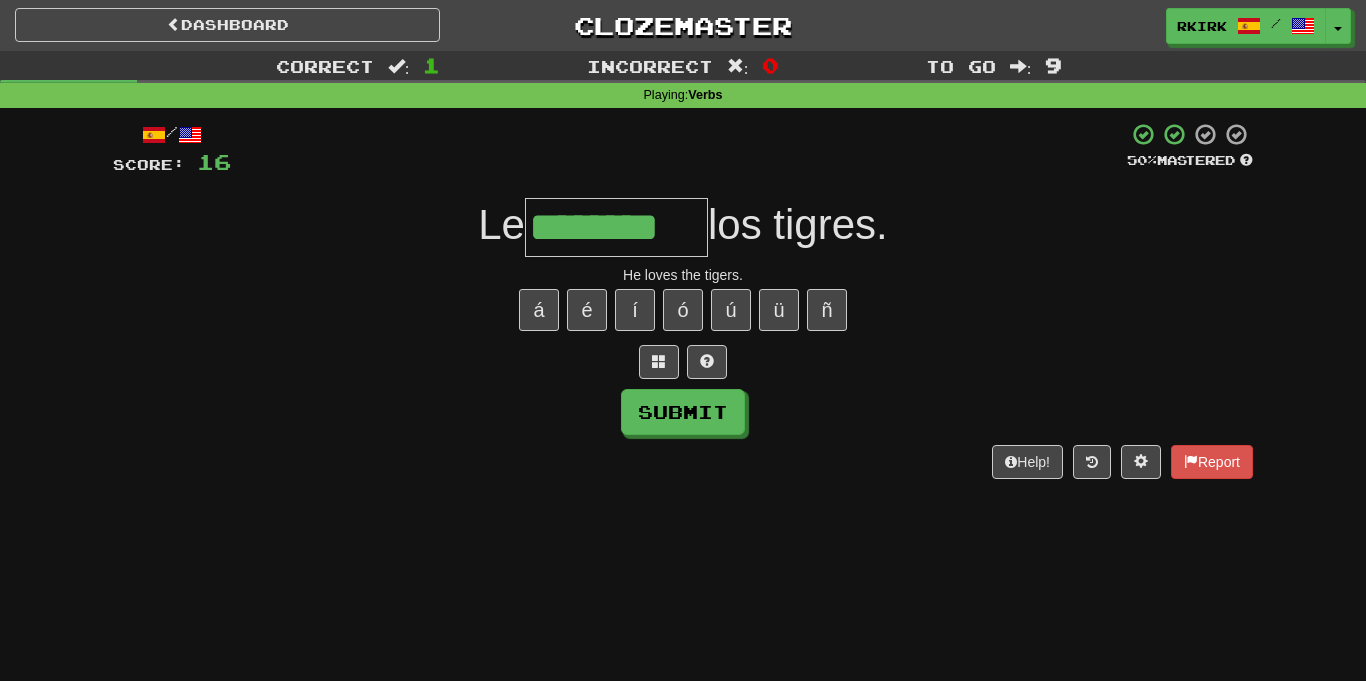 type on "********" 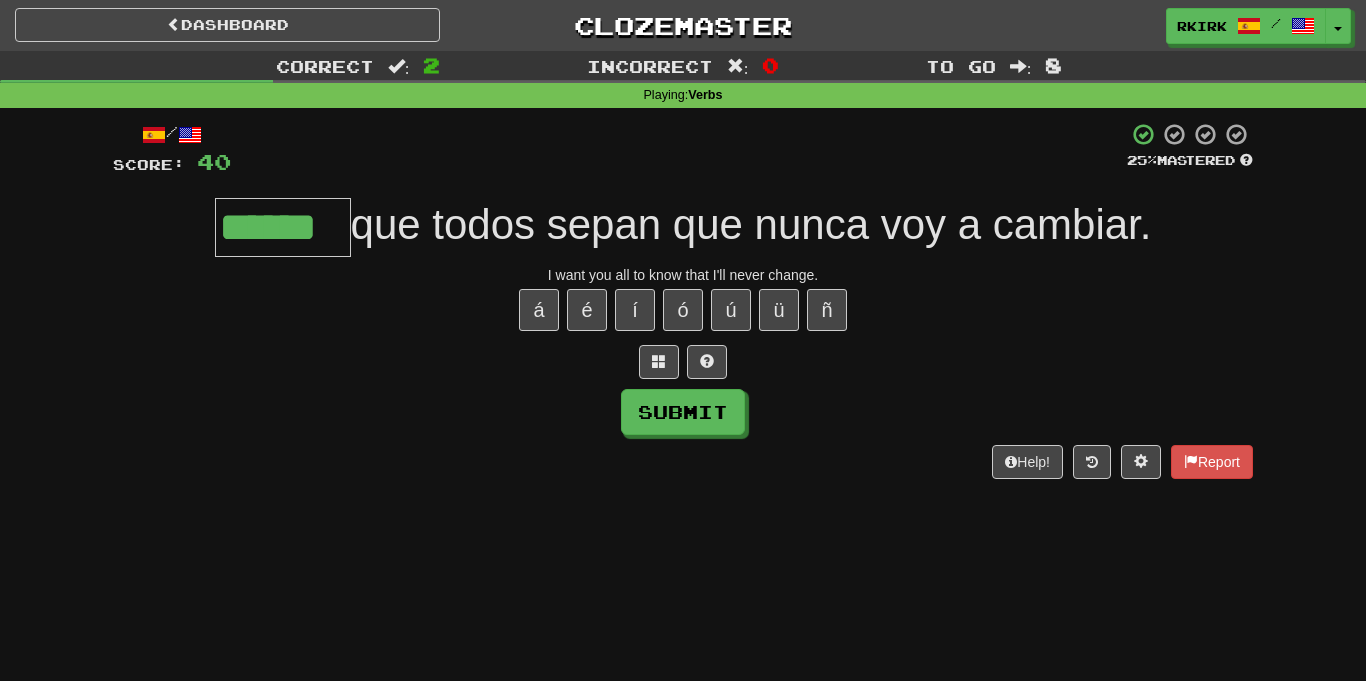 type on "******" 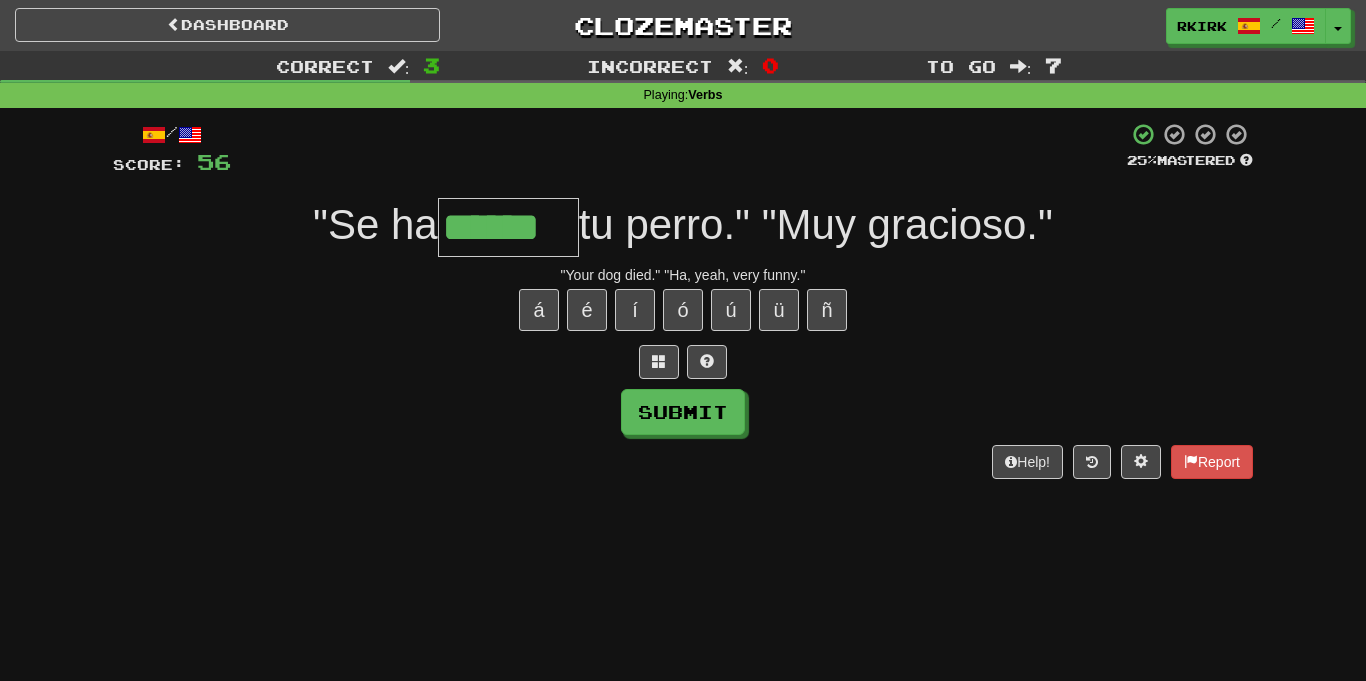 type on "******" 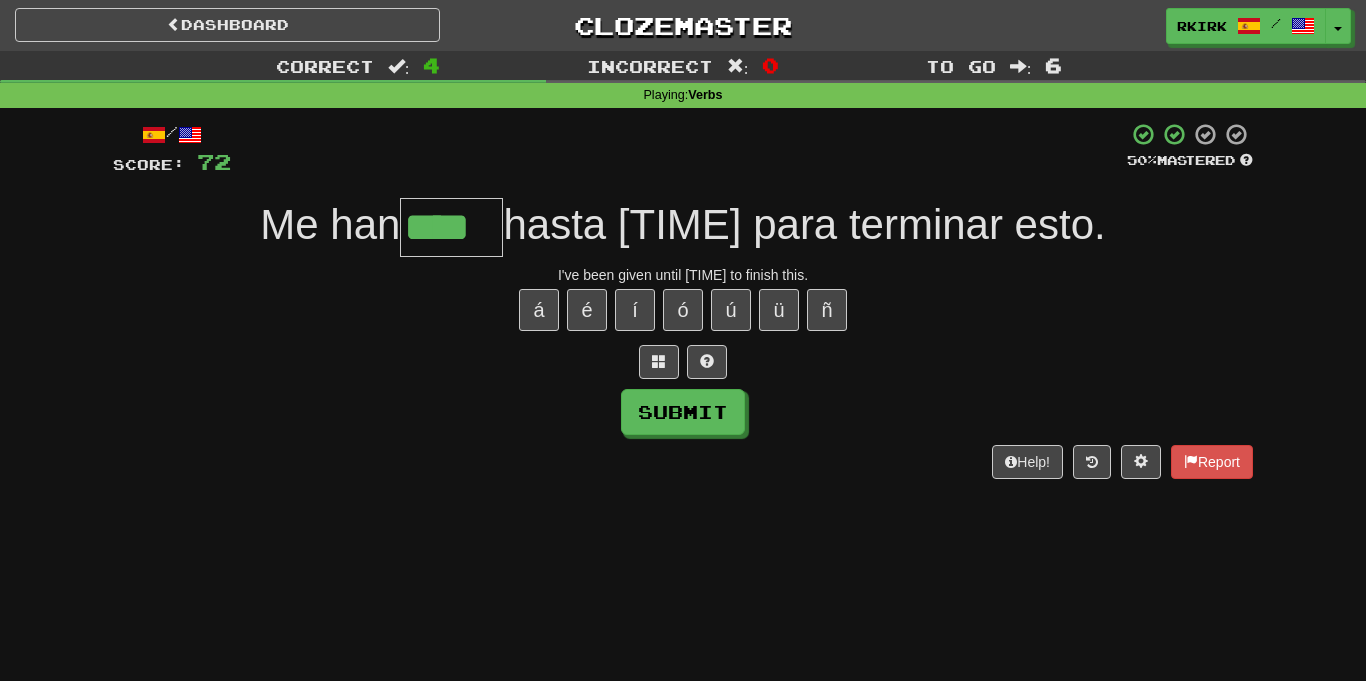 type on "****" 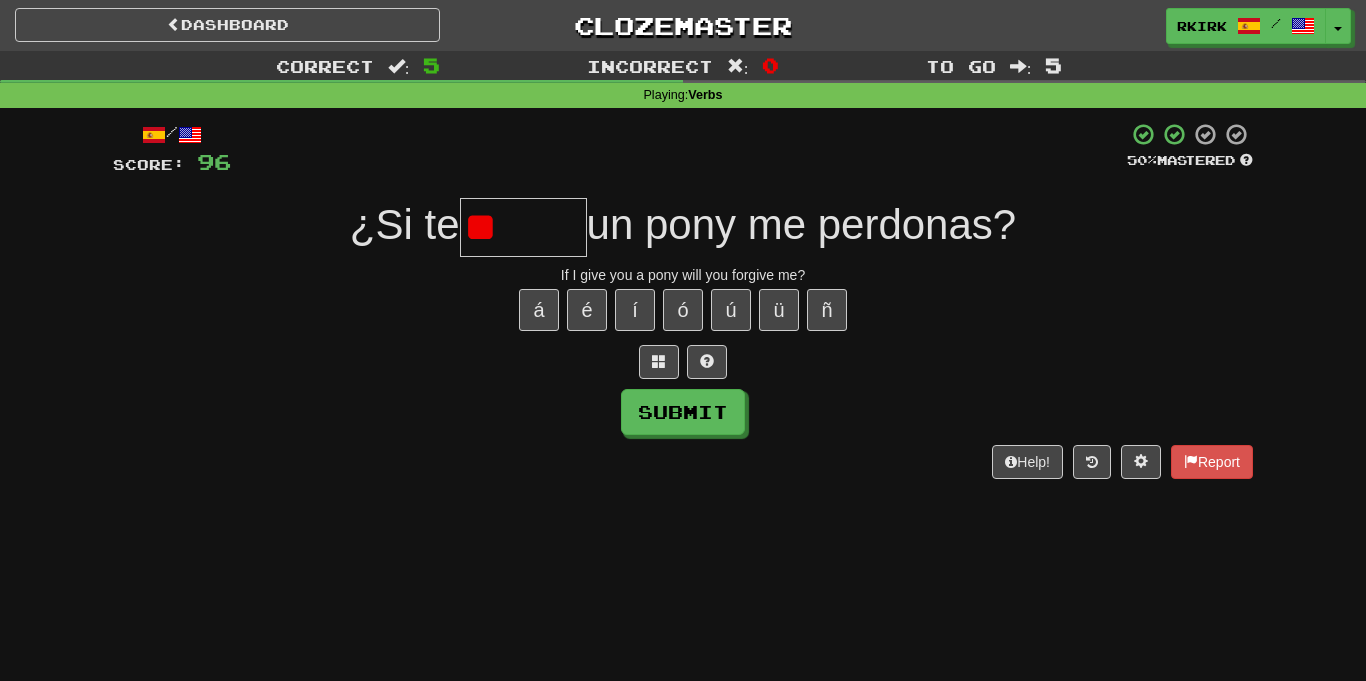 type on "*" 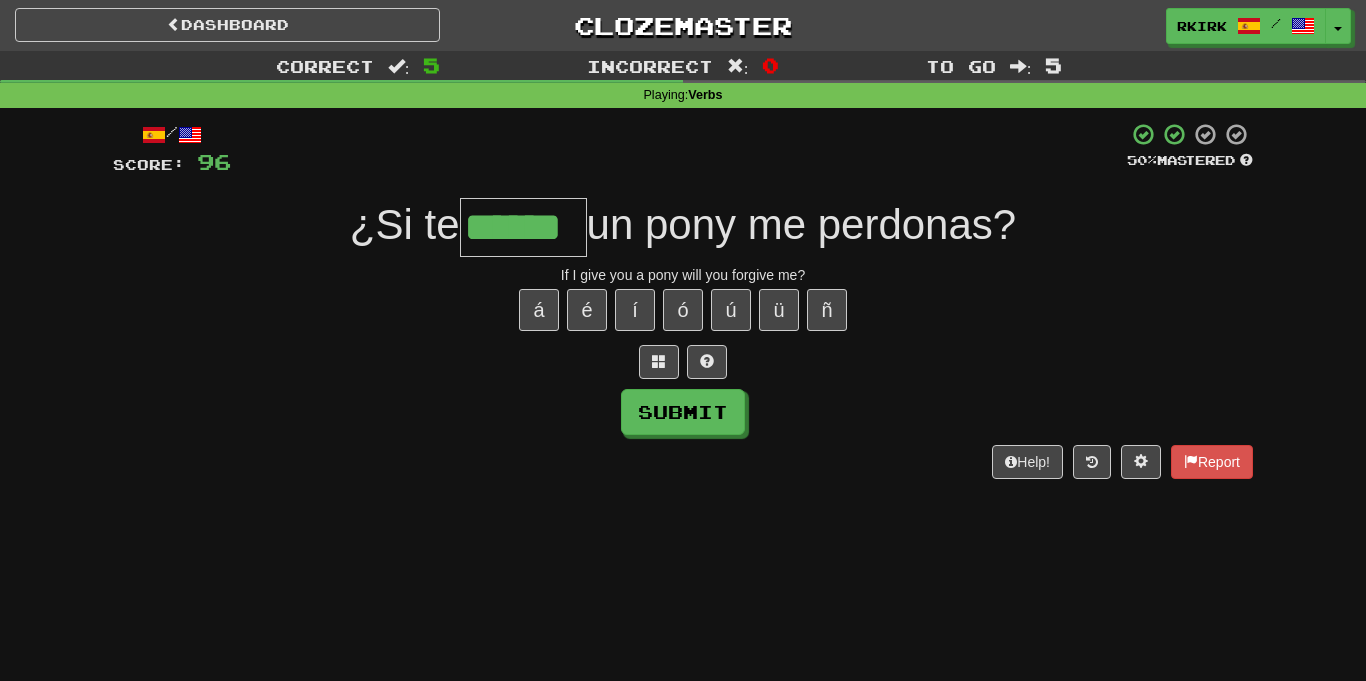 type on "******" 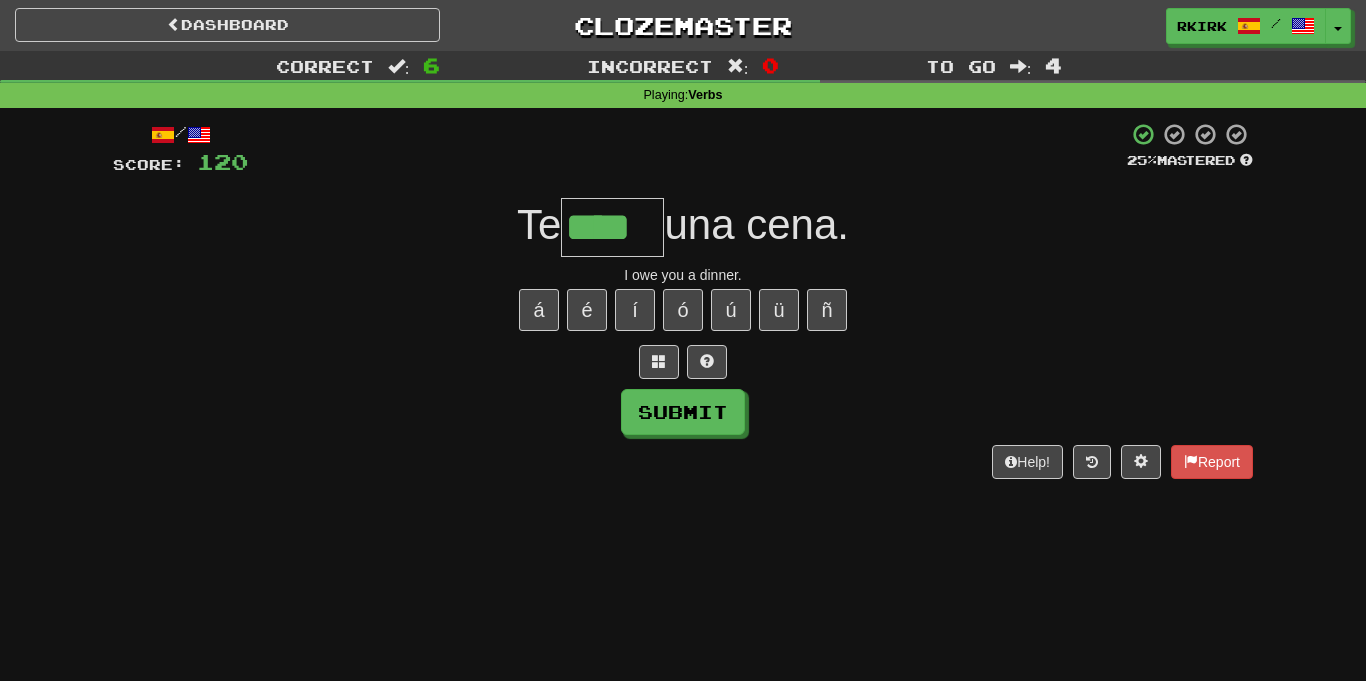 type on "****" 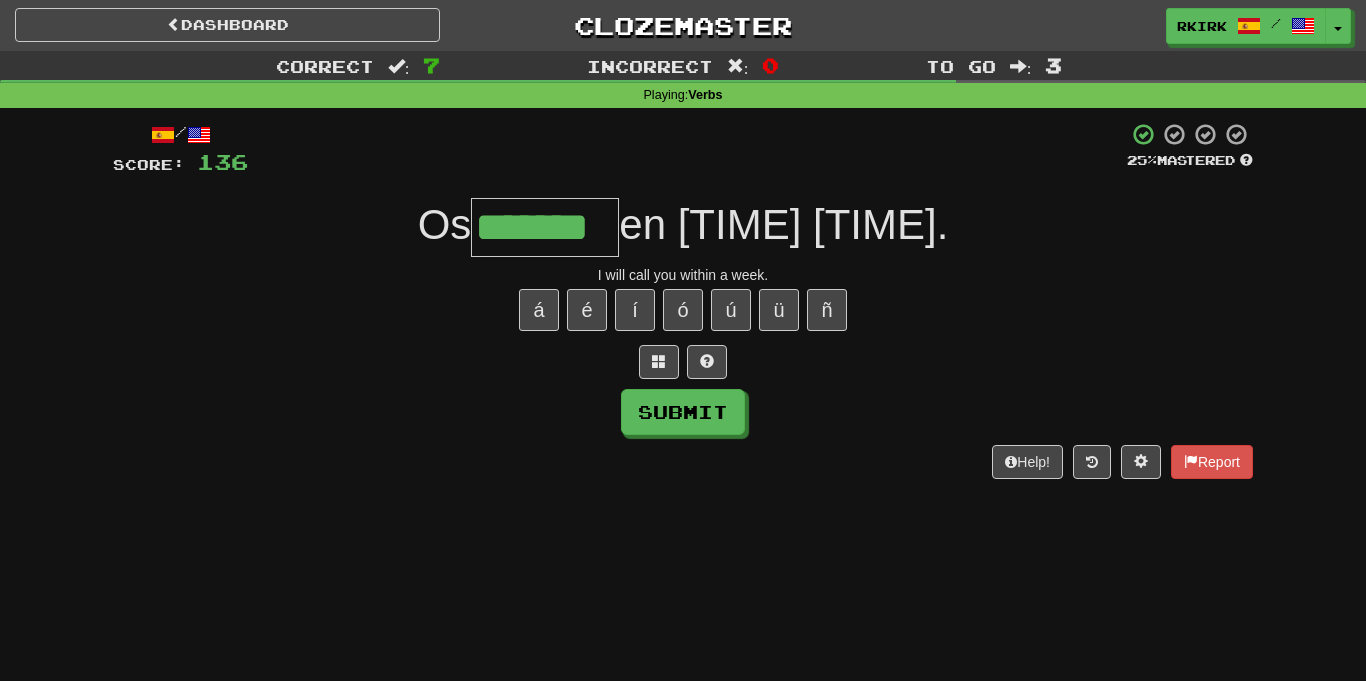 type on "*******" 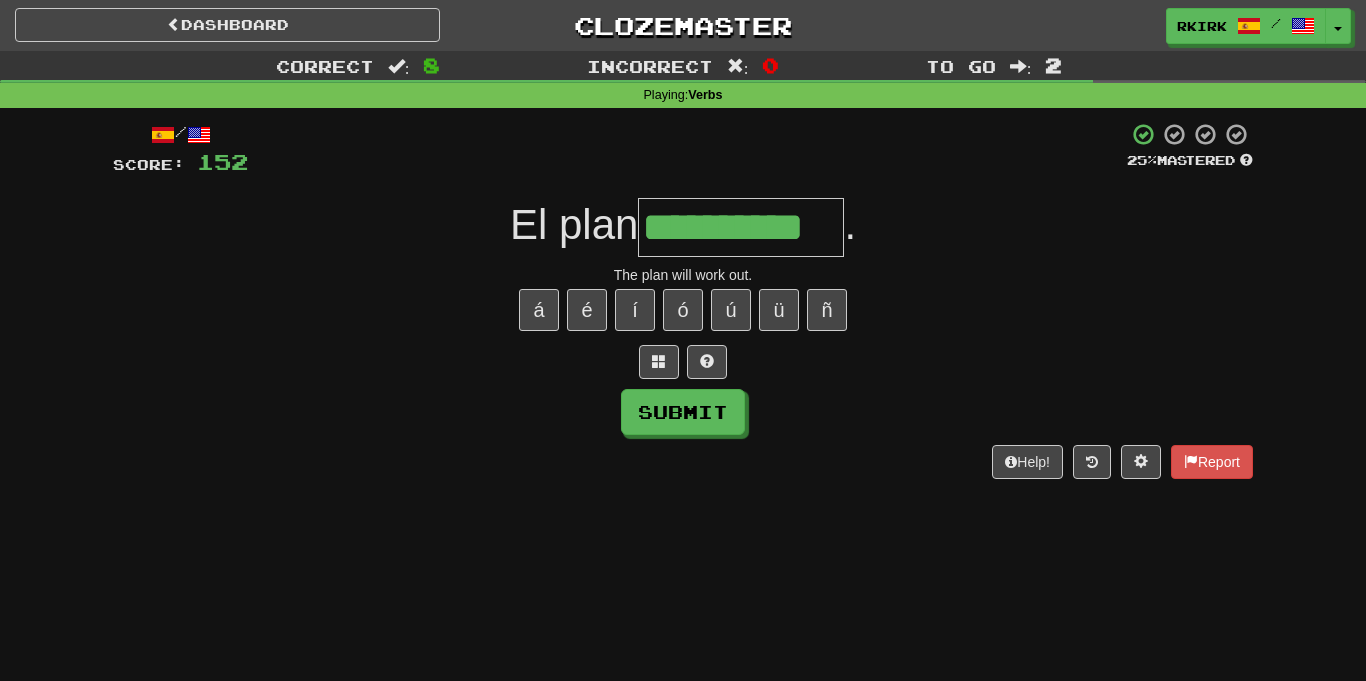 type on "**********" 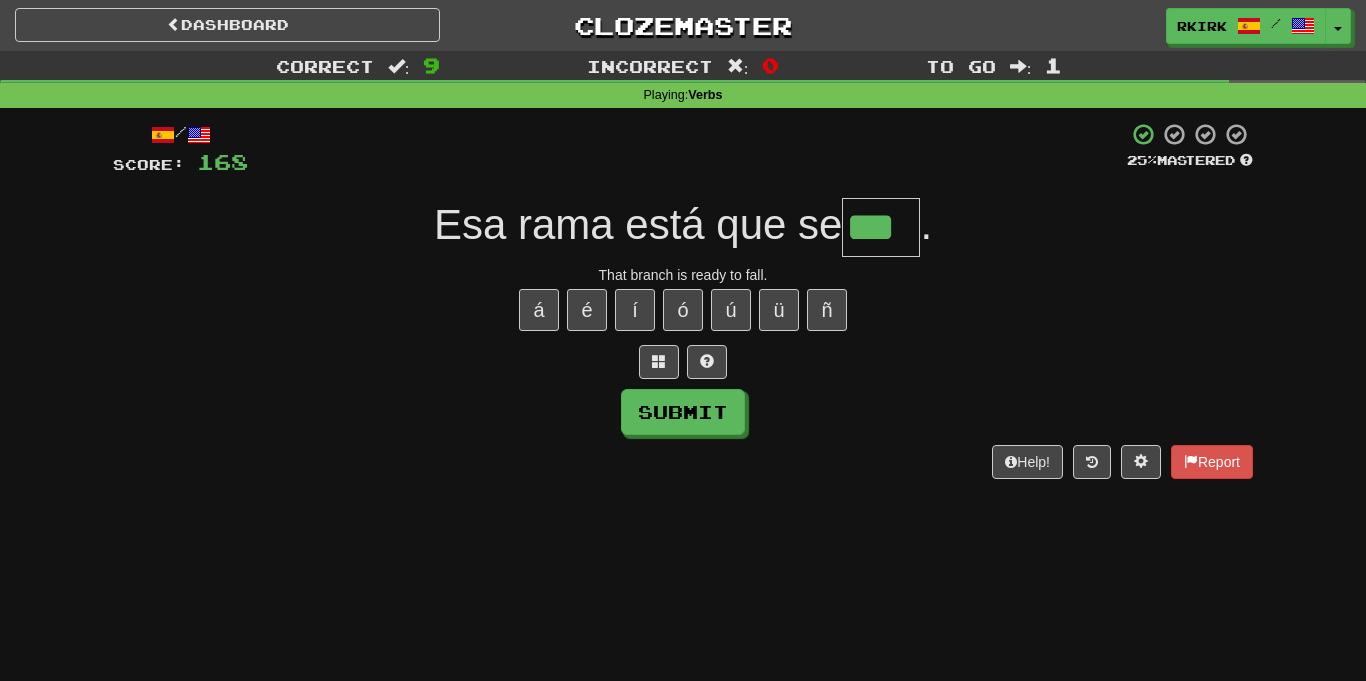 type on "***" 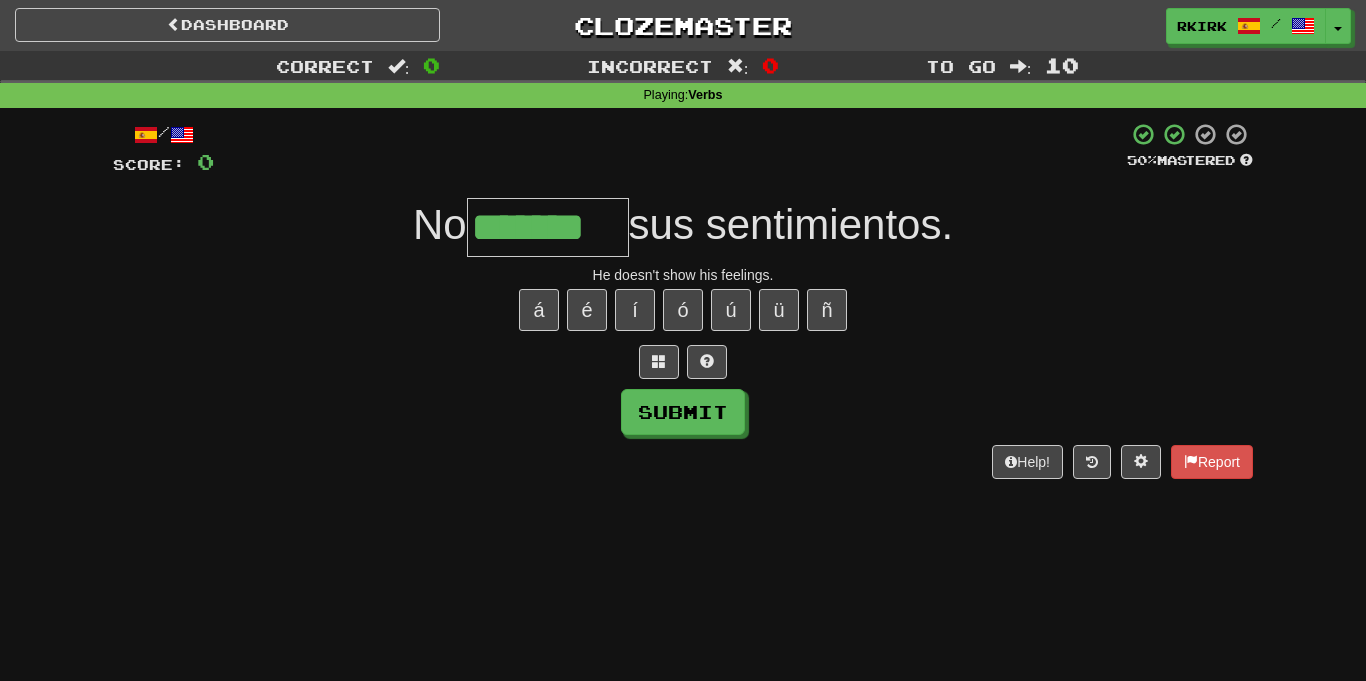 type on "*******" 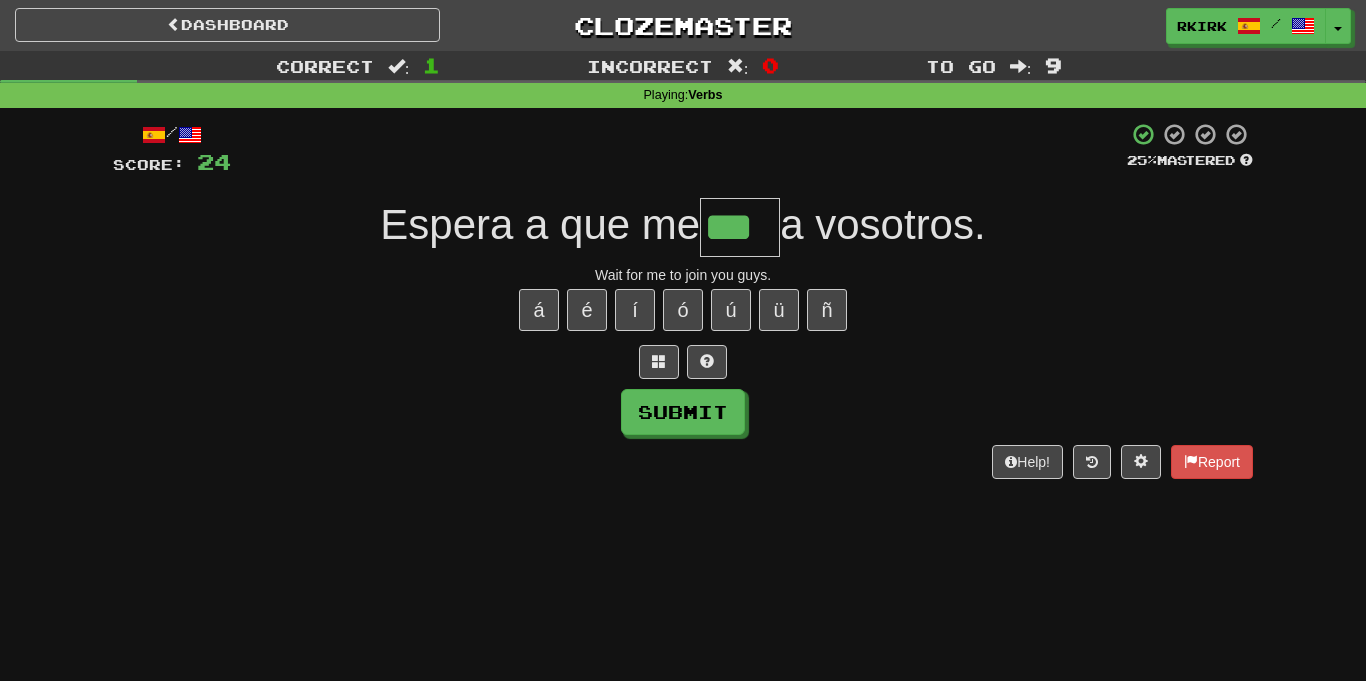 type on "***" 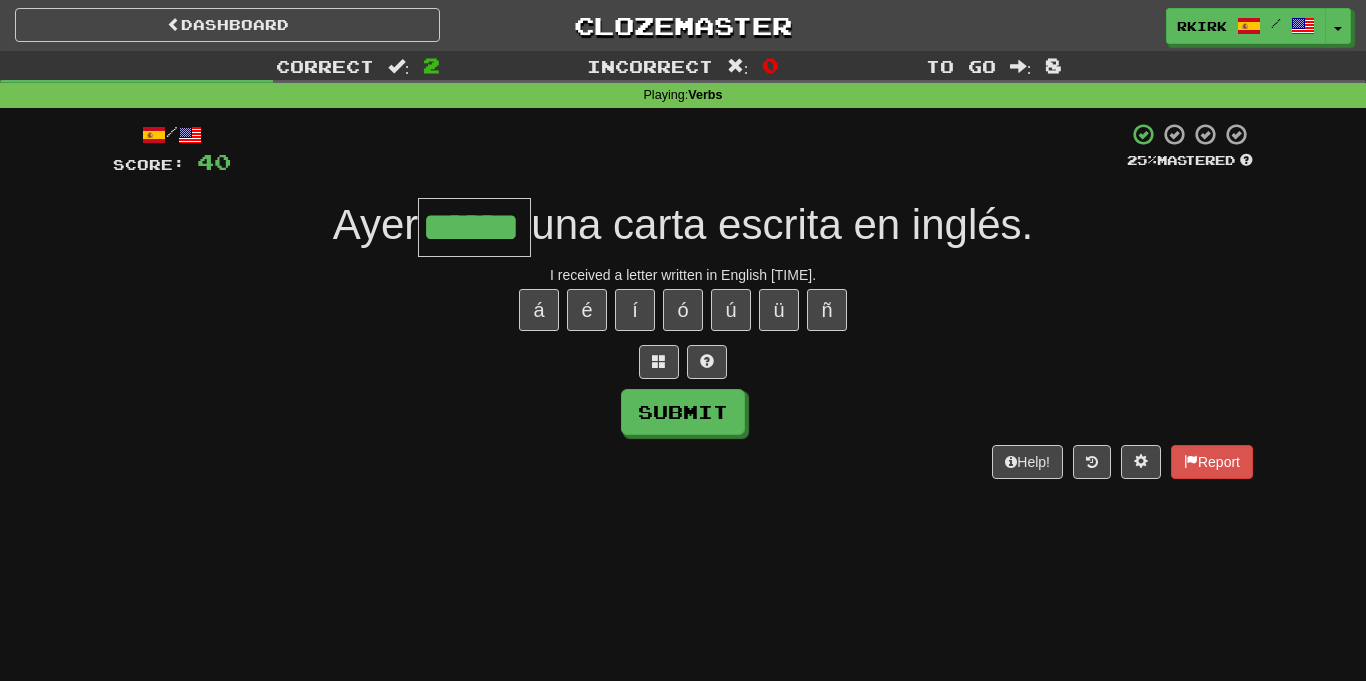 type on "******" 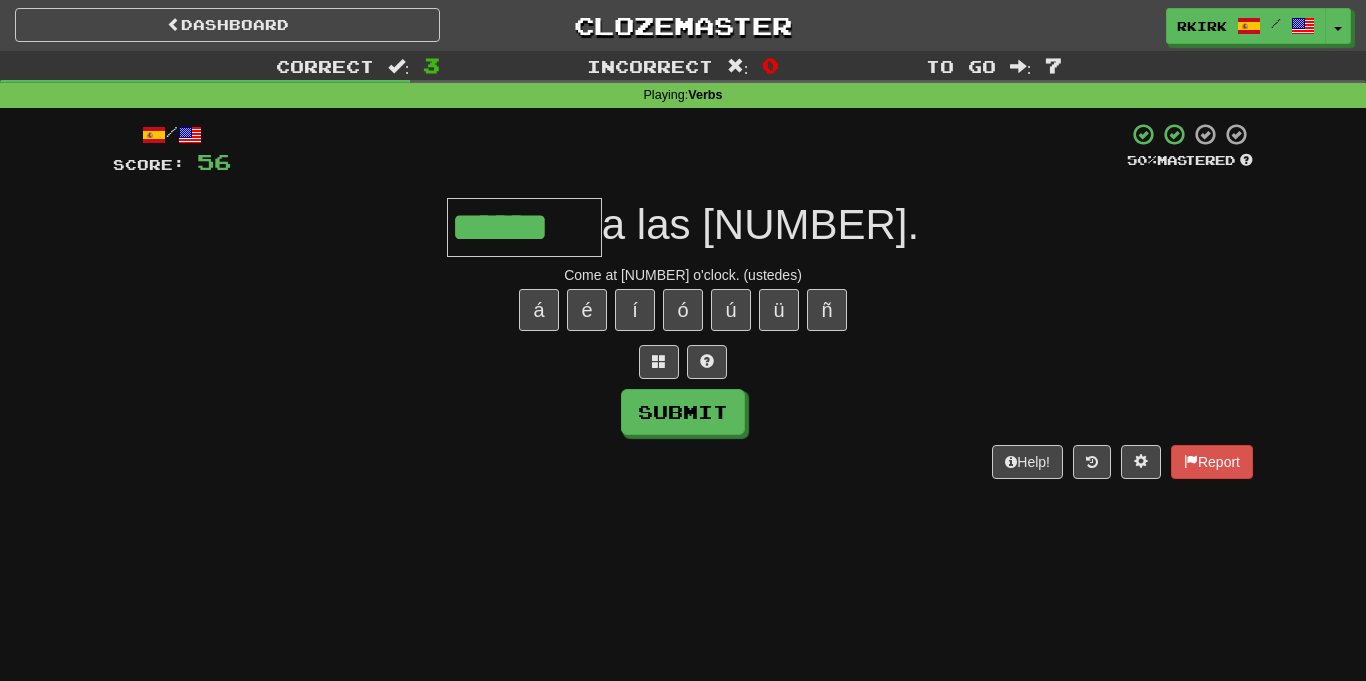 type on "******" 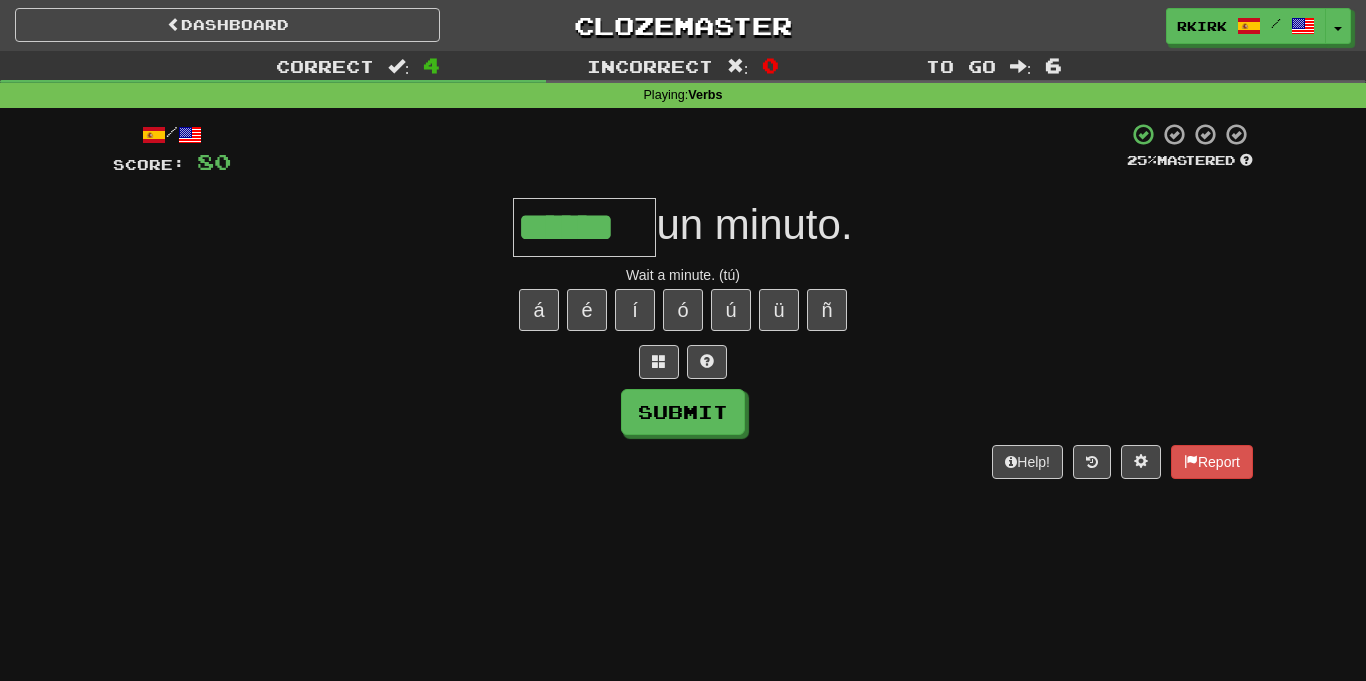 type on "******" 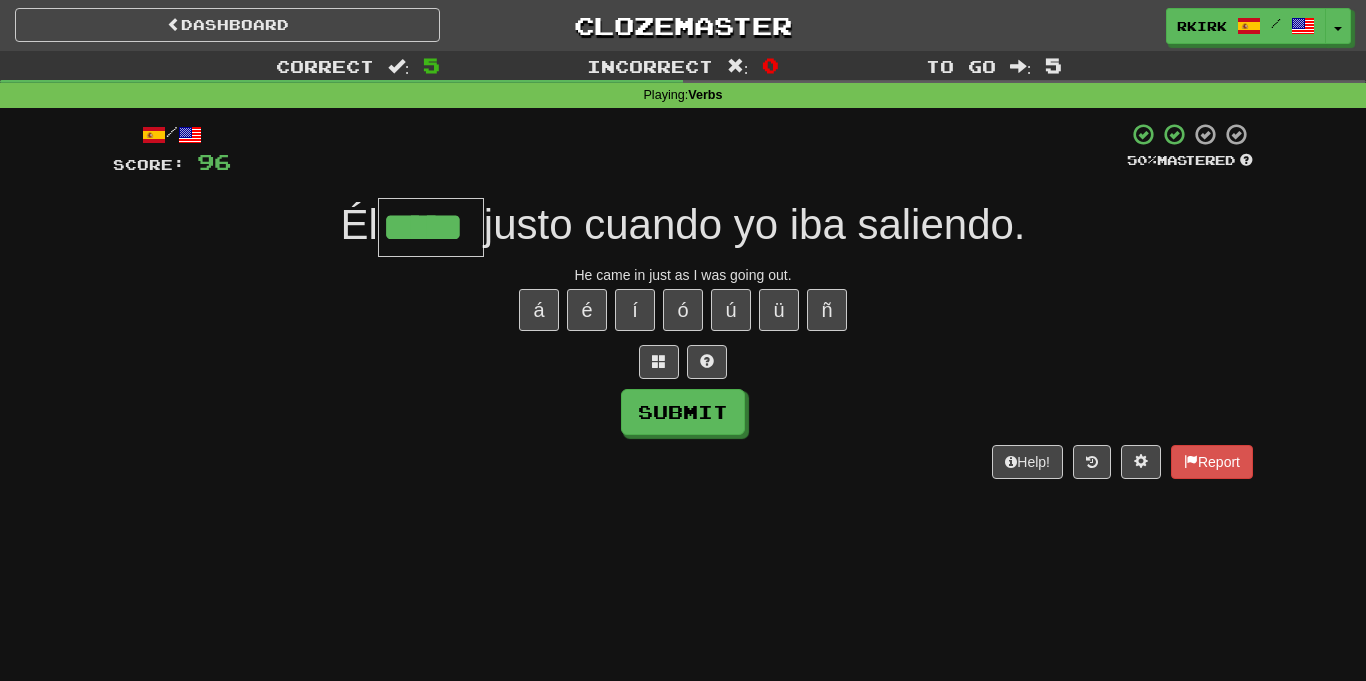 type on "*****" 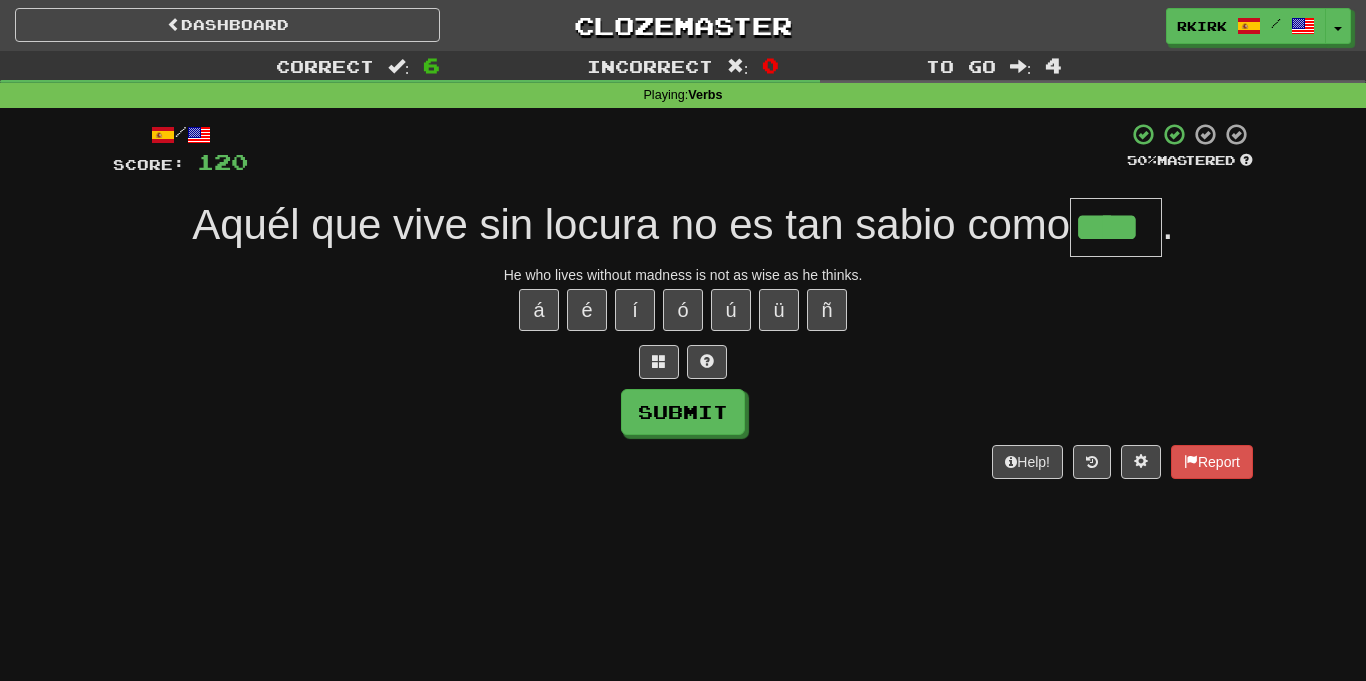 type on "****" 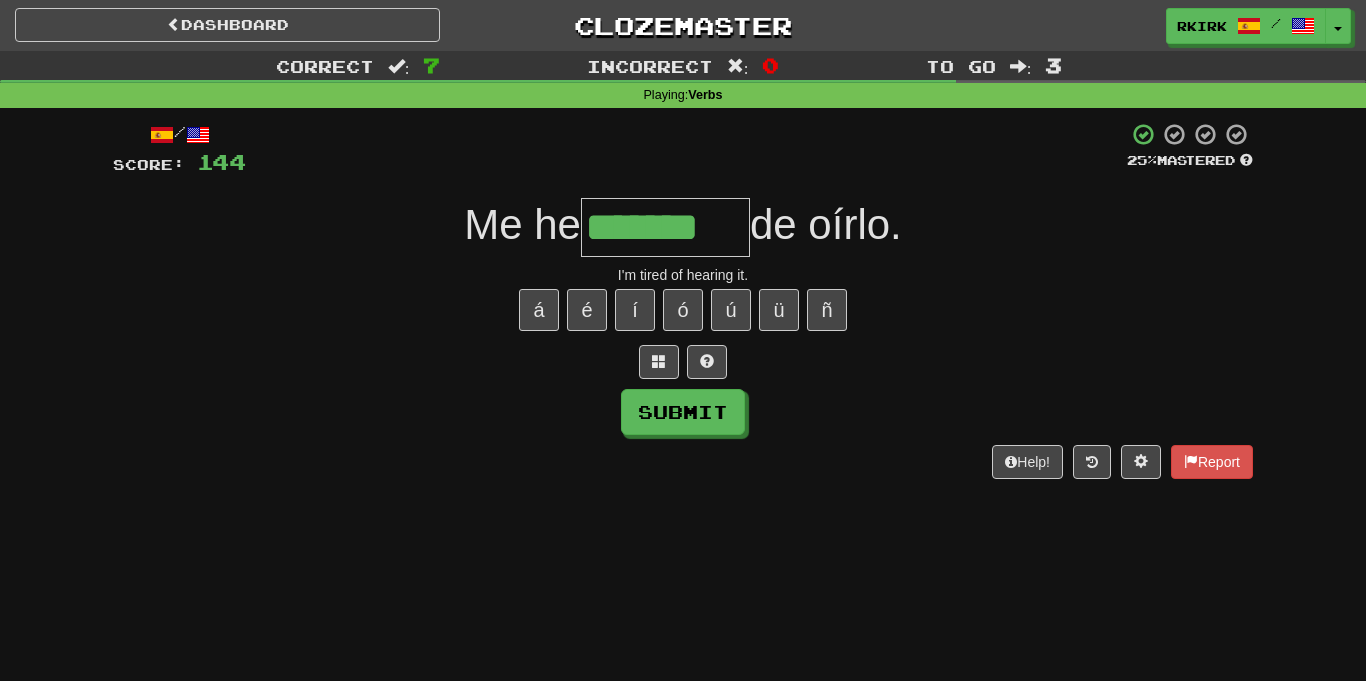 type on "*******" 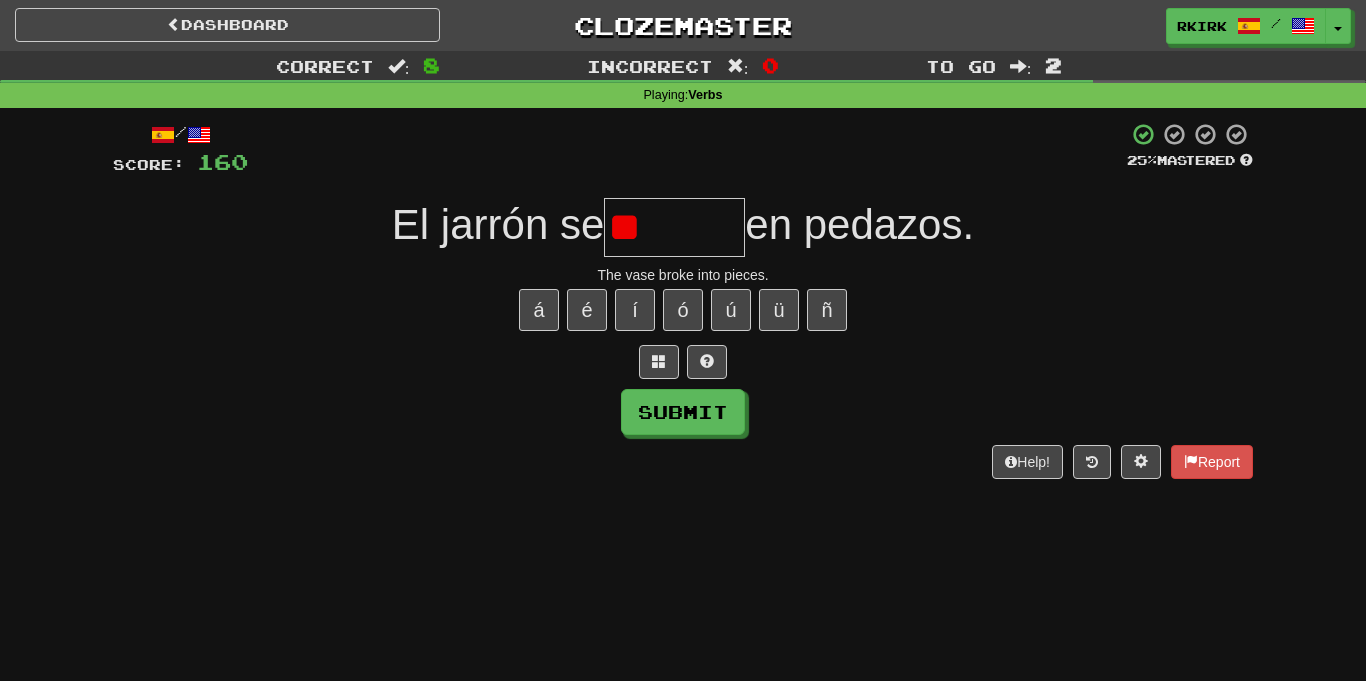 type on "*" 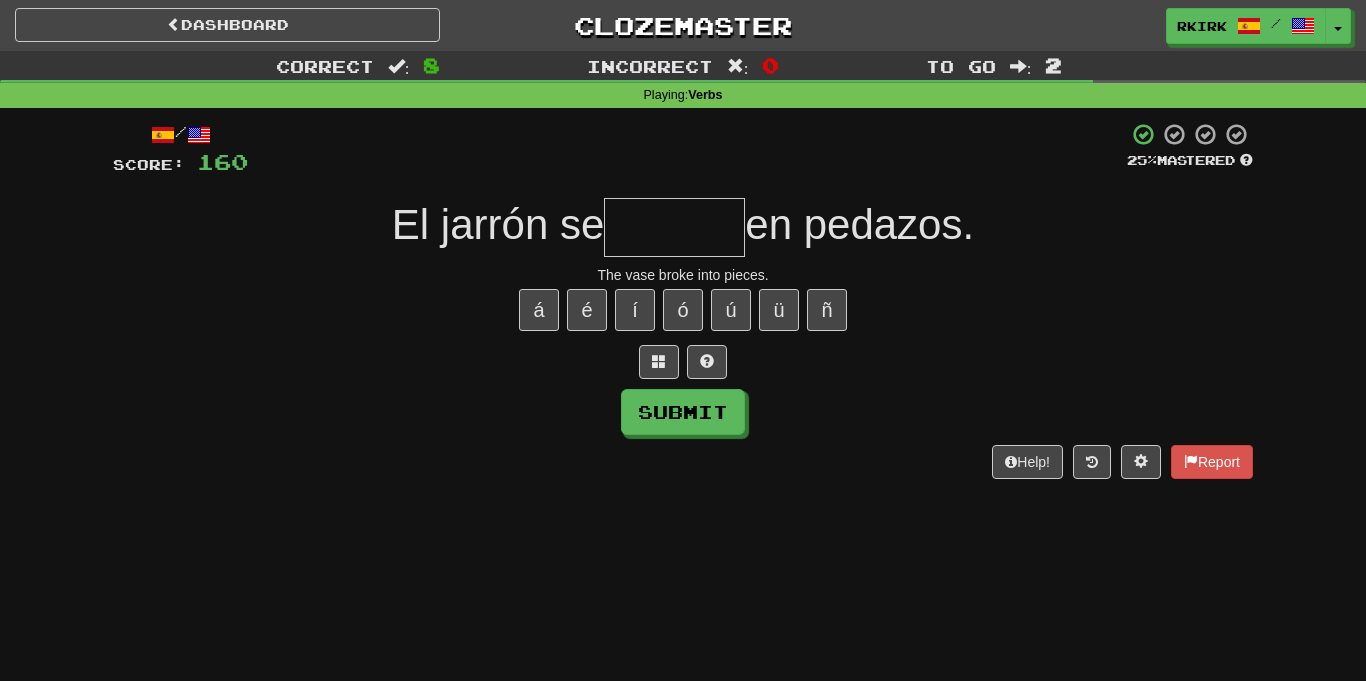 type on "*" 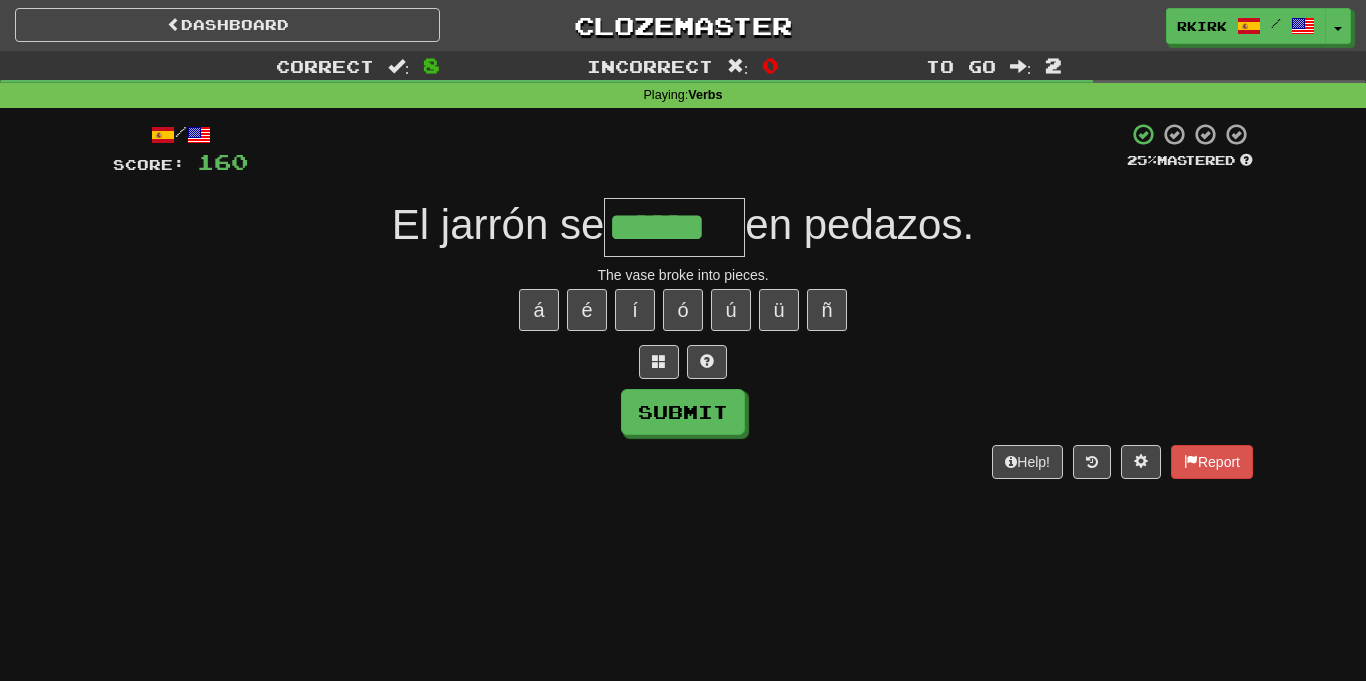 type on "******" 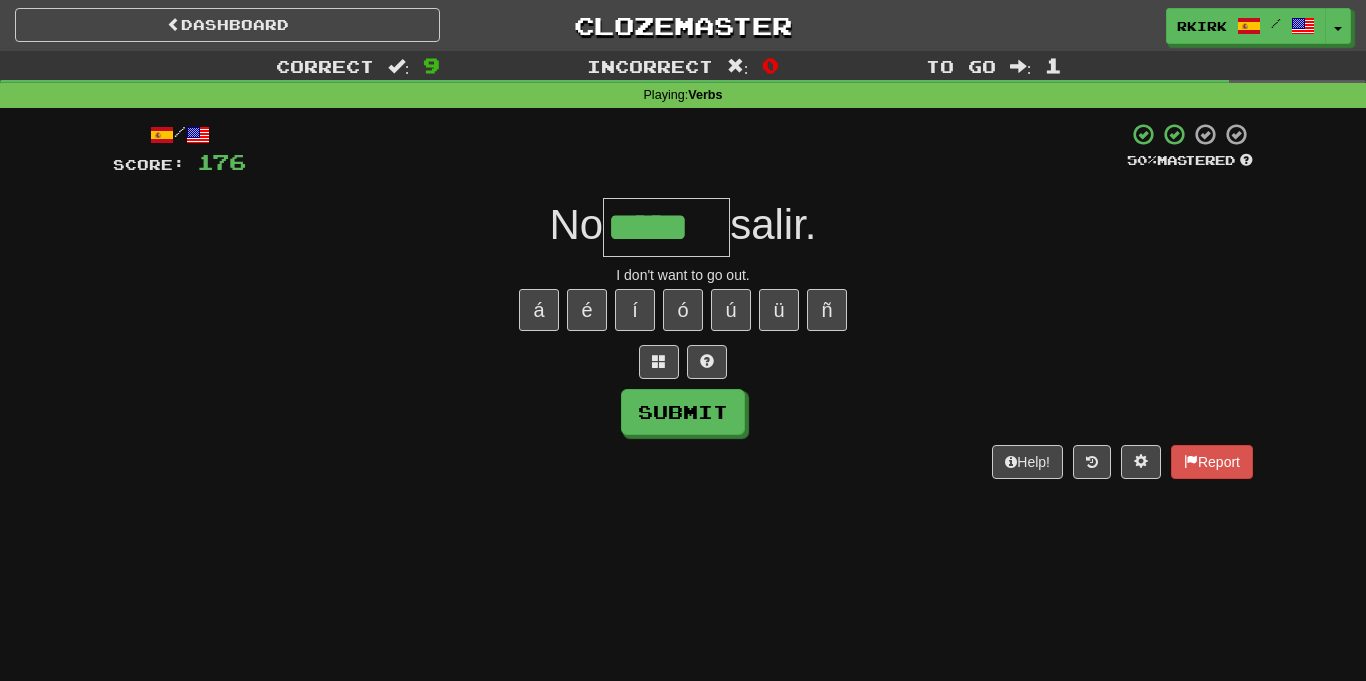 type on "******" 